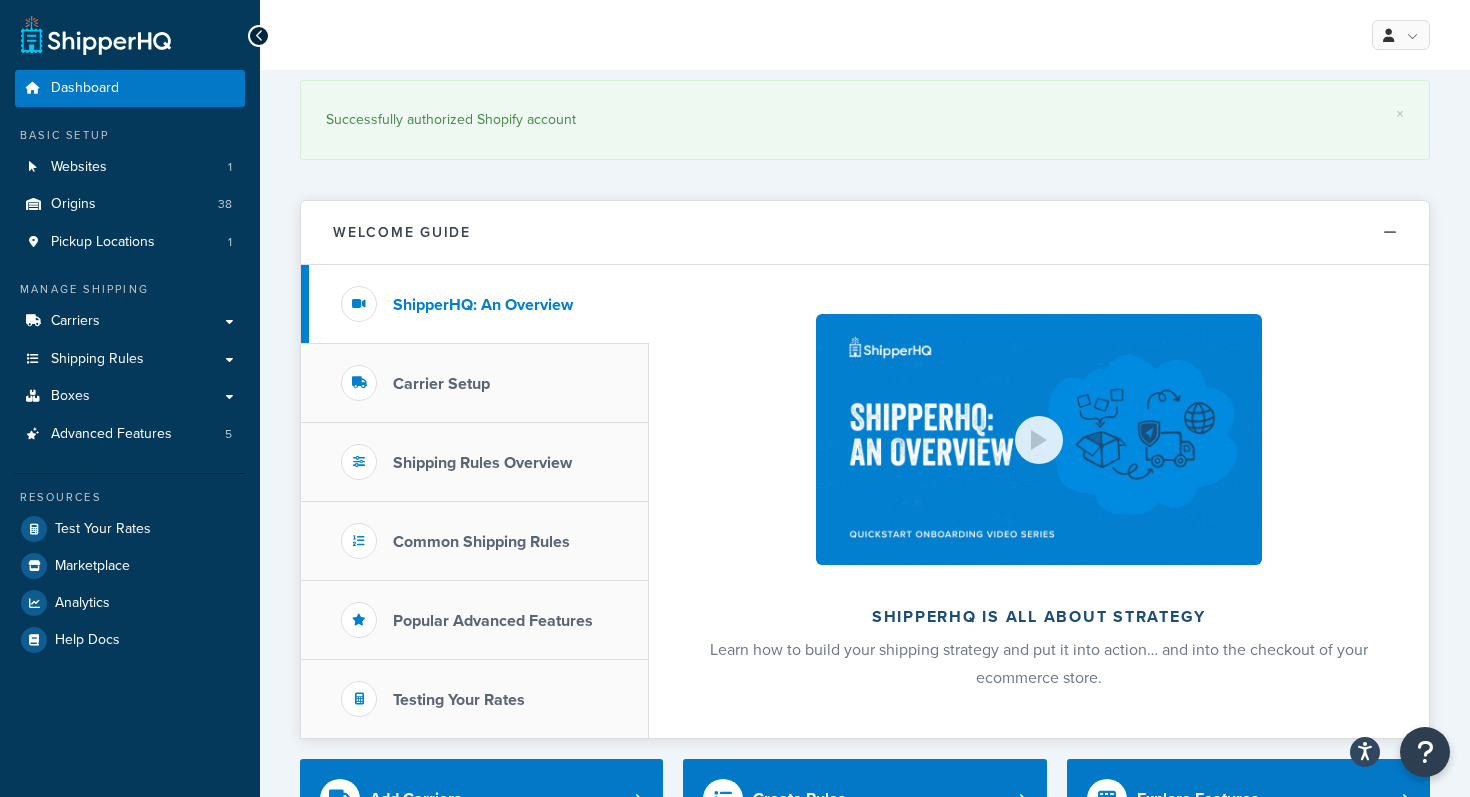 scroll, scrollTop: 0, scrollLeft: 0, axis: both 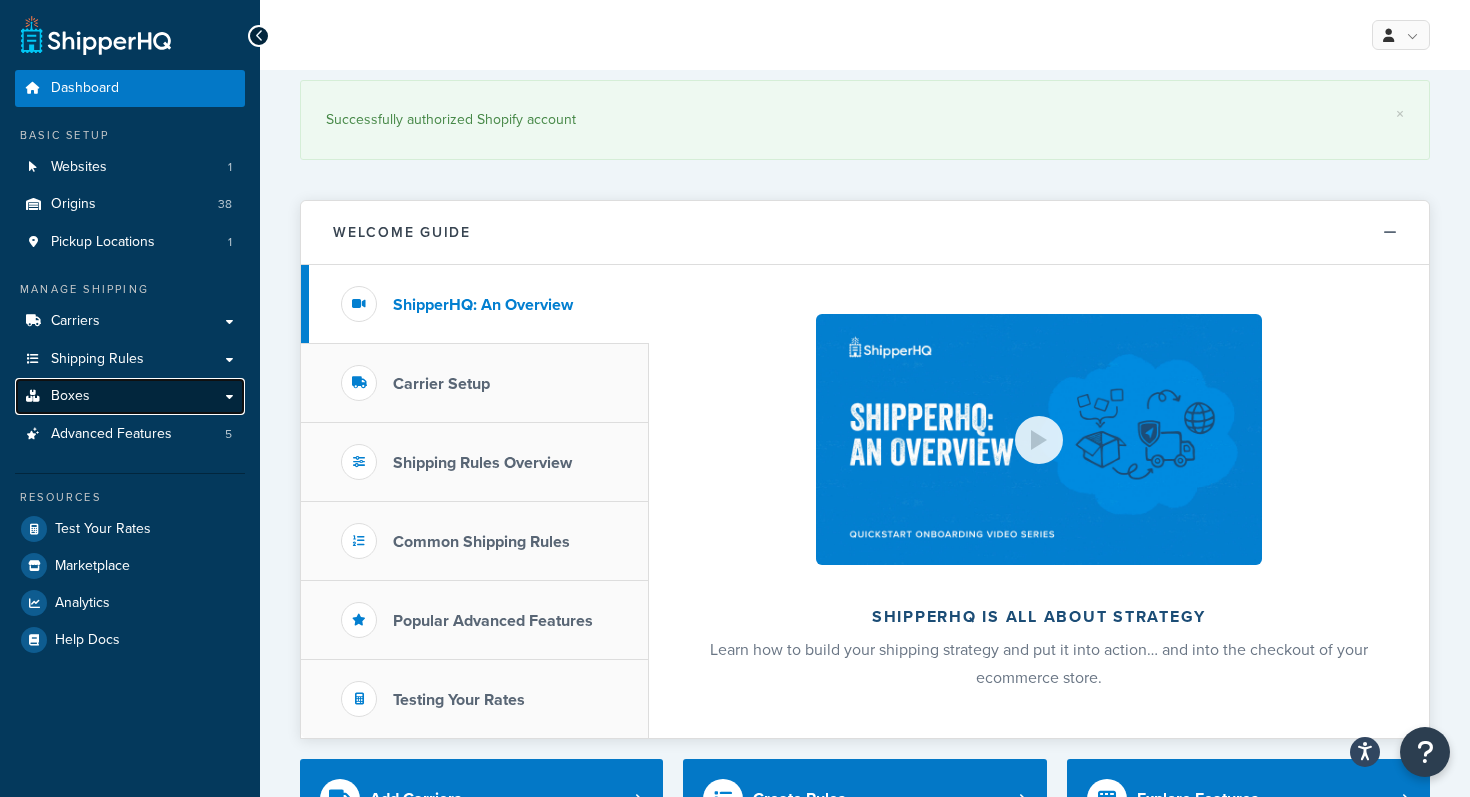 click on "Boxes" at bounding box center (130, 396) 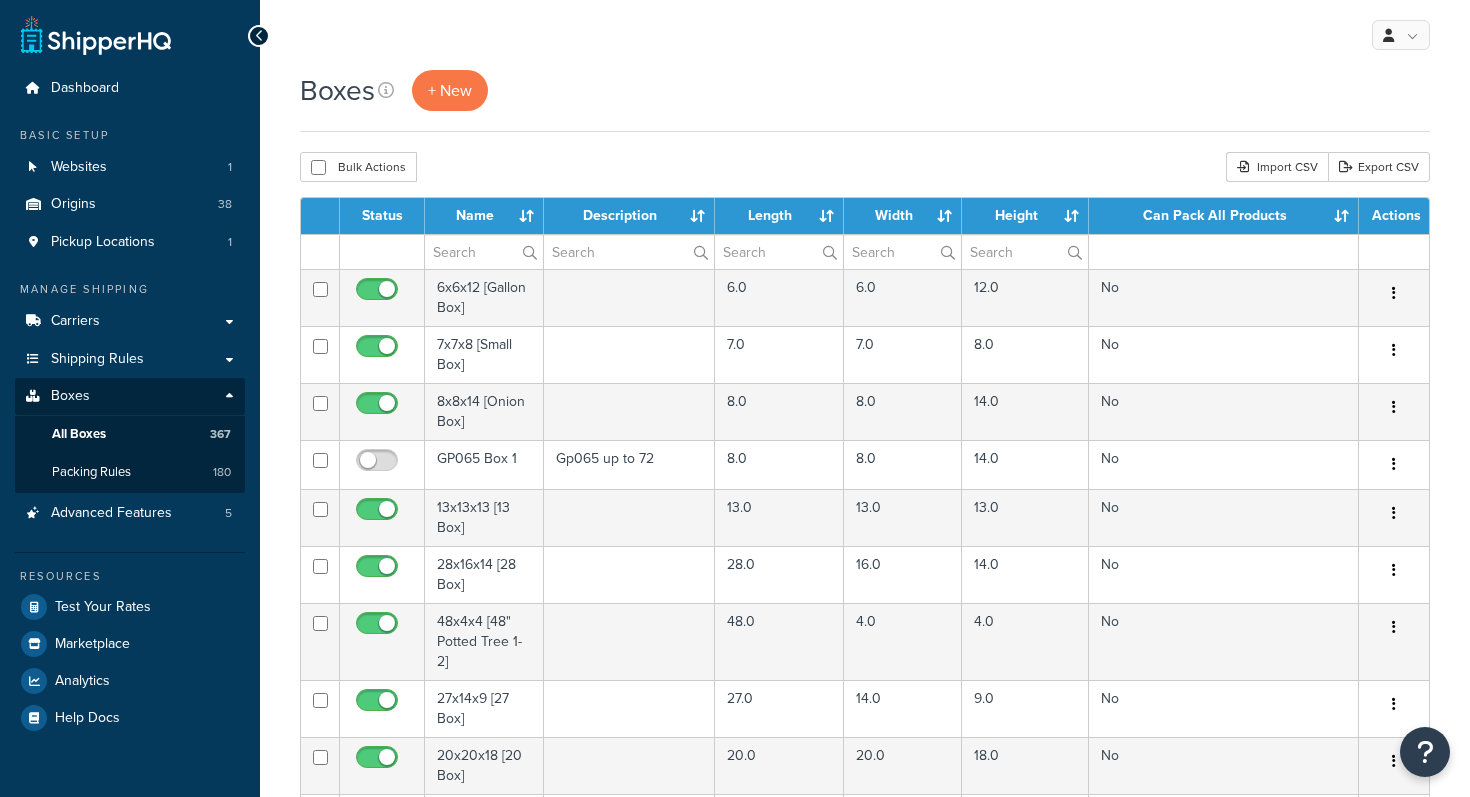 scroll, scrollTop: 0, scrollLeft: 0, axis: both 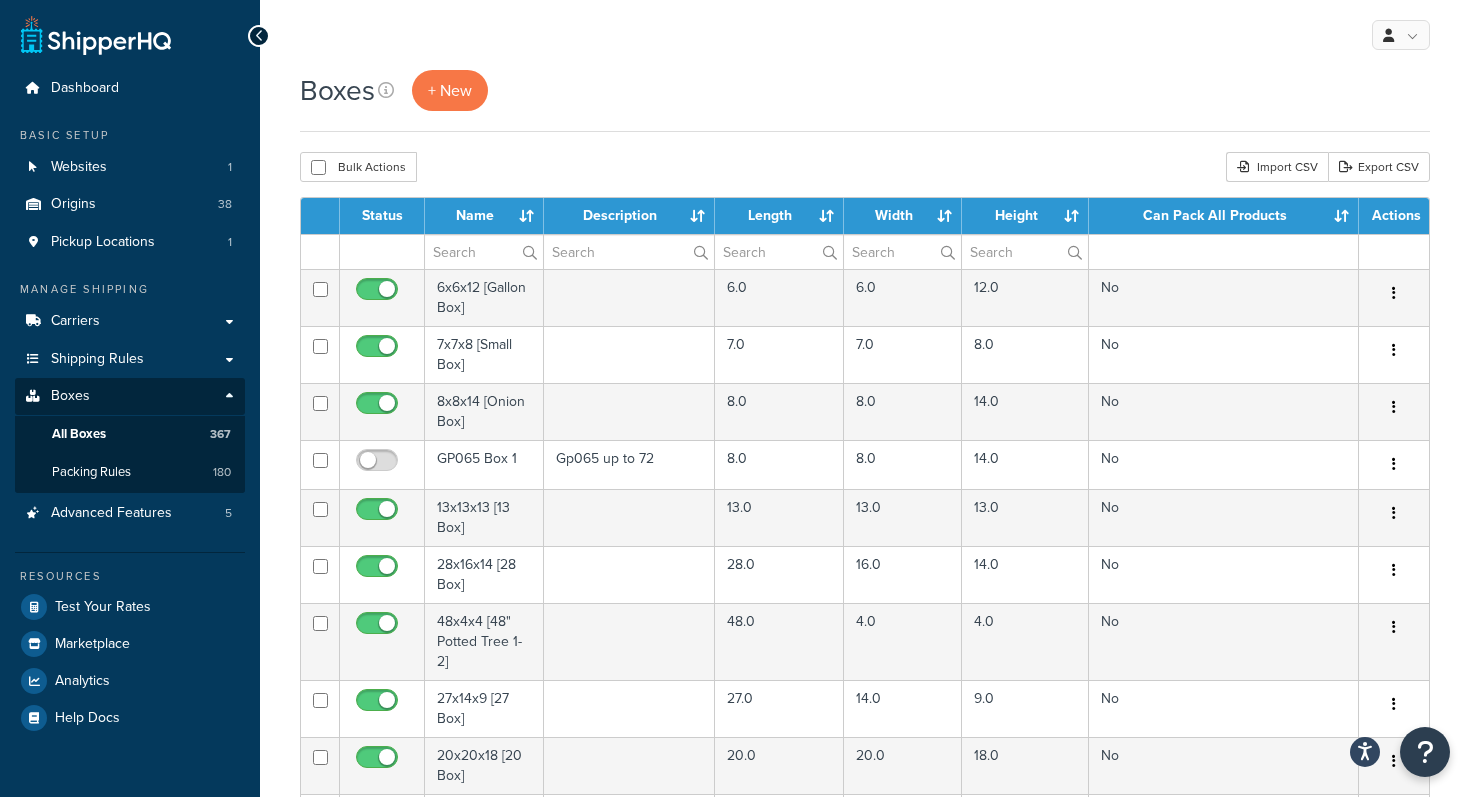 click on "Bulk Actions
Duplicate
Delete
Import CSV
Export CSV" at bounding box center (865, 167) 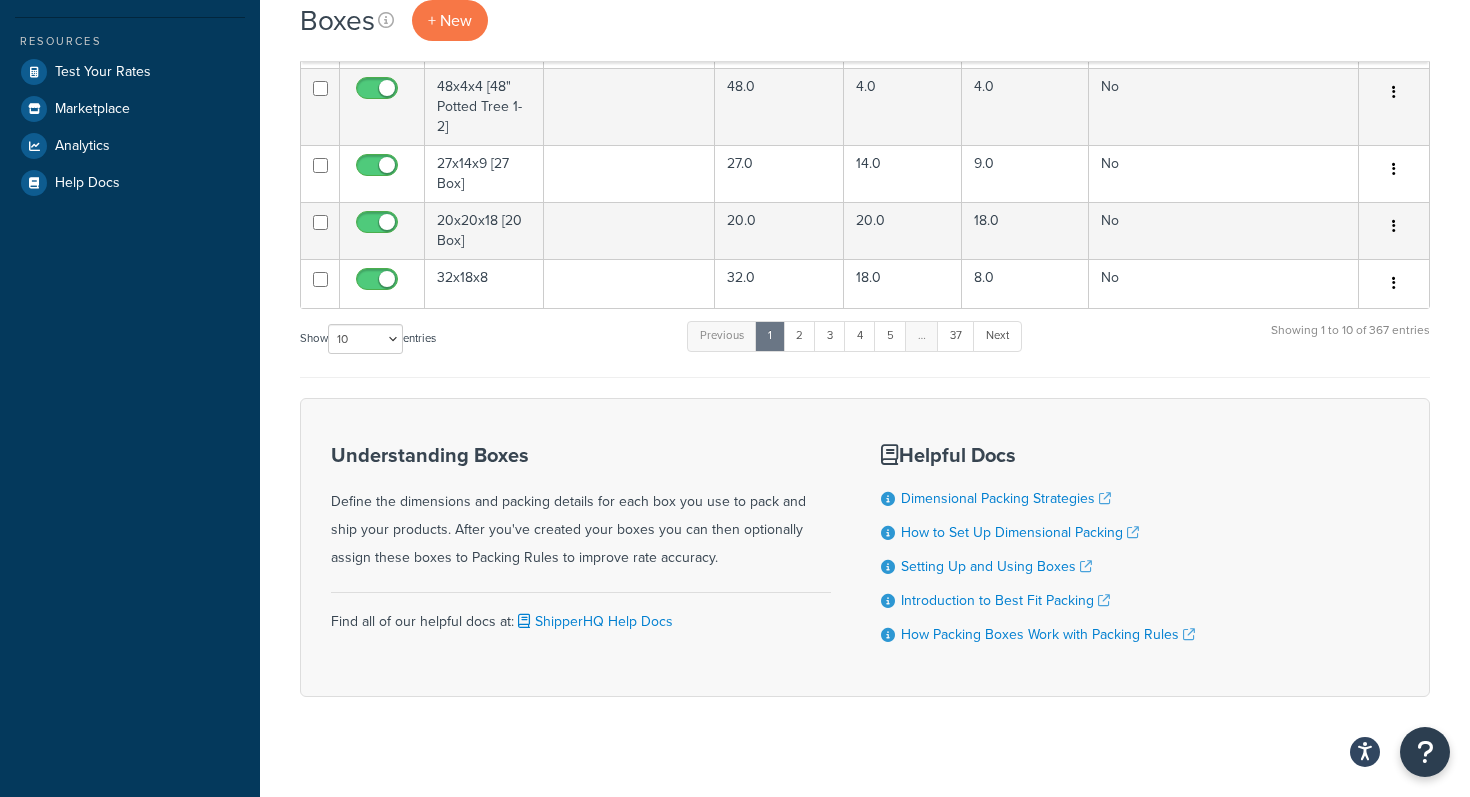 scroll, scrollTop: 554, scrollLeft: 0, axis: vertical 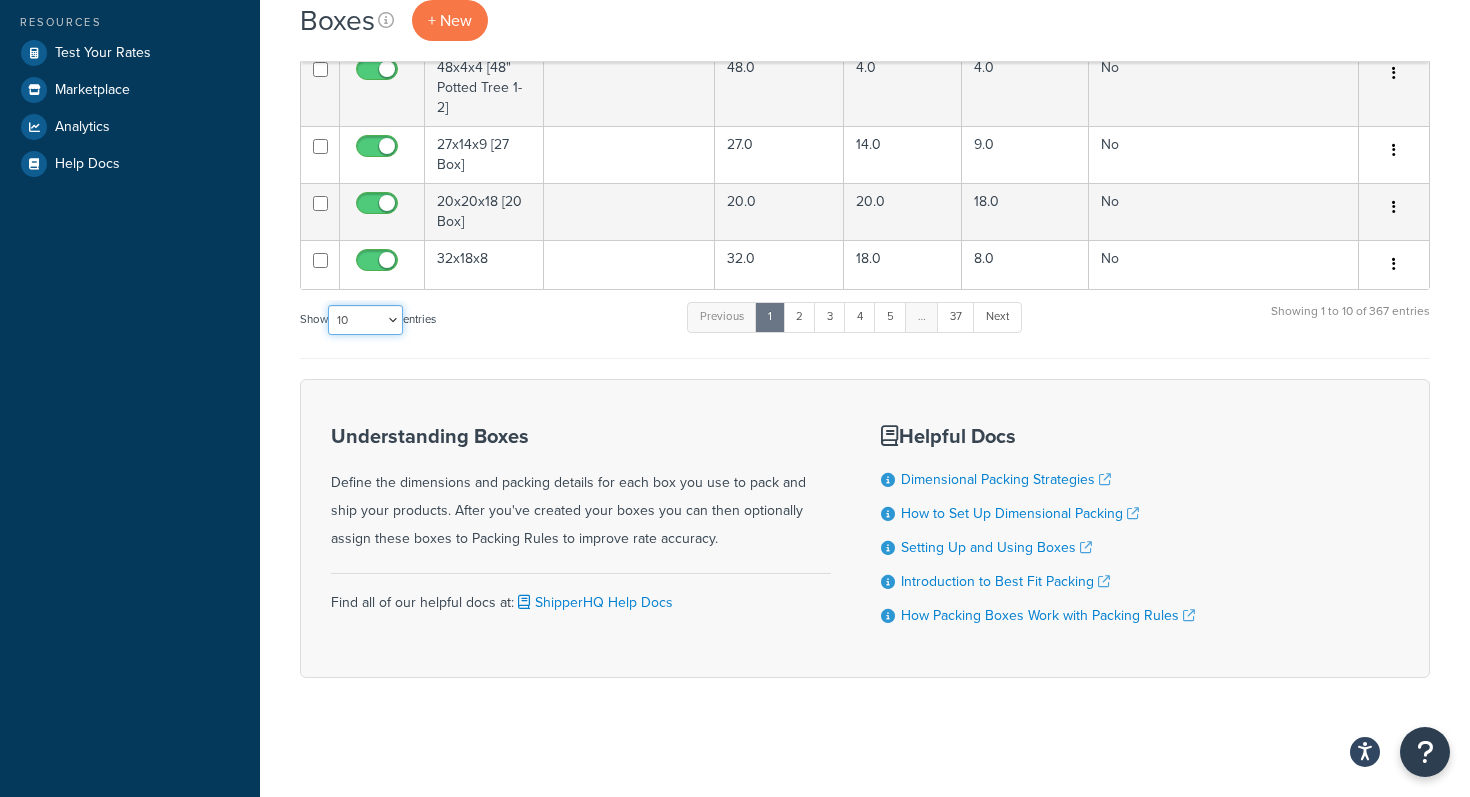 click on "10 15 25 50 100 1000" at bounding box center (365, 320) 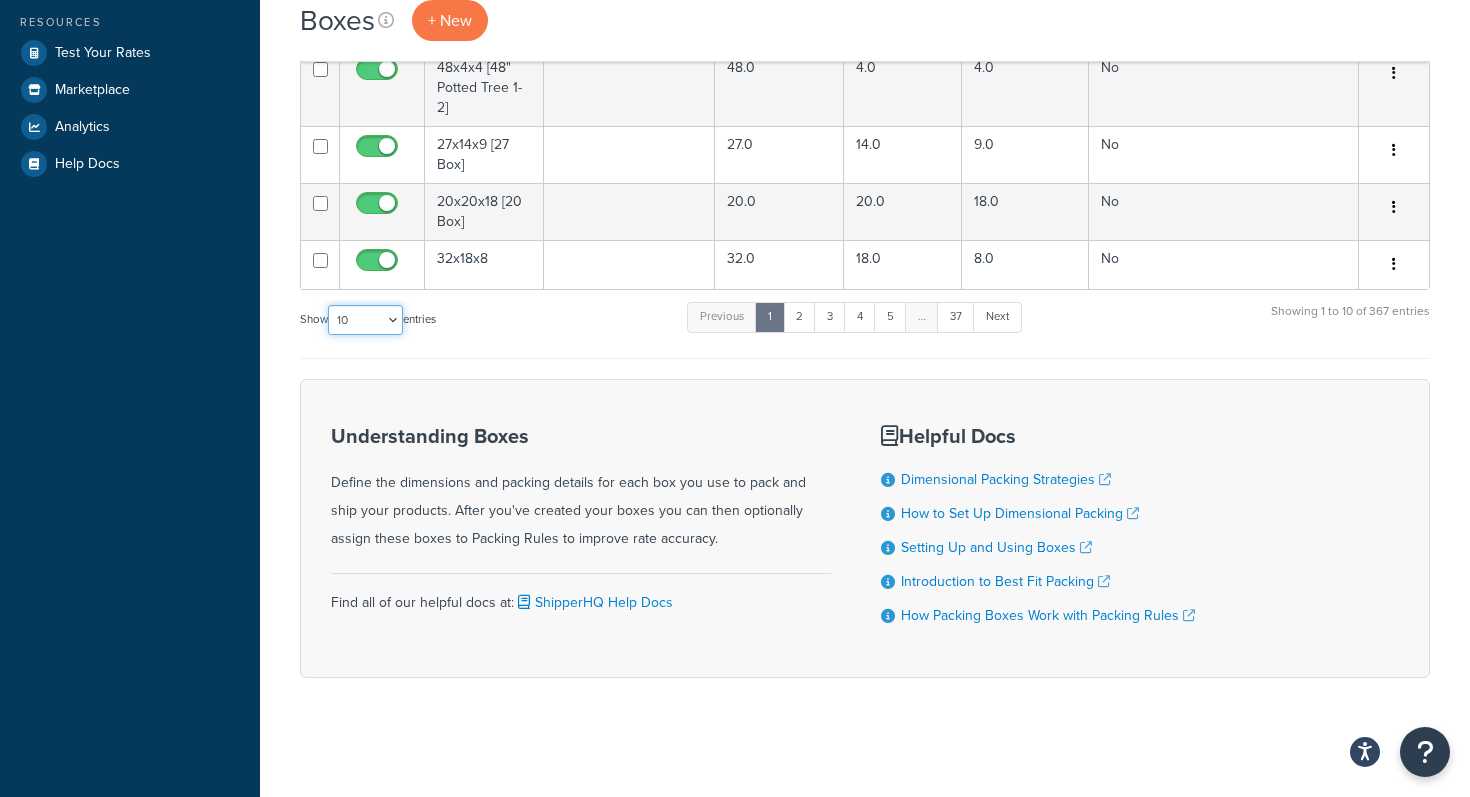 select on "1000" 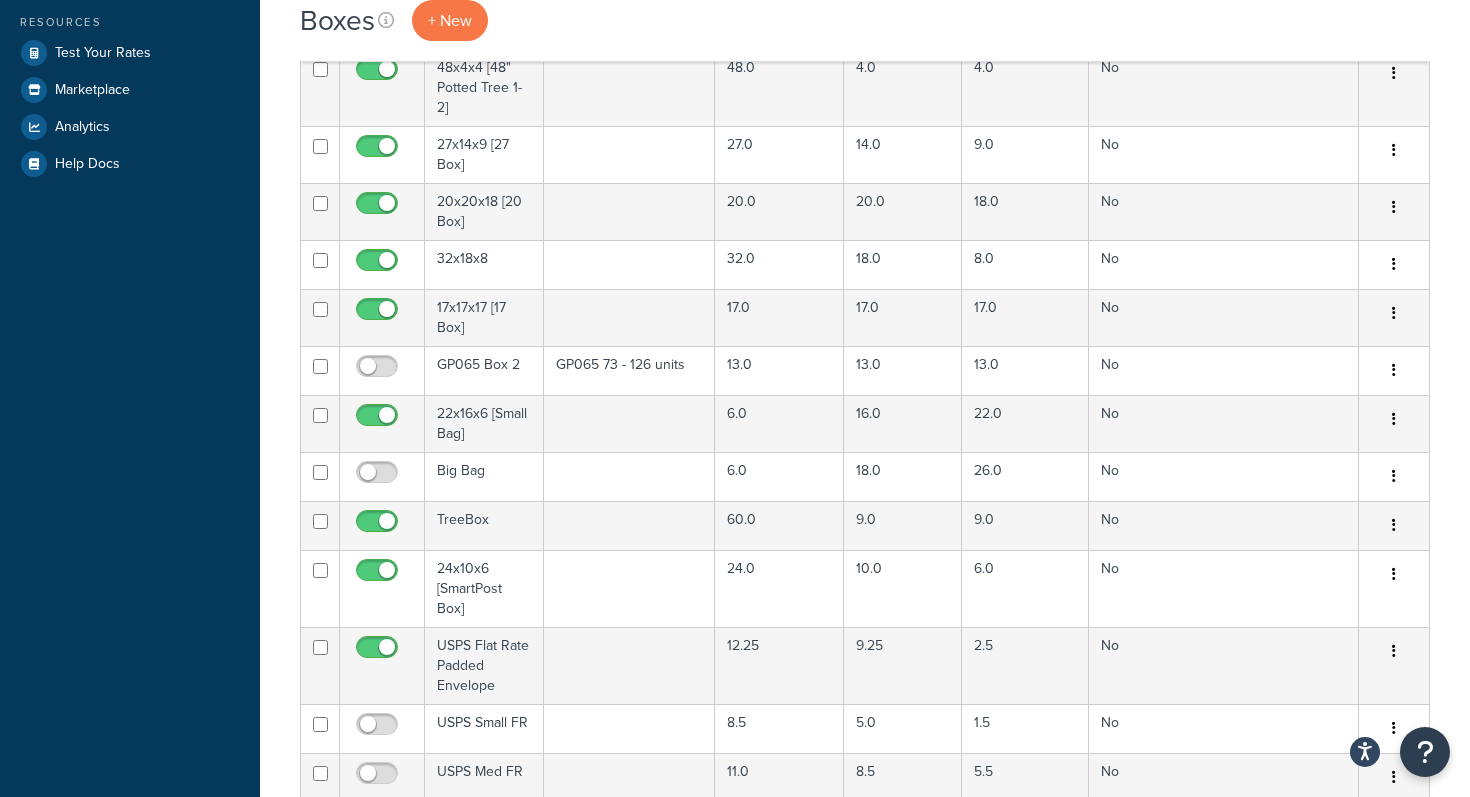 click on "Boxes
+ New
Bulk Actions
Duplicate
Delete
Import CSV
Export CSV
Contact Us
Send Us A Message" at bounding box center (865, 10770) 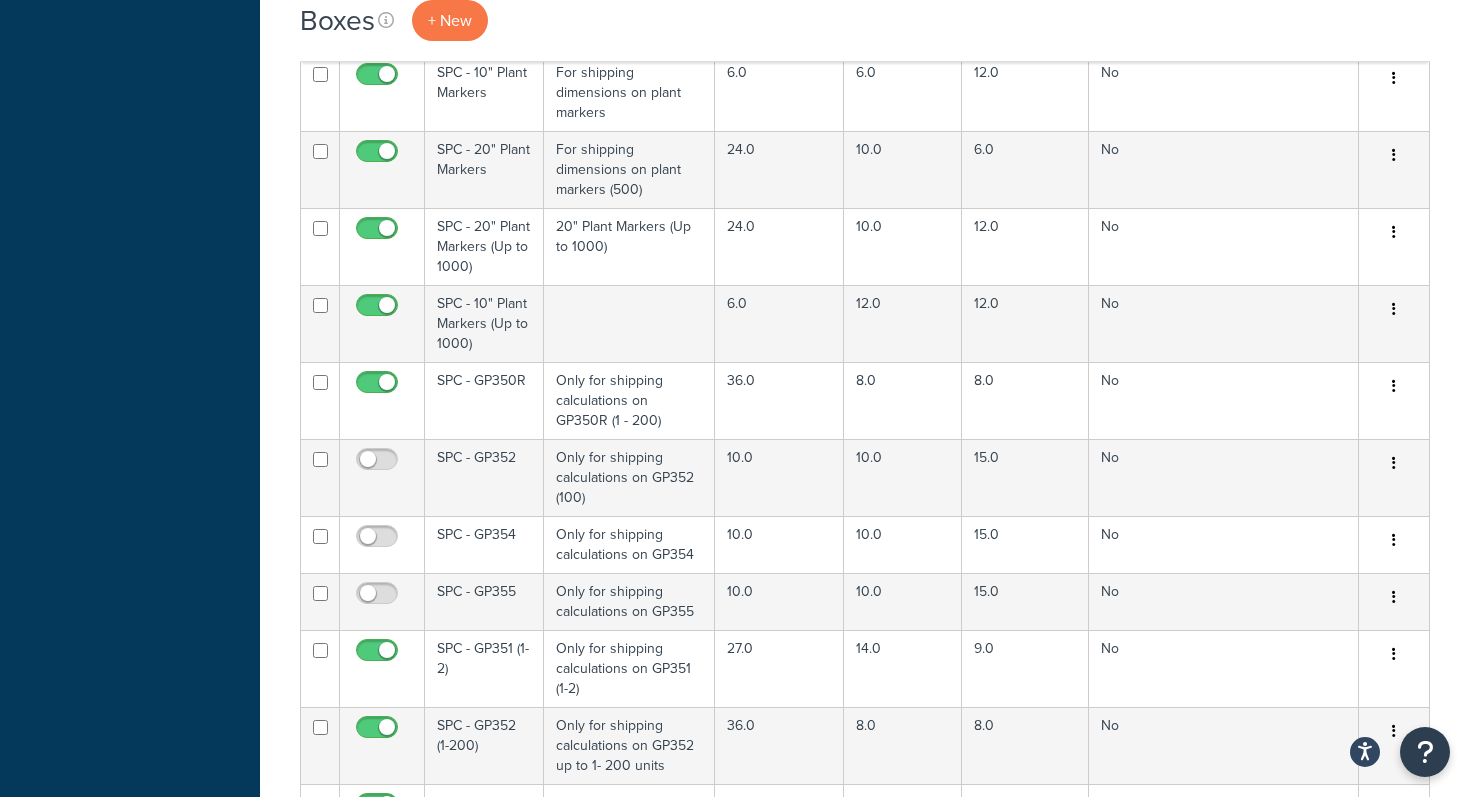 click on "Boxes
+ New
Bulk Actions
Duplicate
[GEOGRAPHIC_DATA]
Import CSV
Export CSV
Contact Us
Send Us A Message" at bounding box center (865, 608) 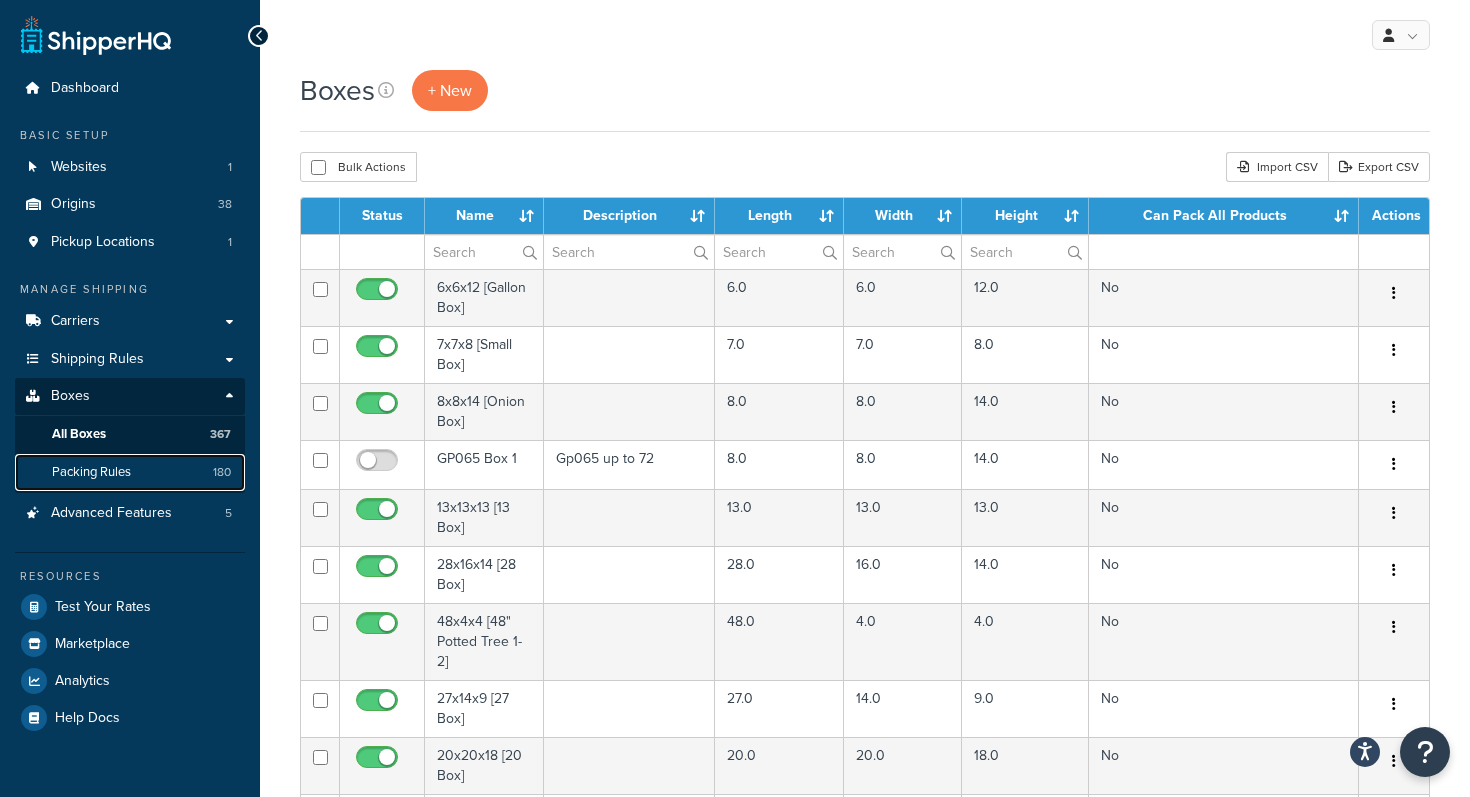 click on "Packing Rules" at bounding box center [91, 472] 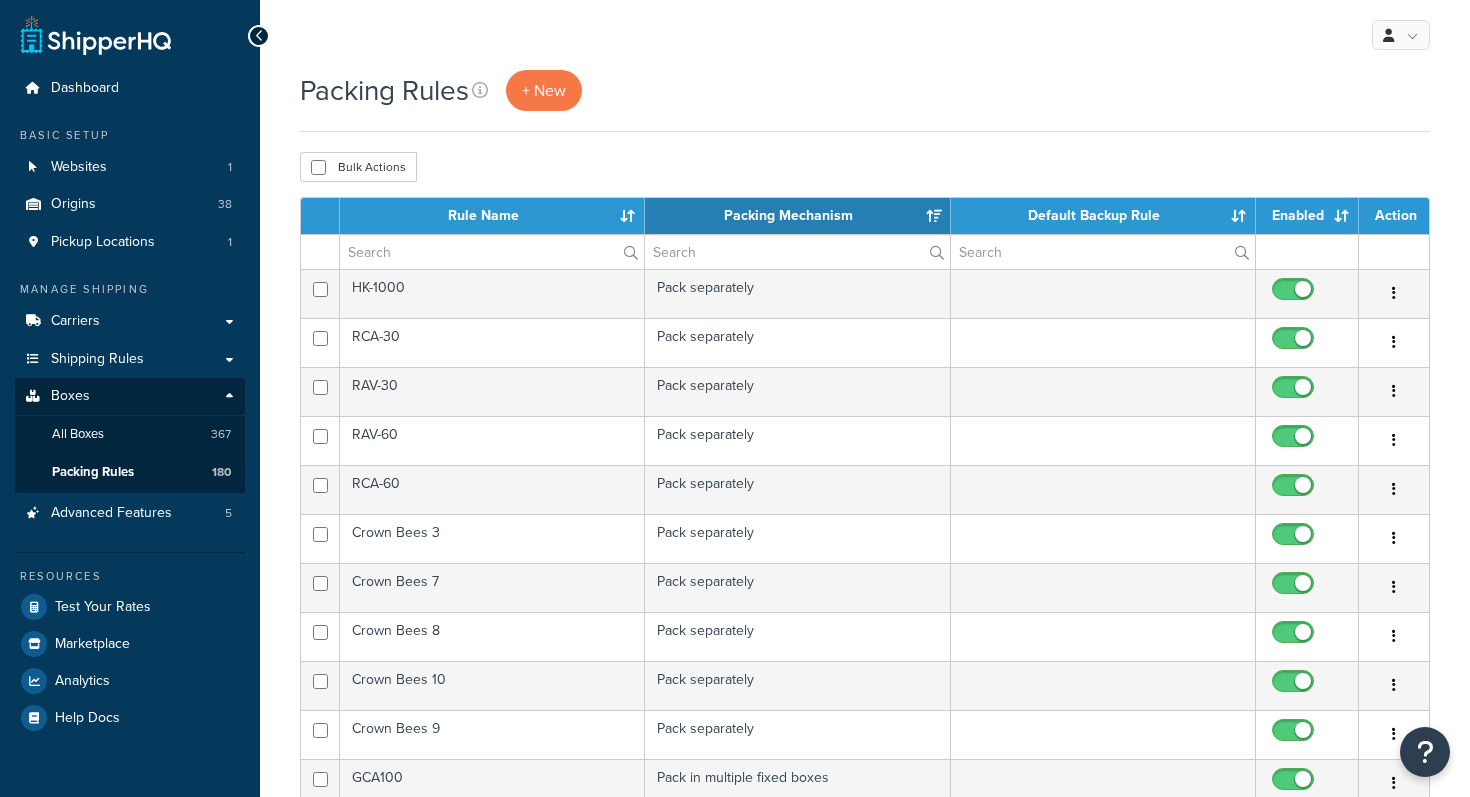 scroll, scrollTop: 0, scrollLeft: 0, axis: both 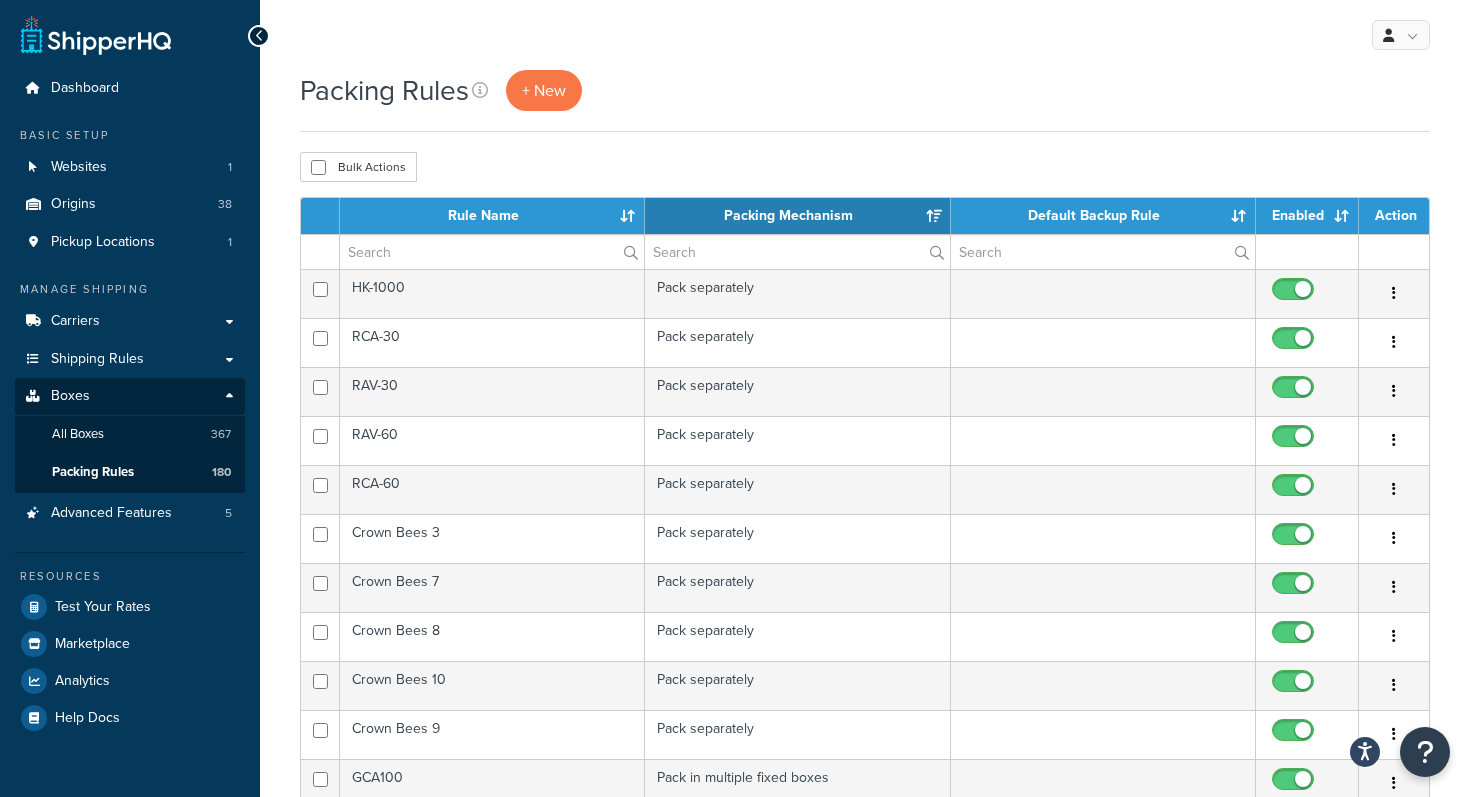 click on "Packing Rules
+ New
Bulk Actions
Duplicate
[GEOGRAPHIC_DATA]
Contact Us
Send Us A Message
Contact Information
Name  *
Email  *
Company name  *
Phone  *
Subject" at bounding box center [865, 794] 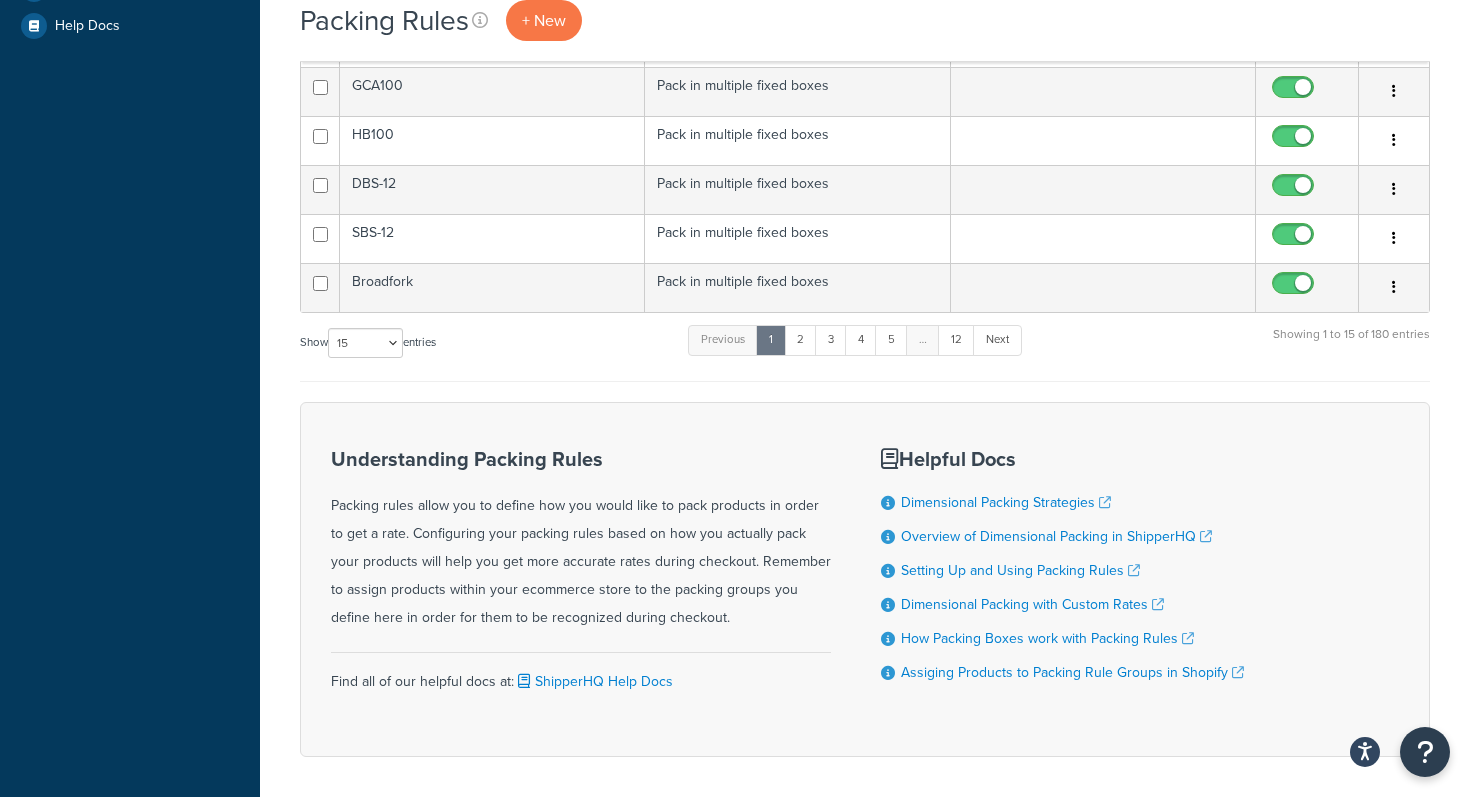 scroll, scrollTop: 771, scrollLeft: 0, axis: vertical 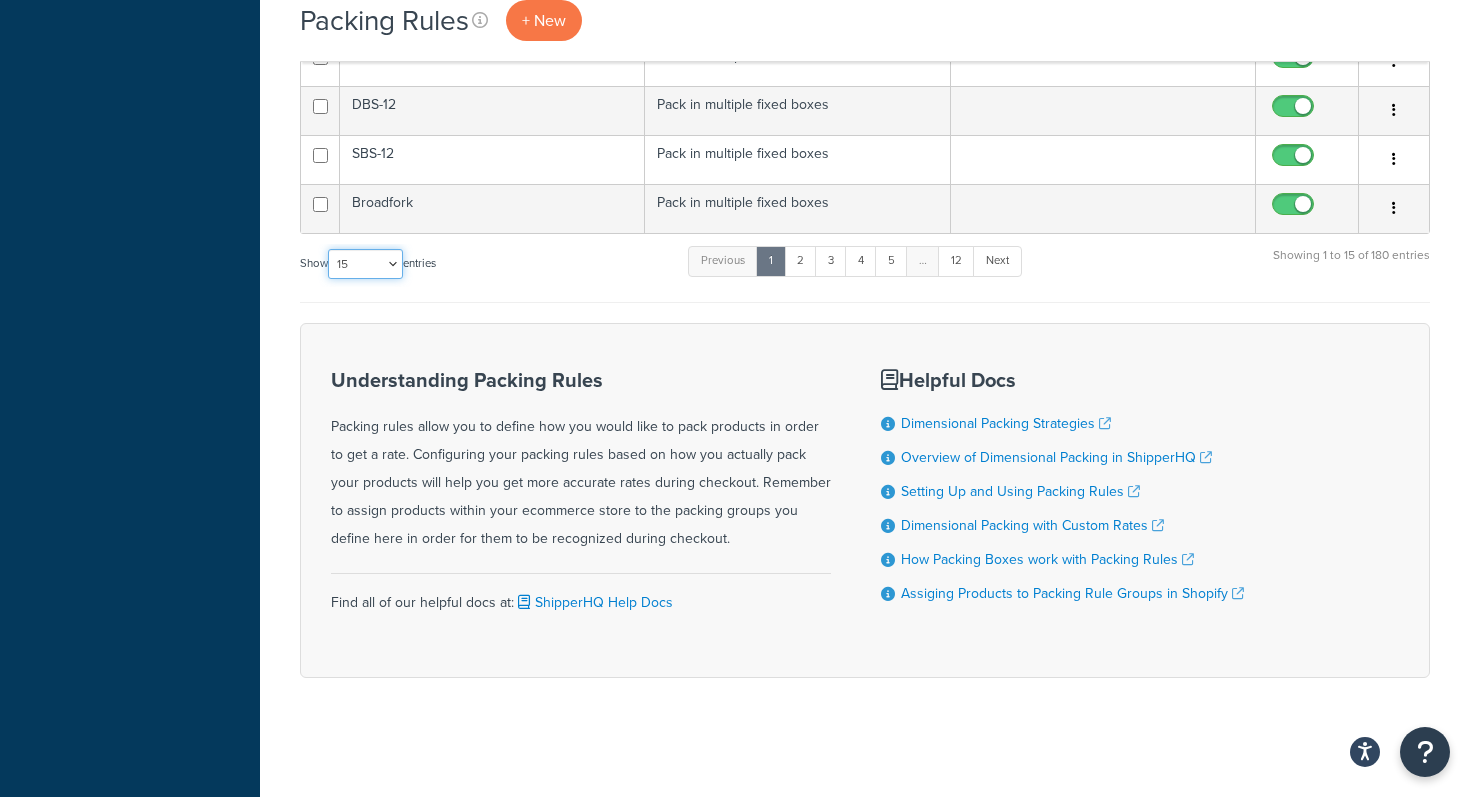 click on "10 15 25 50 100" at bounding box center [365, 264] 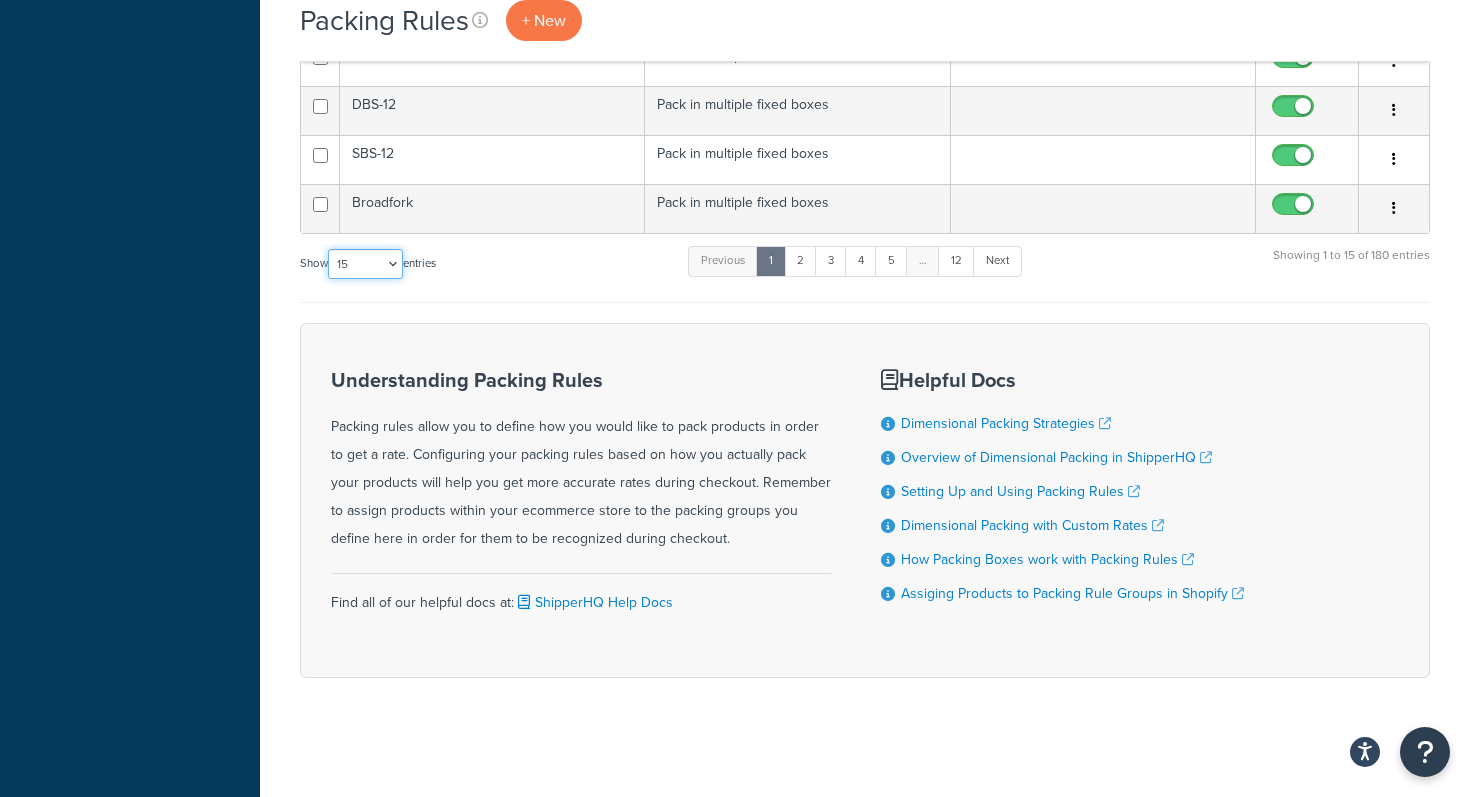 select on "100" 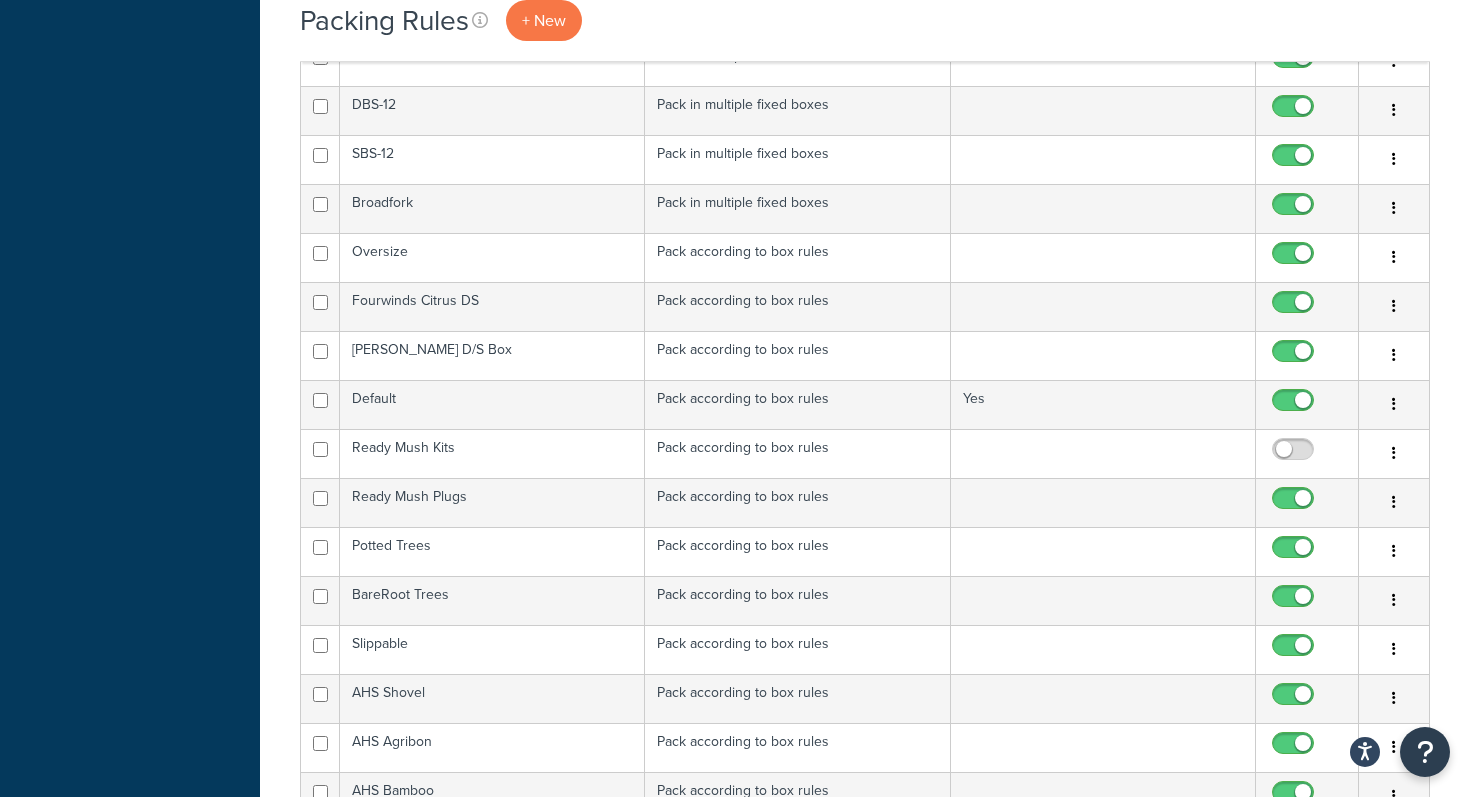 click on "Packing Rules
+ New
Bulk Actions
Duplicate
Delete
Contact Us
Send Us A Message
Contact Information
Name  *
Email  *
Company name  *
Phone  *
Subject" at bounding box center (865, 2106) 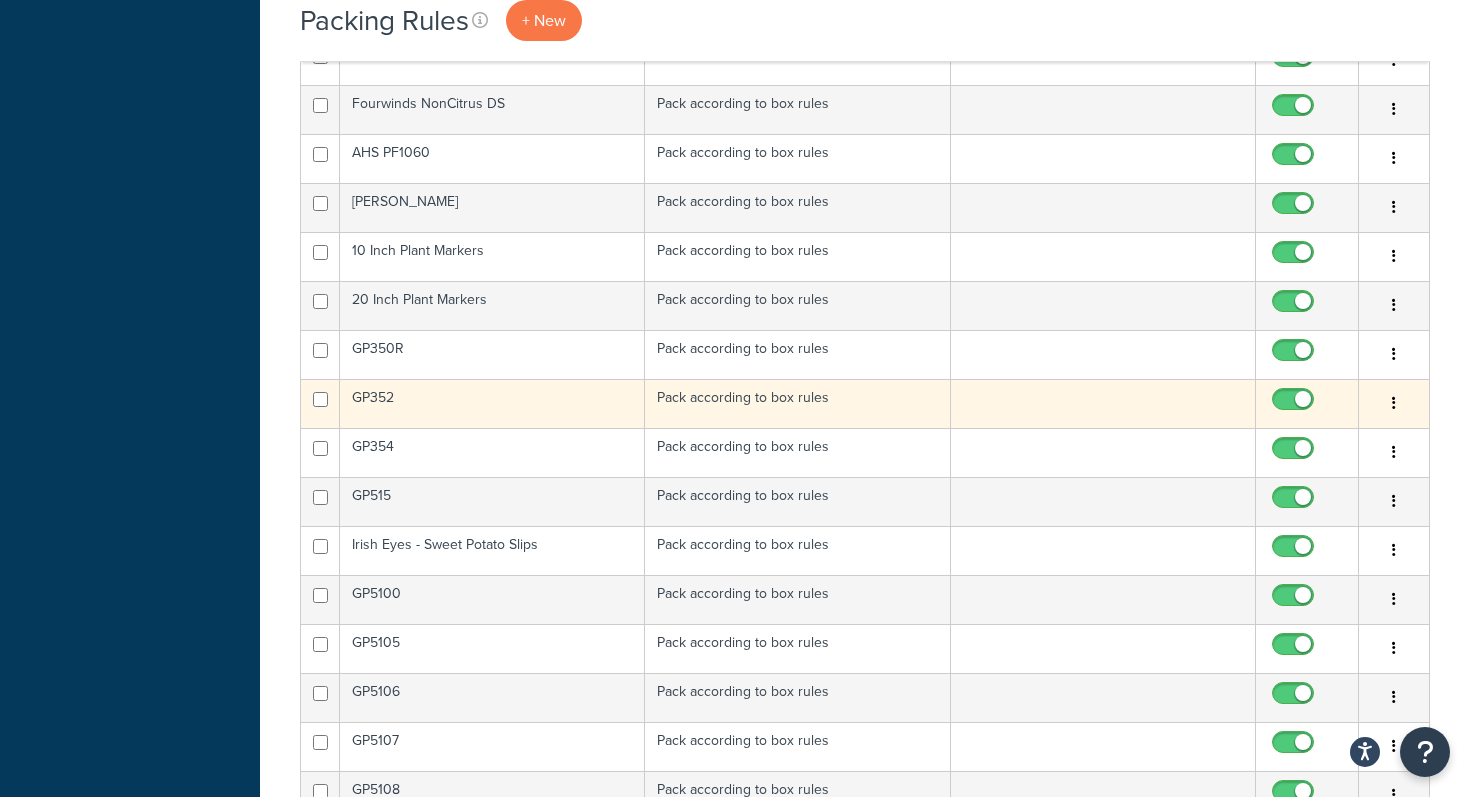 click on "GP352" at bounding box center (492, 403) 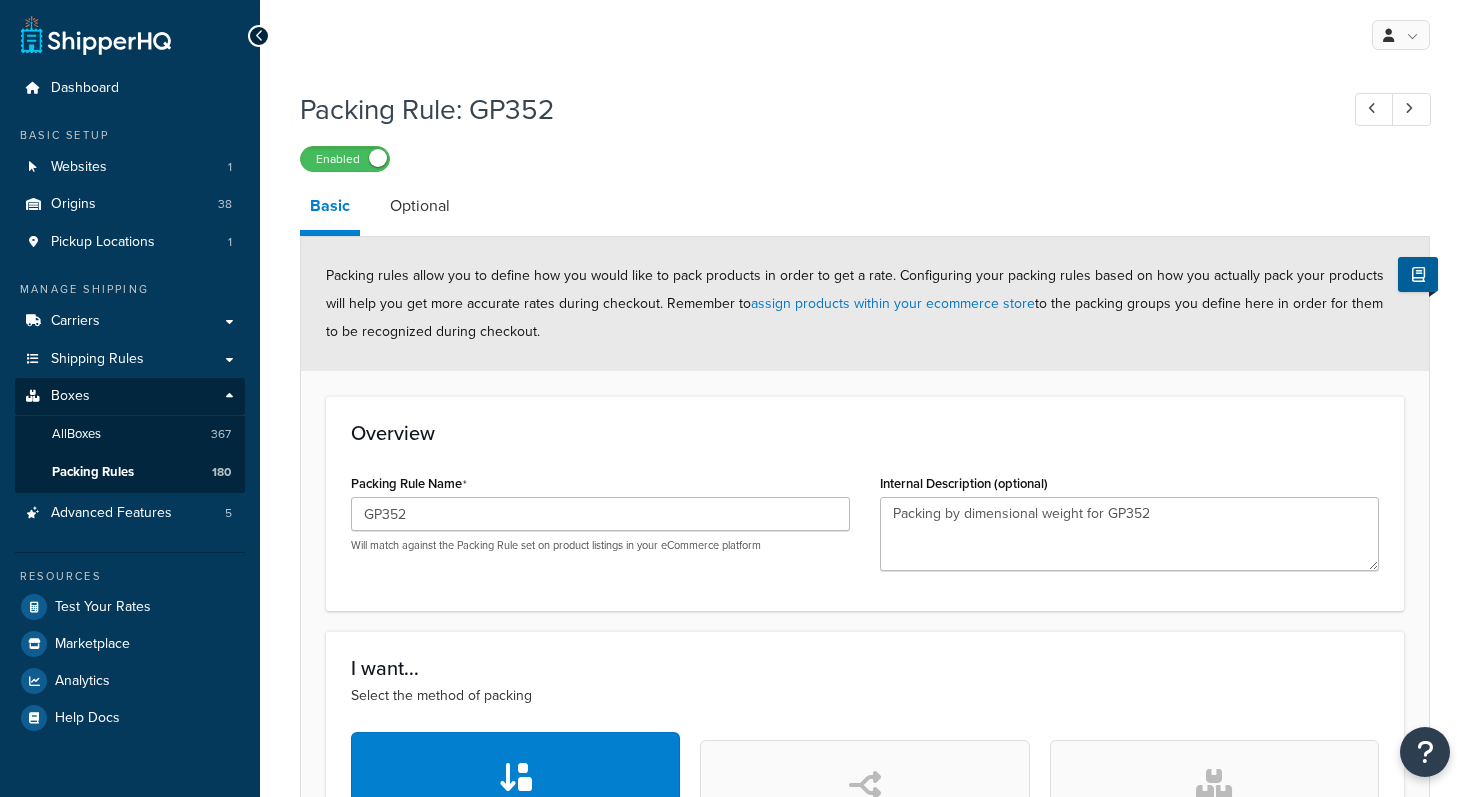 scroll, scrollTop: 0, scrollLeft: 0, axis: both 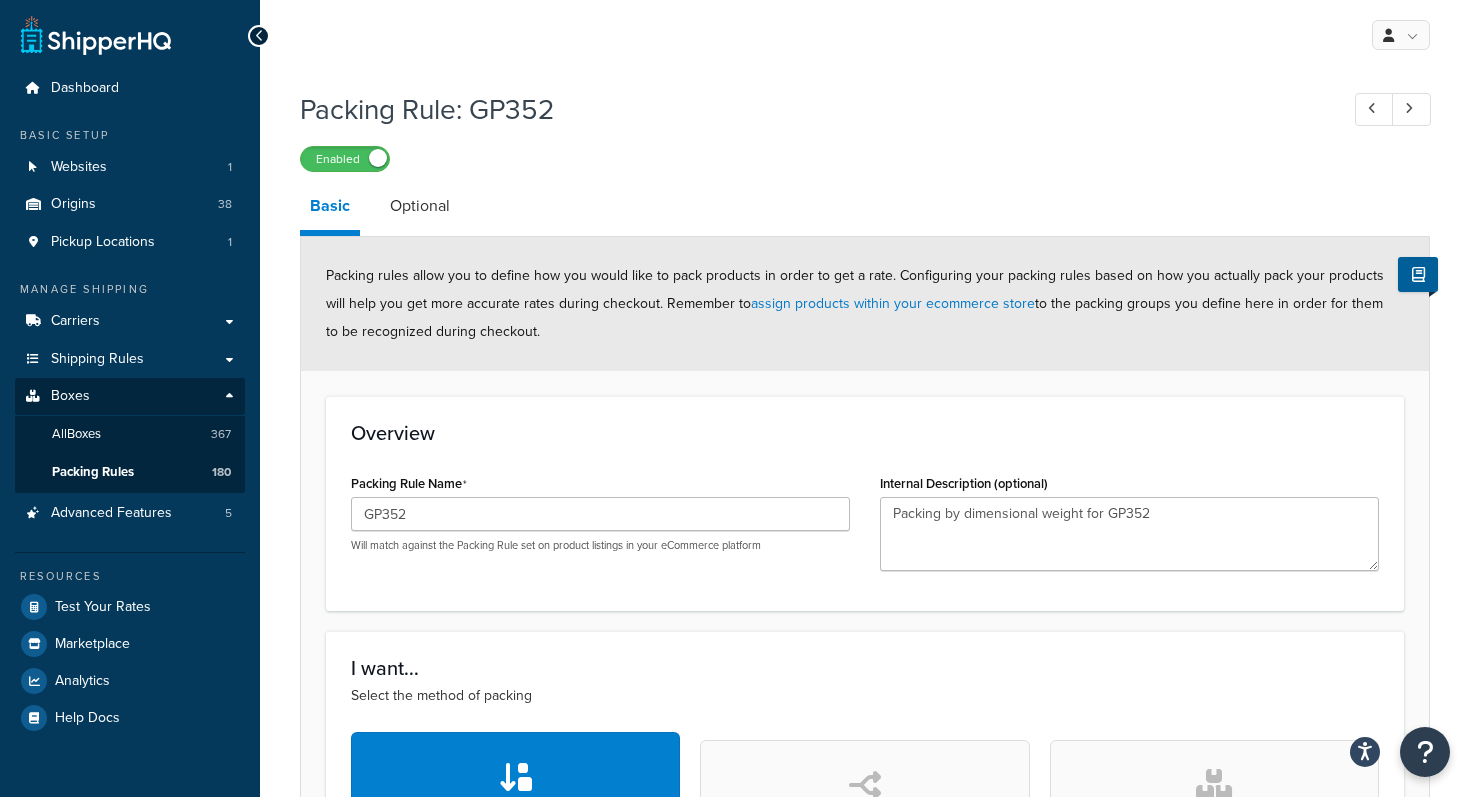click on "Overview Packing Rule Name   GP352 Will match against the Packing Rule set on product listings in your eCommerce platform Internal Description (optional)   Packing by dimensional weight for GP352" at bounding box center [865, 503] 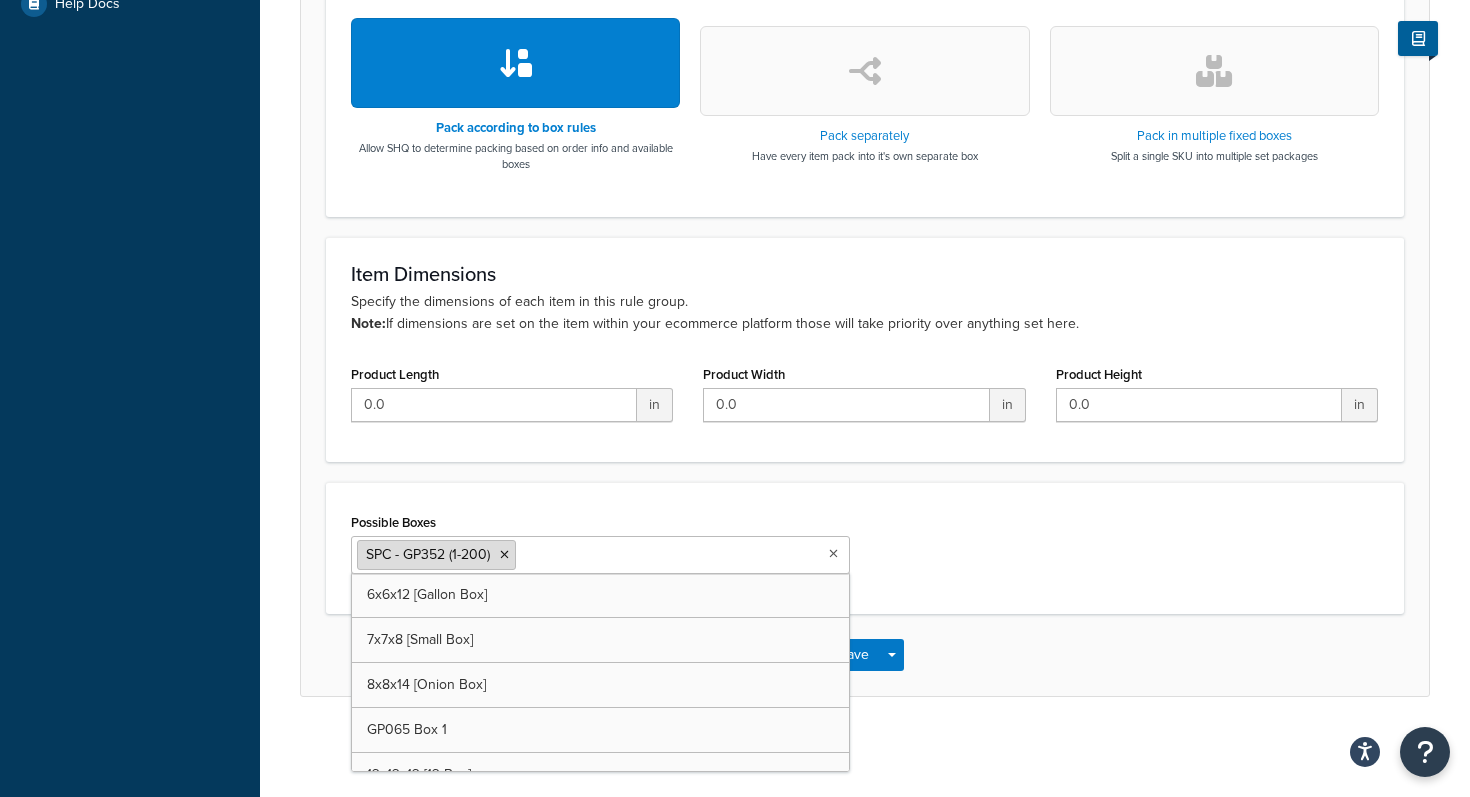 drag, startPoint x: 577, startPoint y: 548, endPoint x: 378, endPoint y: 545, distance: 199.02261 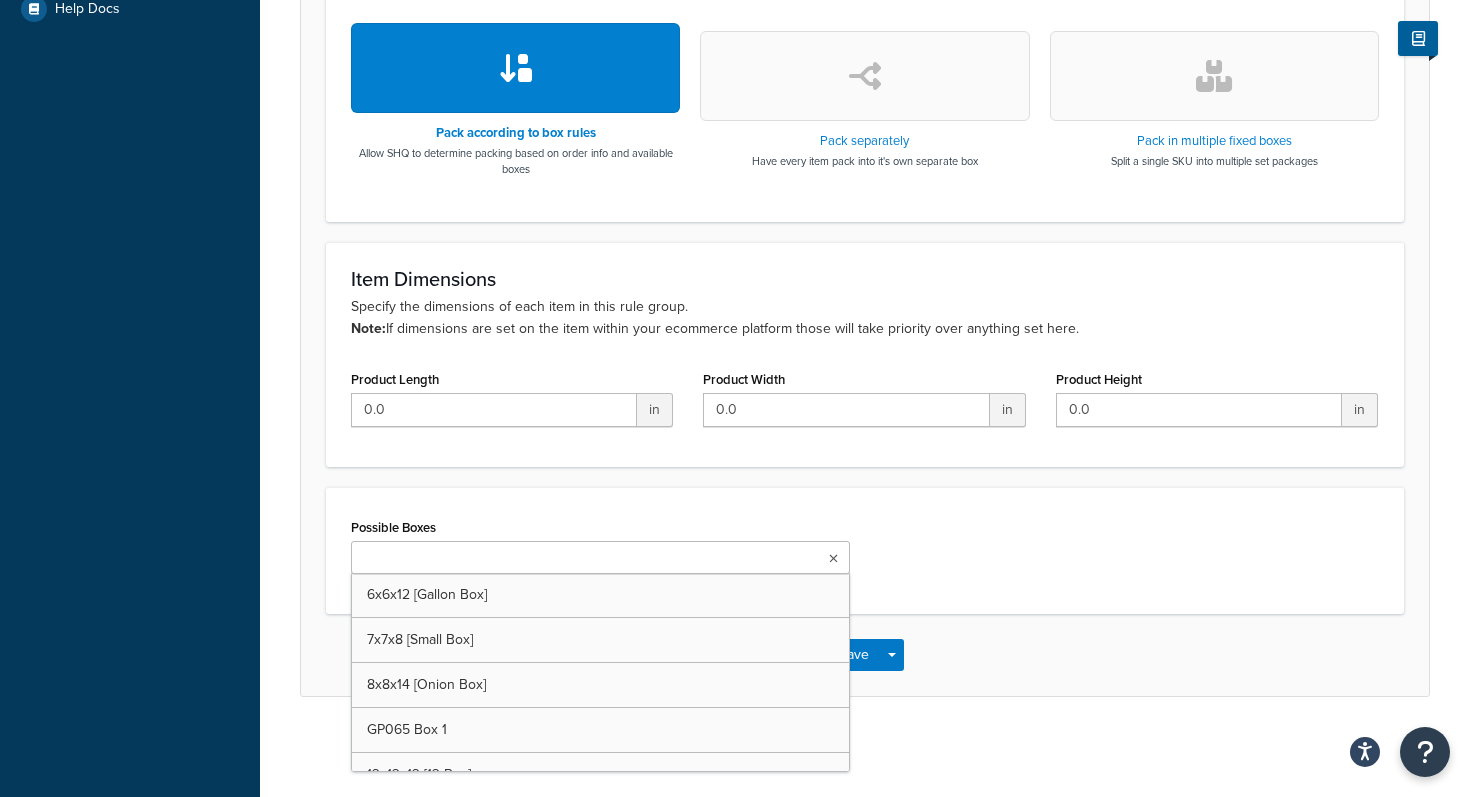 scroll, scrollTop: 710, scrollLeft: 0, axis: vertical 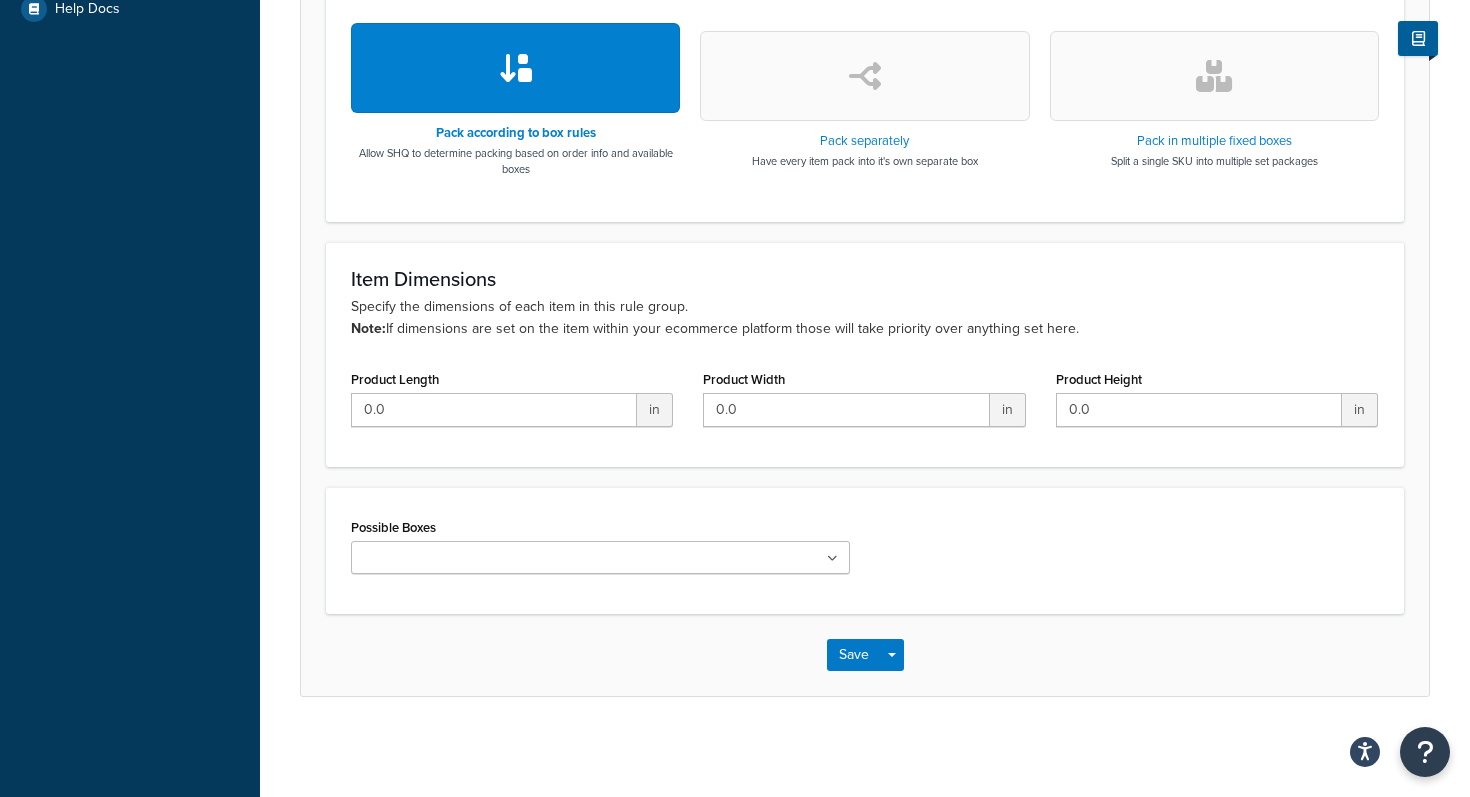 click on "Possible Boxes   6x6x12 [Gallon Box] 7x7x8 [Small Box] 8x8x14 [Onion Box] GP065 Box 1 13x13x13 [13 Box] 28x16x14 [28 Box] 48x4x4 [48" Potted Tree 1-2] 27x14x9 [27 Box] 20x20x18 [20 Box] 32x18x8 17x17x17 [17 Box] GP065 Box 2 22x16x6 [Small Bag] Big Bag TreeBox 24x10x6 [SmartPost Box] USPS Flat Rate Padded Envelope USPS Small FR USPS Med FR USPS Lrg FR Tube 10x8x0.5 [Small Yellow Envelope] 14x11x0.5 [Large Yellow Envelope] GP065 Box 3 PropACrop Tufflite or Blackout AHS Shovel Deer Fence Fourwinds NonCitrus DS 1 Koppes D/S Box Ready Mush KIT Box Ready Mush PLUG Box AHS Agribon Small AHS Agribon Large Bamboo AHS Bird Netting 1 AHS Mulch Film SPC GP1215 Box 2 AHS Long Handle Tools box 2 48x10x10 AHS Long Handle Tools box 4 FGI Bare Root Tree GO610 GO635 AHS Long Handle Tools box 8 Perennial Box 5 Perennial Box 1 Perennial Box 2 Perennial Box 3 Perennial Box 4 AA 6 Plant Box AA 8 Plant Box AA 12 Plant Box AHS Long Handle Tools box 17 AHS Long Handle Tools box 18 UNUSED AHS Long Handle Tools box 19 28x16x14 Bulky" at bounding box center (865, 551) 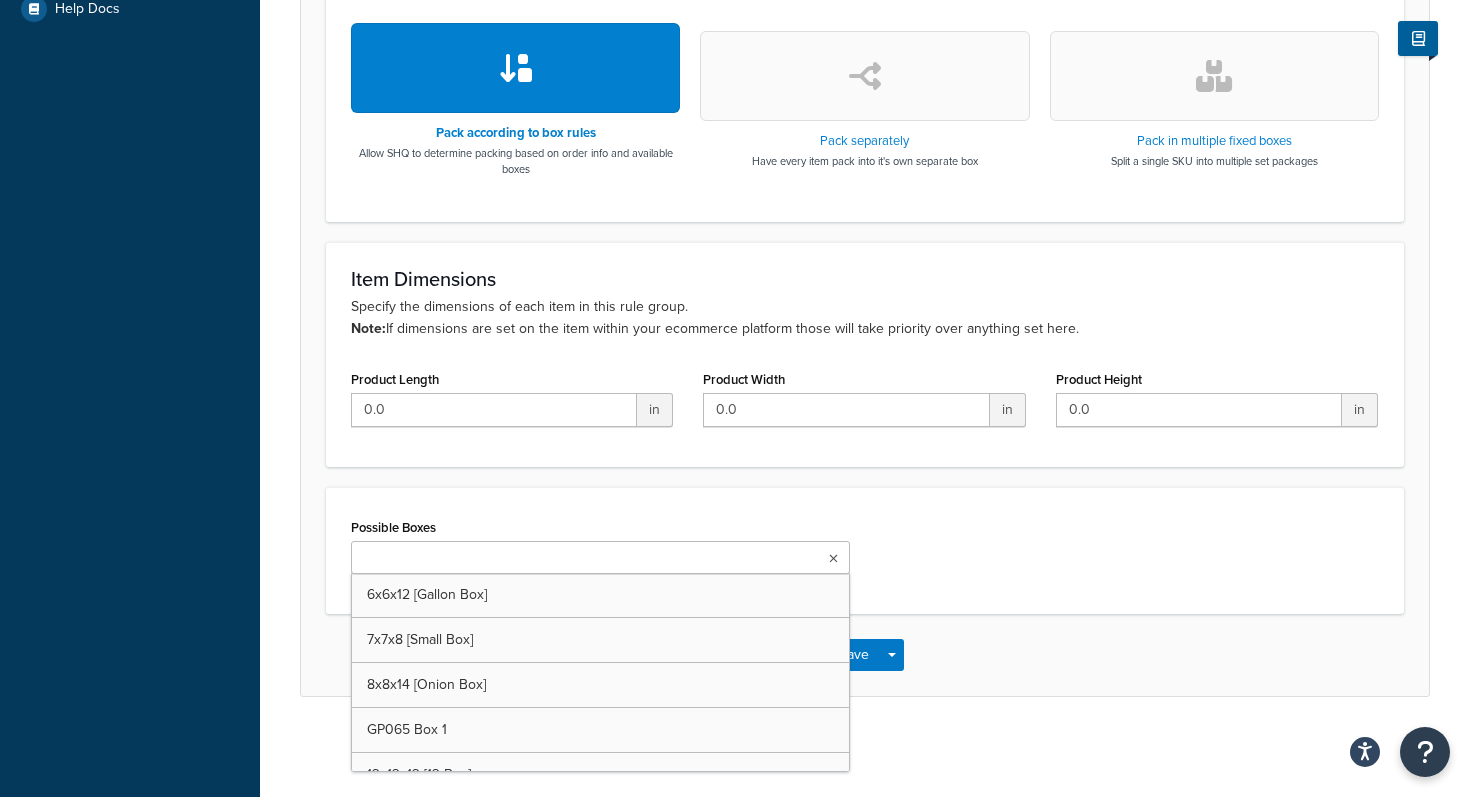 click at bounding box center [600, 557] 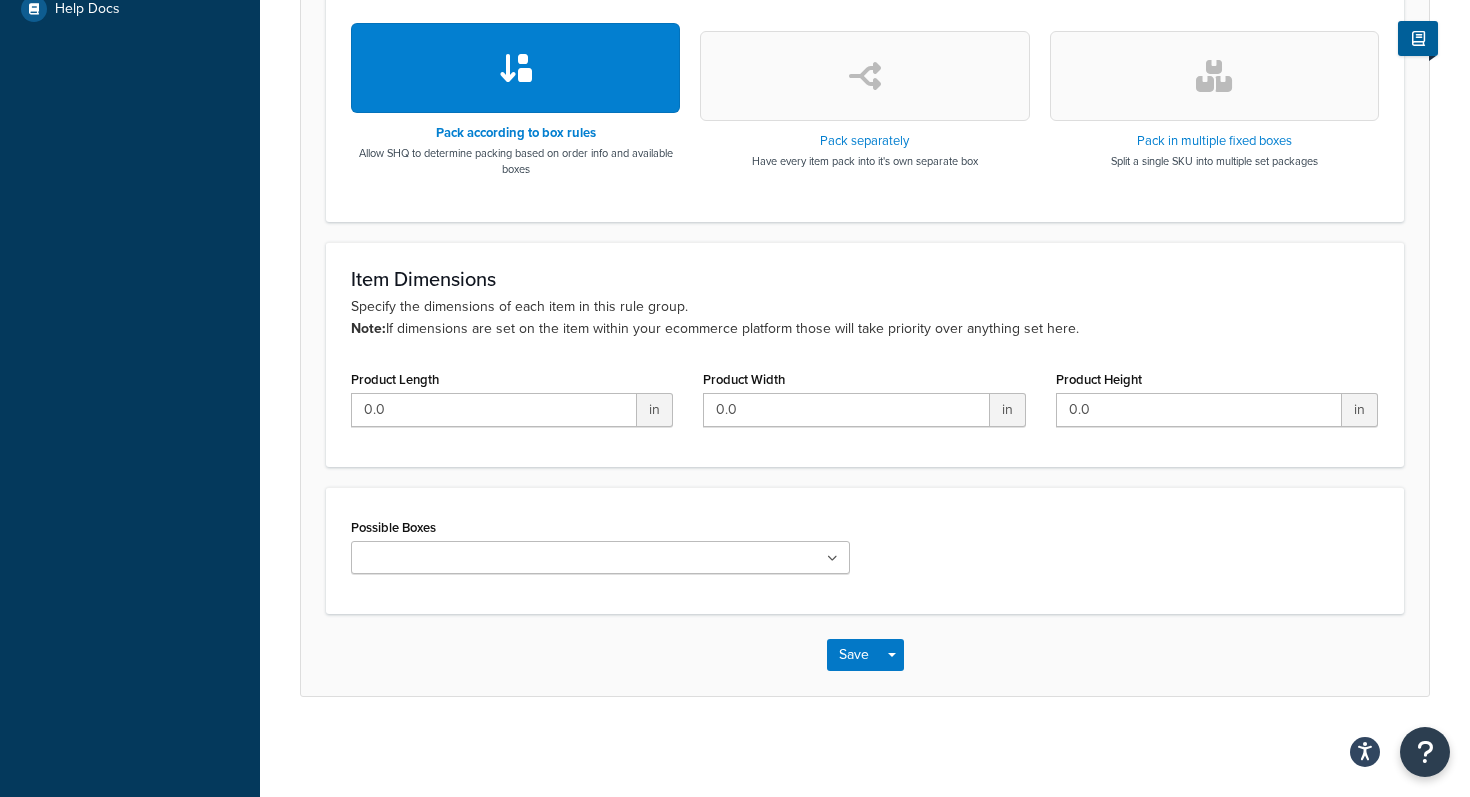 click on "Possible Boxes   6x6x12 [Gallon Box] 7x7x8 [Small Box] 8x8x14 [Onion Box] GP065 Box 1 13x13x13 [13 Box] 28x16x14 [28 Box] 48x4x4 [48" Potted Tree 1-2] 27x14x9 [27 Box] 20x20x18 [20 Box] 32x18x8 17x17x17 [17 Box] GP065 Box 2 22x16x6 [Small Bag] Big Bag TreeBox 24x10x6 [SmartPost Box] USPS Flat Rate Padded Envelope USPS Small FR USPS Med FR USPS Lrg FR Tube 10x8x0.5 [Small Yellow Envelope] 14x11x0.5 [Large Yellow Envelope] GP065 Box 3 PropACrop Tufflite or Blackout AHS Shovel Deer Fence Fourwinds NonCitrus DS 1 Koppes D/S Box Ready Mush KIT Box Ready Mush PLUG Box AHS Agribon Small AHS Agribon Large Bamboo AHS Bird Netting 1 AHS Mulch Film SPC GP1215 Box 2 AHS Long Handle Tools box 2 48x10x10 AHS Long Handle Tools box 4 FGI Bare Root Tree GO610 GO635 AHS Long Handle Tools box 8 Perennial Box 5 Perennial Box 1 Perennial Box 2 Perennial Box 3 Perennial Box 4 AA 6 Plant Box AA 8 Plant Box AA 12 Plant Box AHS Long Handle Tools box 17 AHS Long Handle Tools box 18 UNUSED AHS Long Handle Tools box 19 28x16x14 Bulky" at bounding box center (865, 551) 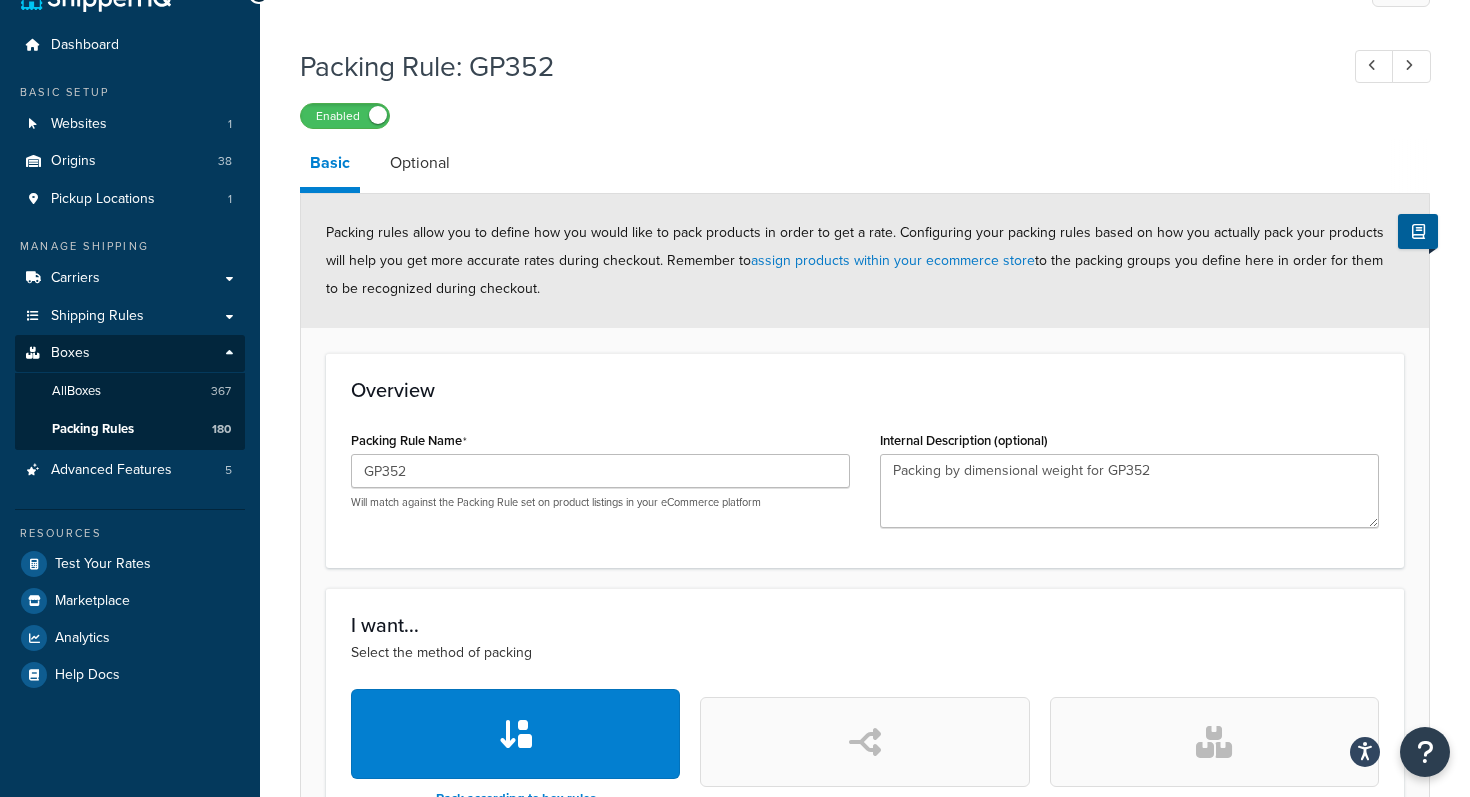 scroll, scrollTop: 0, scrollLeft: 0, axis: both 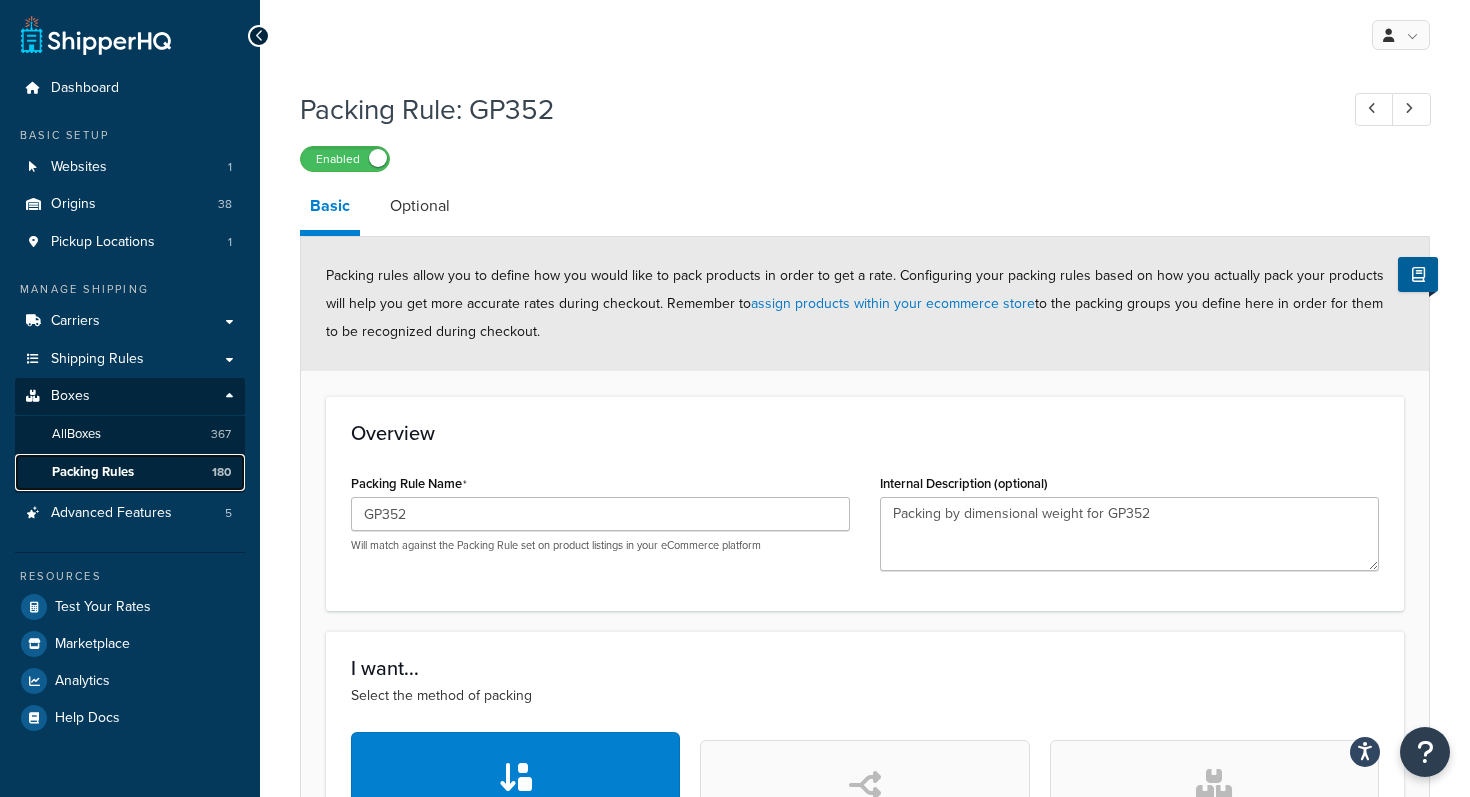 click on "Packing Rules" at bounding box center [93, 472] 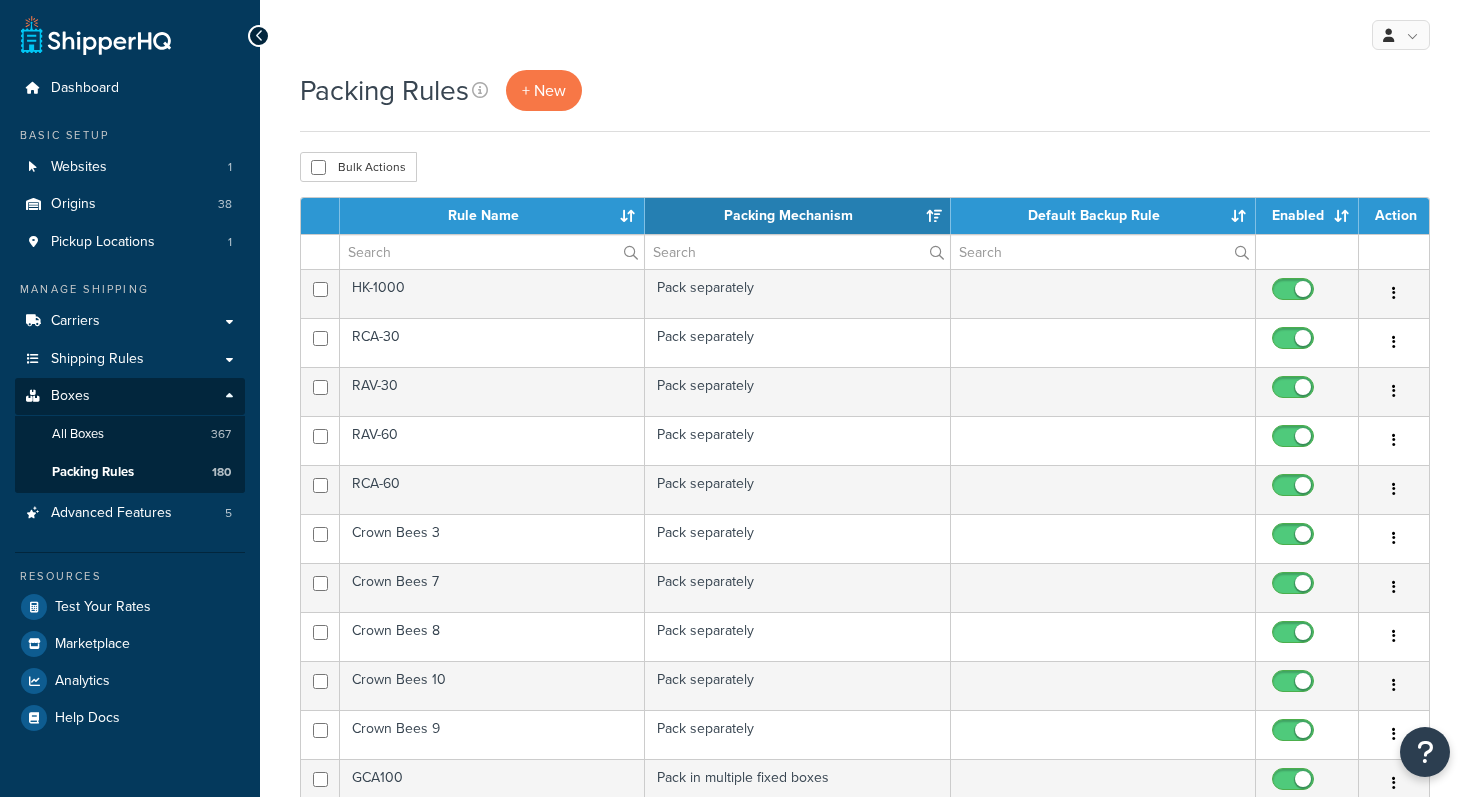 scroll, scrollTop: 0, scrollLeft: 0, axis: both 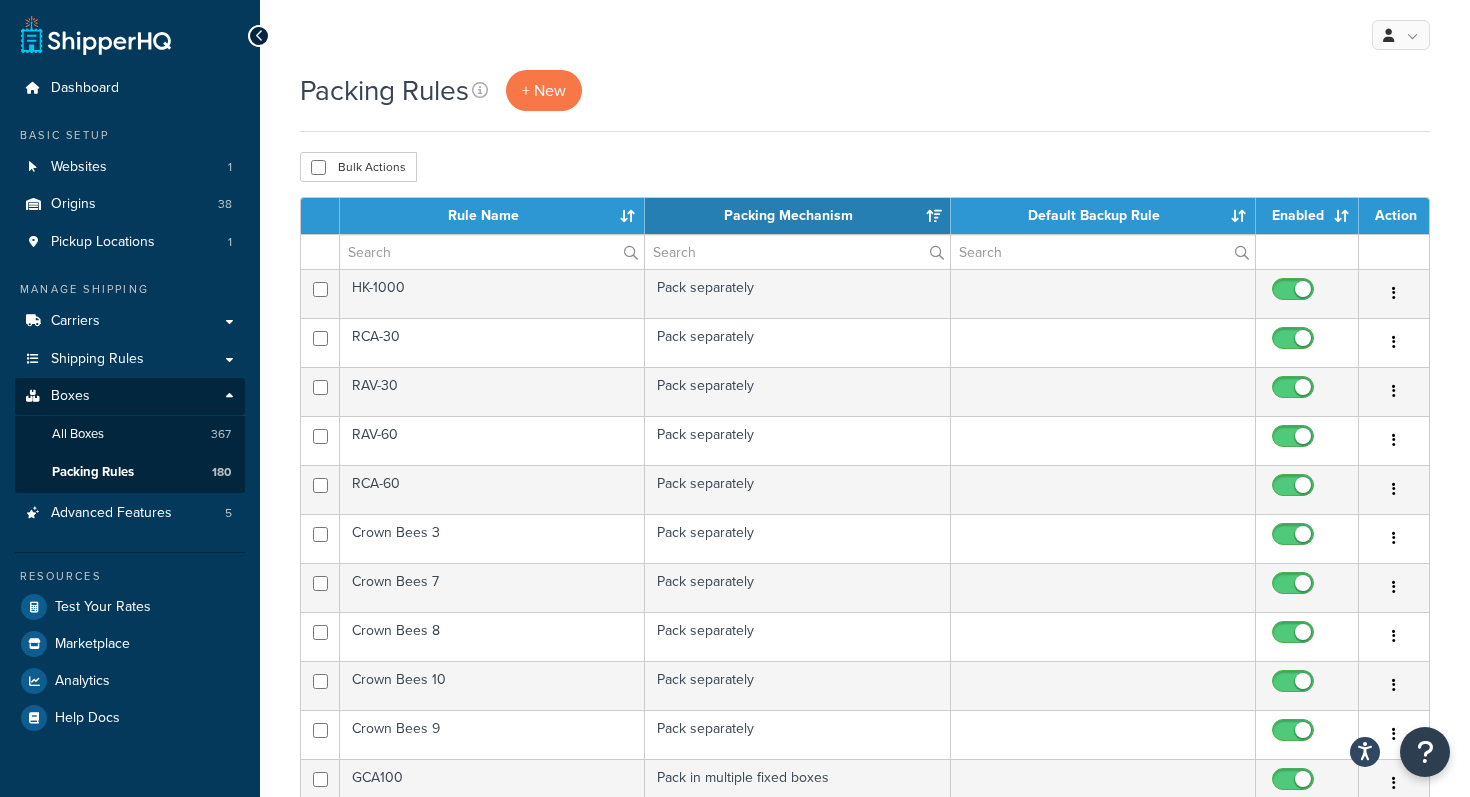 click on "Packing Rules
+ New" at bounding box center [865, 90] 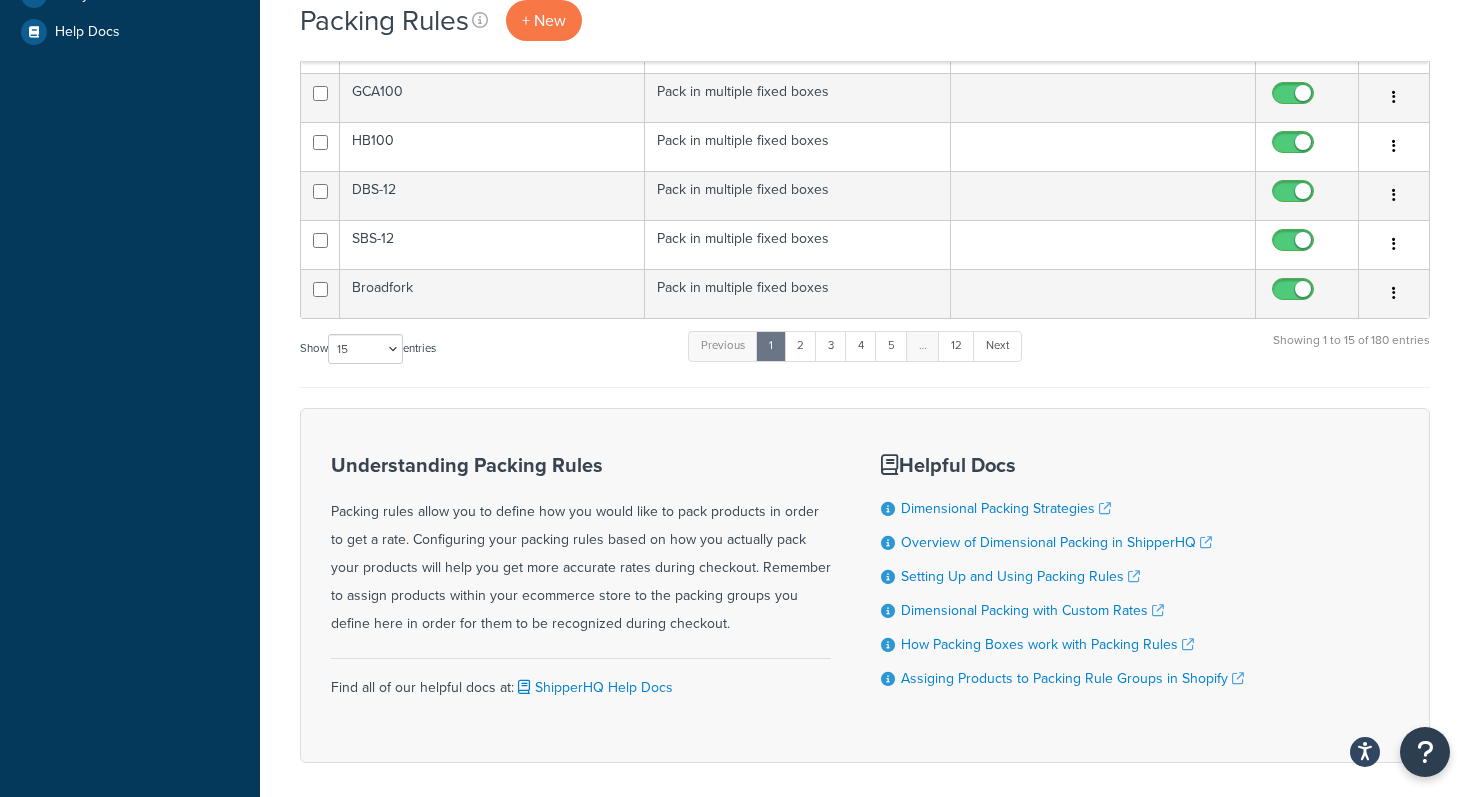 scroll, scrollTop: 771, scrollLeft: 0, axis: vertical 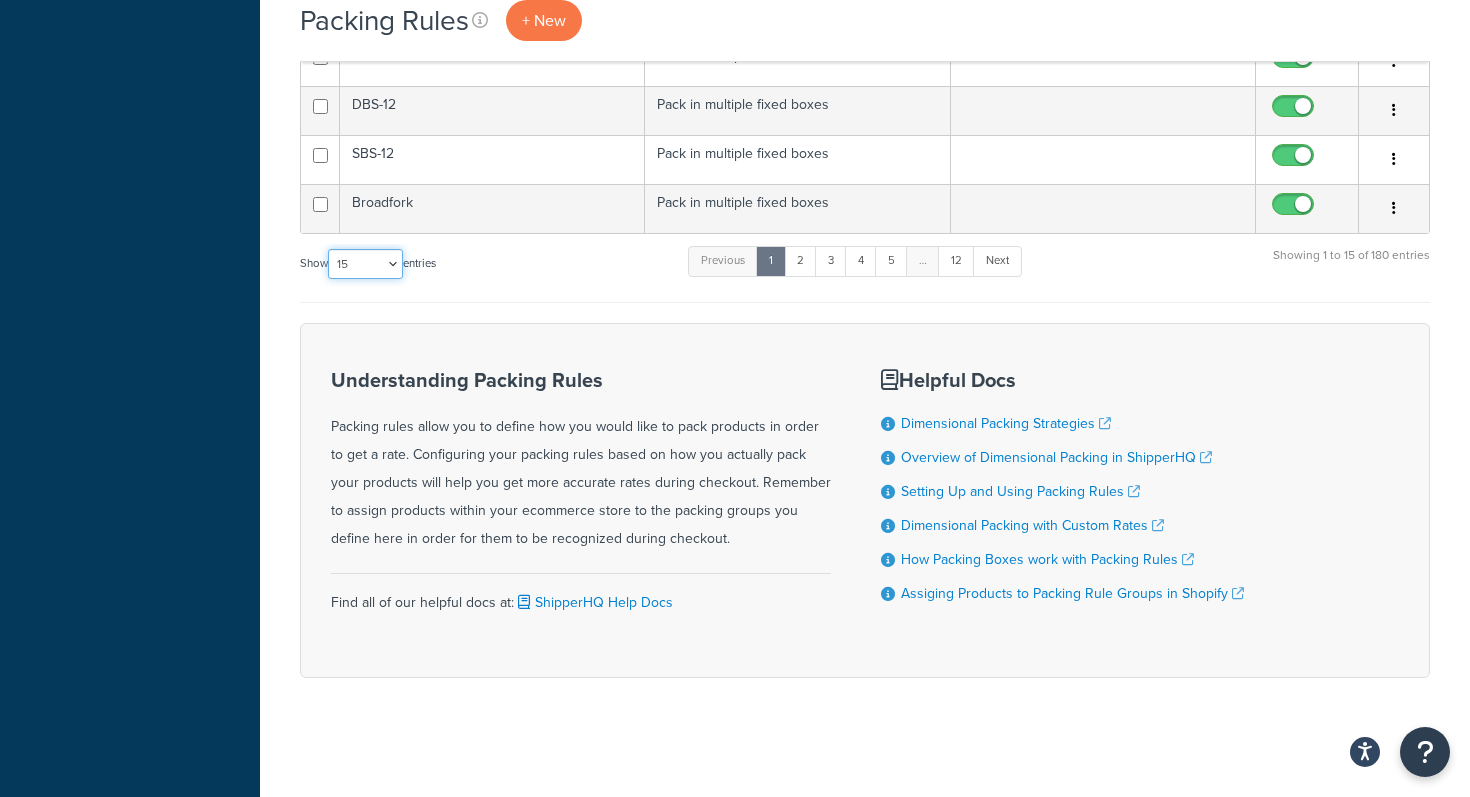 click on "10 15 25 50 100" at bounding box center (365, 264) 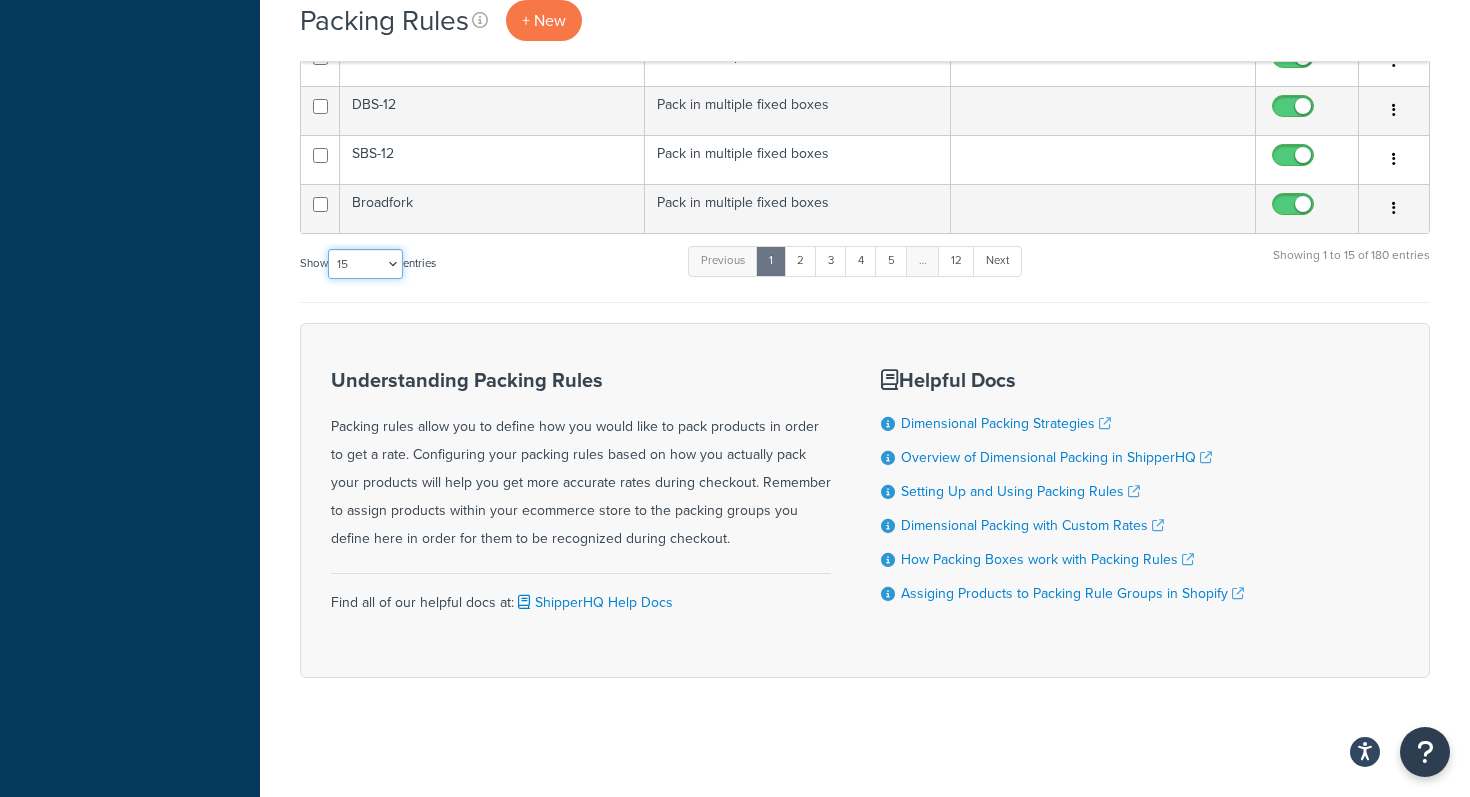 select on "100" 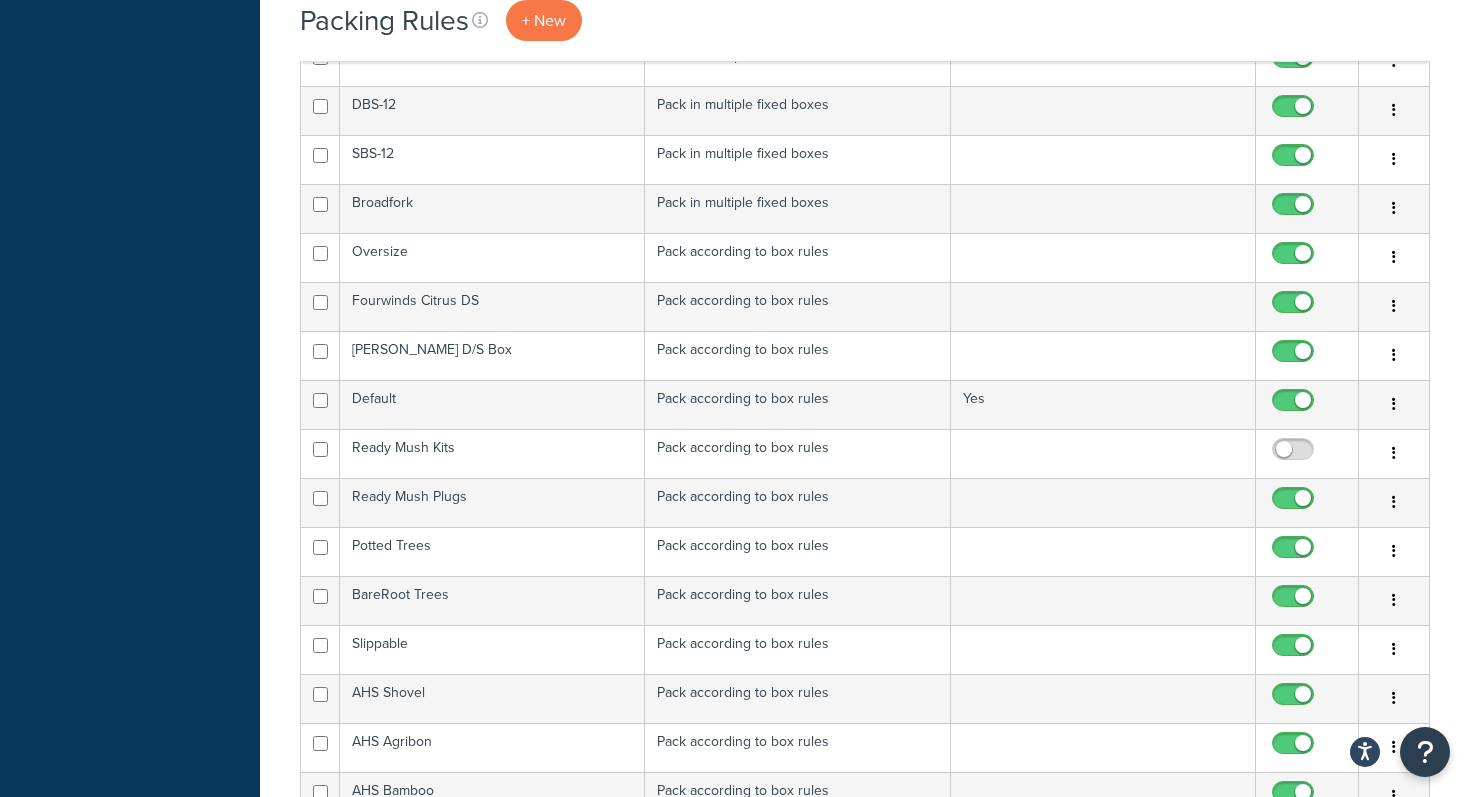 click on "Packing Rules
+ New
Bulk Actions
Duplicate
Delete
Contact Us
Send Us A Message
Contact Information
Name  *
Email  *
Company name  *
Phone  *
Subject" at bounding box center [865, 2106] 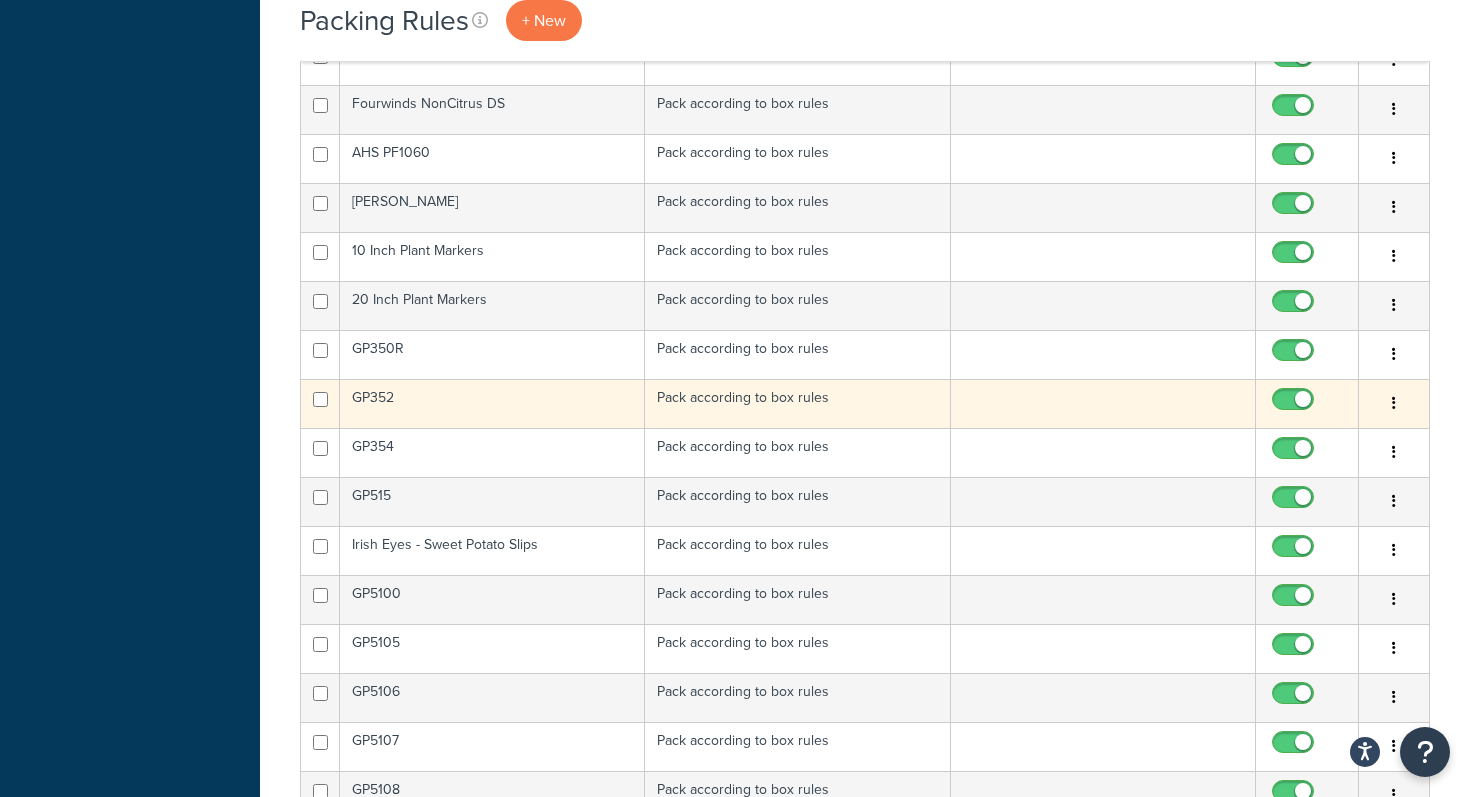 click on "GP352" at bounding box center (492, 403) 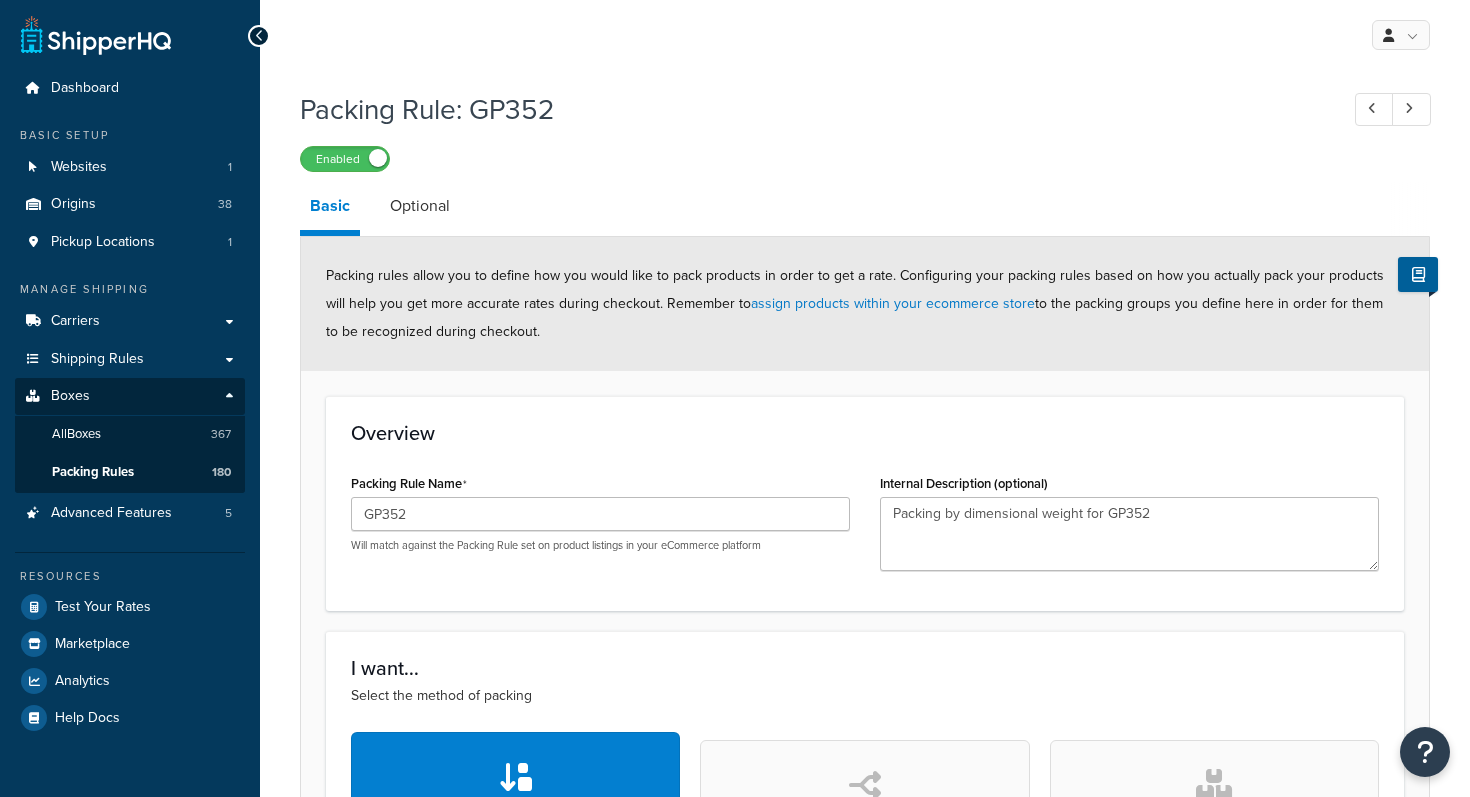 scroll, scrollTop: 0, scrollLeft: 0, axis: both 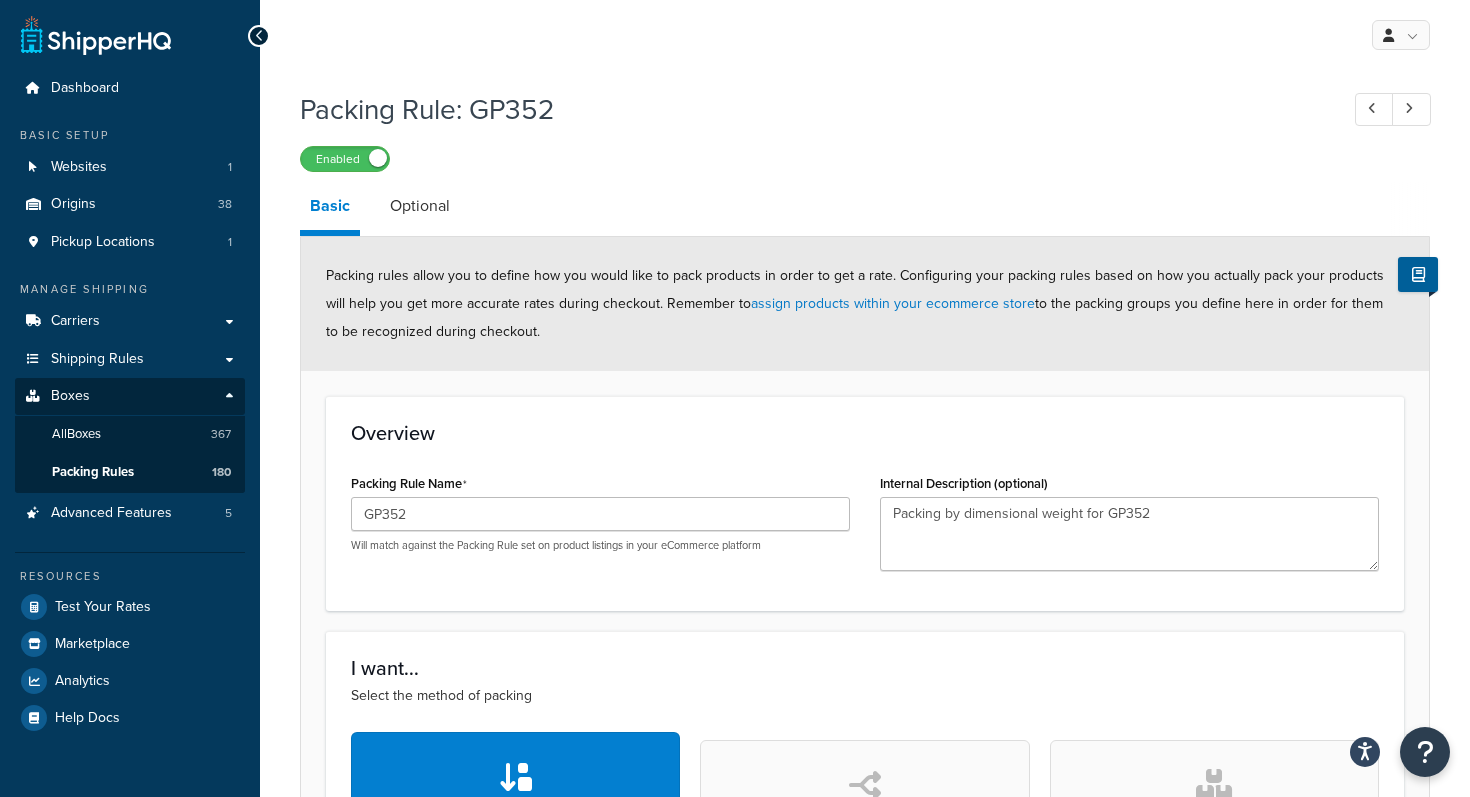click on "Overview" 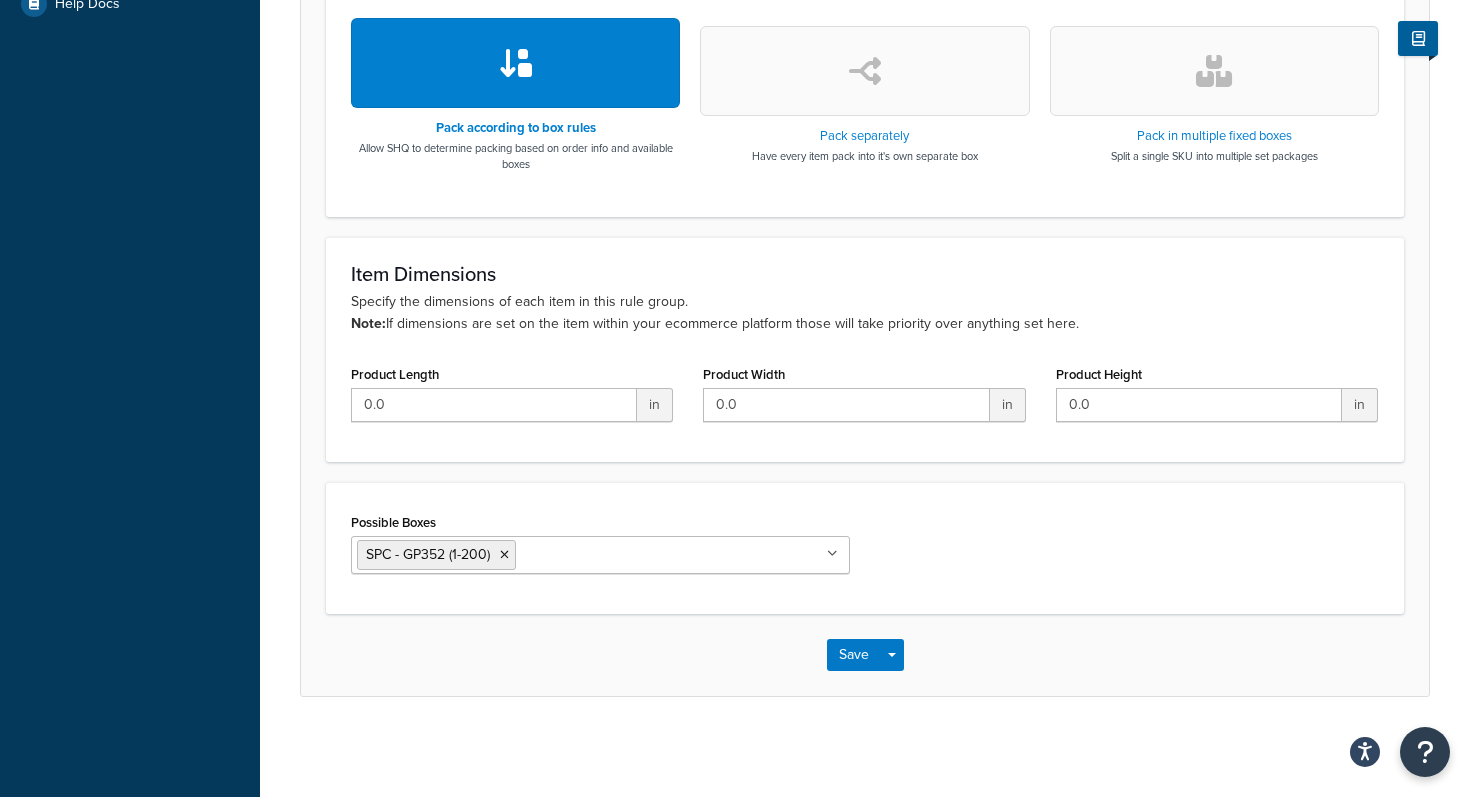 click on "Packing Rule: GP352 Enabled Basic   Optional   Packing rules allow you to define how you would like to pack products in order to get a rate. Configuring your packing rules based on how you actually pack your products will help you get more accurate rates during checkout. Remember to  assign products within your ecommerce store  to the packing groups you define here in order for them to be recognized during checkout. Overview Packing Rule Name   GP352 Will match against the Packing Rule set on product listings in your eCommerce platform Internal Description (optional)   Packing by dimensional weight for GP352 I want... Select the method of packing Pack according to box rules Allow SHQ to determine packing based on order info and available boxes Pack separately Have every item pack into it's own separate box Pack in multiple fixed boxes Split a single SKU into multiple set packages Item Dimensions Specify the dimensions of each item in this rule group.  Note: Product Length   0.0 in Product Width   0.0 in   0.0" at bounding box center (865, 56) 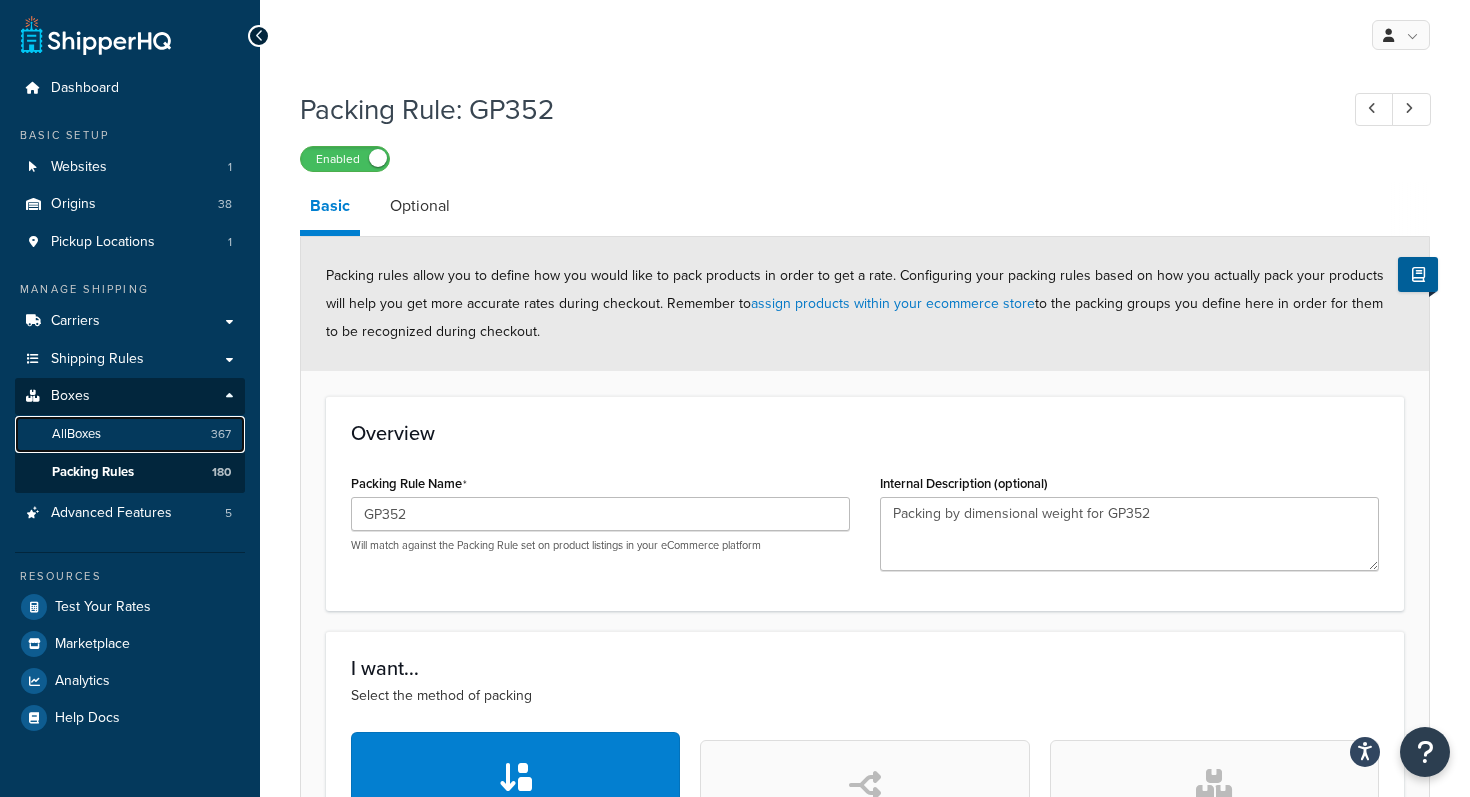 click on "All  Boxes 367" at bounding box center [130, 434] 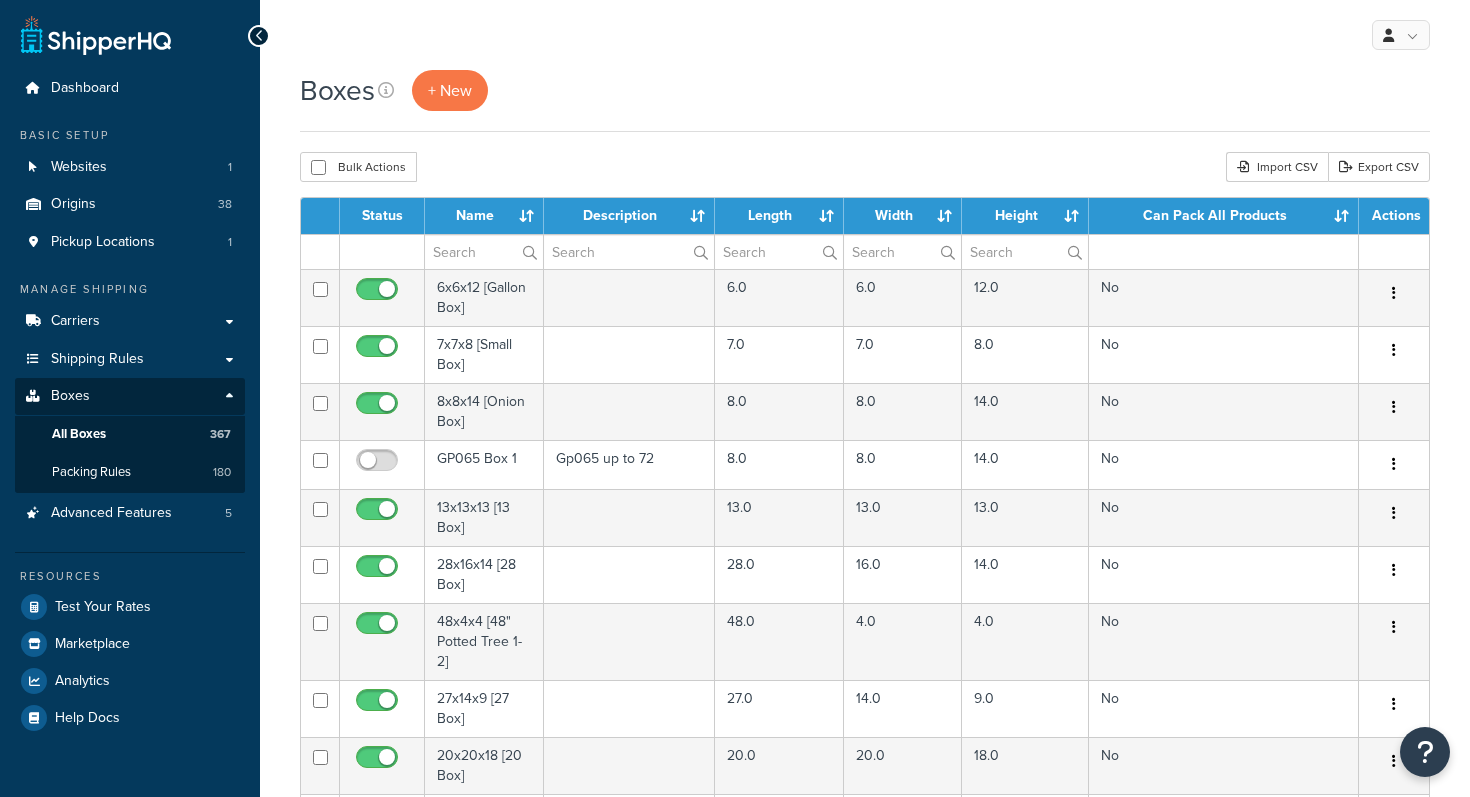 select on "1000" 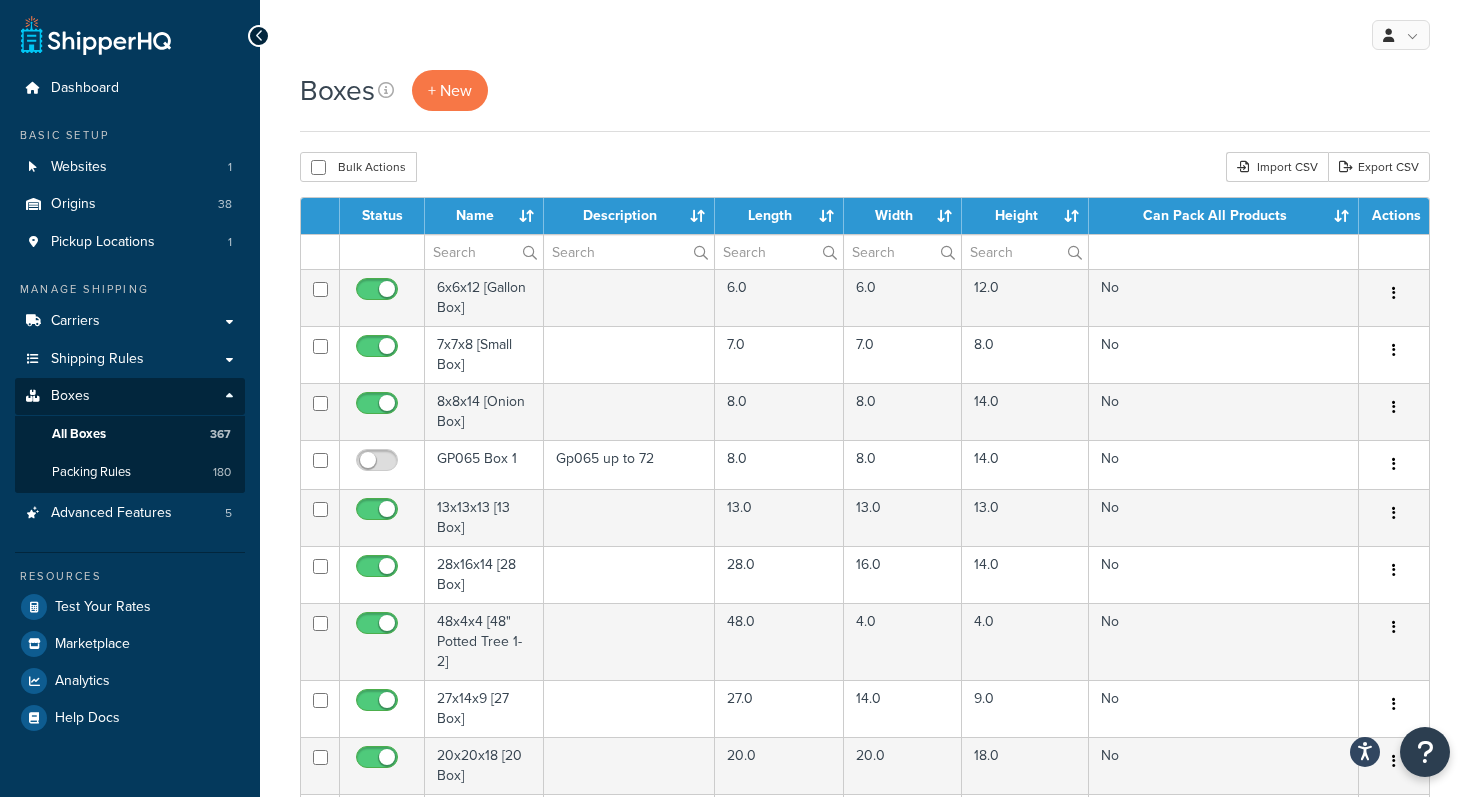 scroll, scrollTop: 0, scrollLeft: 0, axis: both 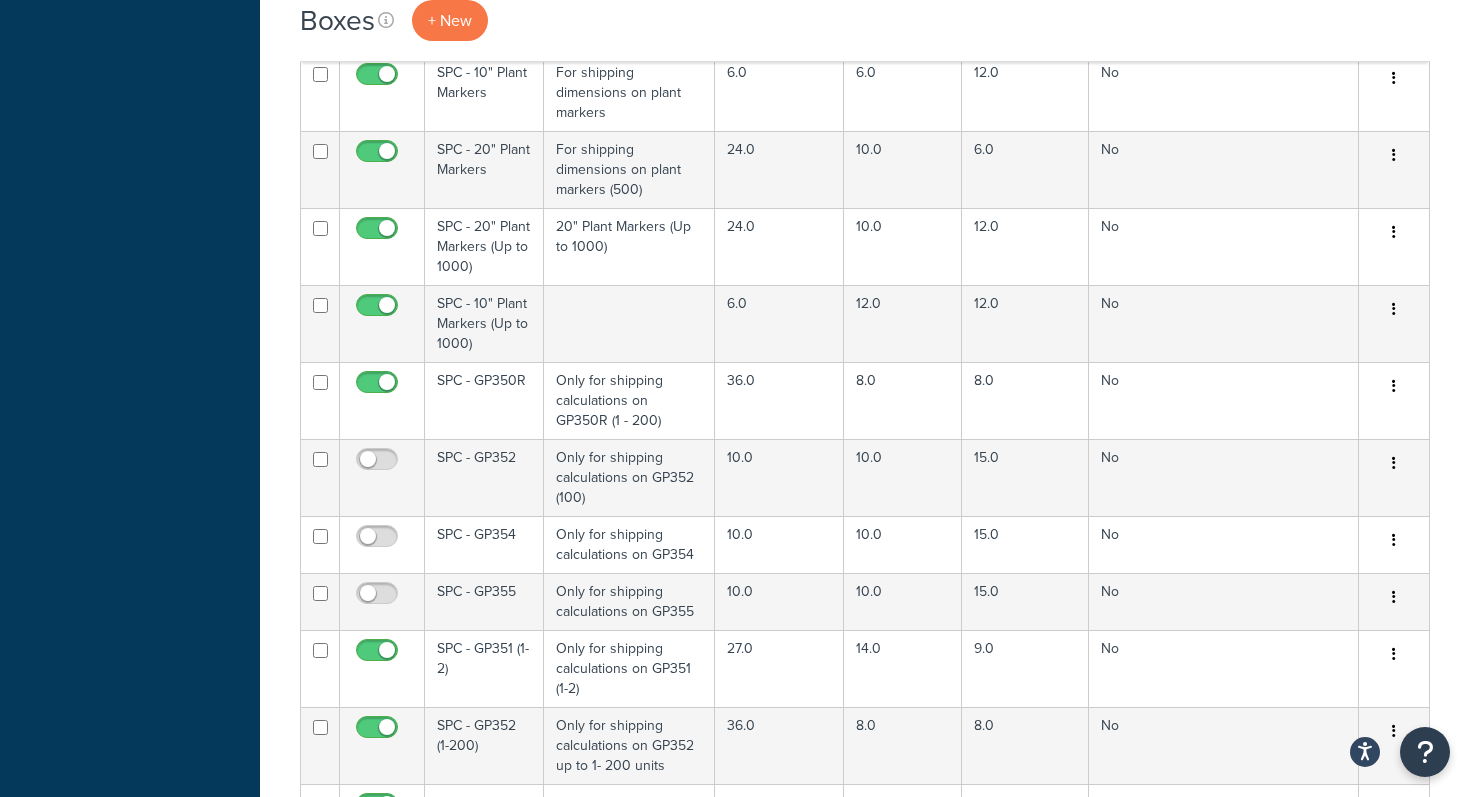 click on "Boxes
+ New
Bulk Actions
Duplicate
[GEOGRAPHIC_DATA]
Import CSV
Export CSV
Contact Us
Send Us A Message" at bounding box center [865, 608] 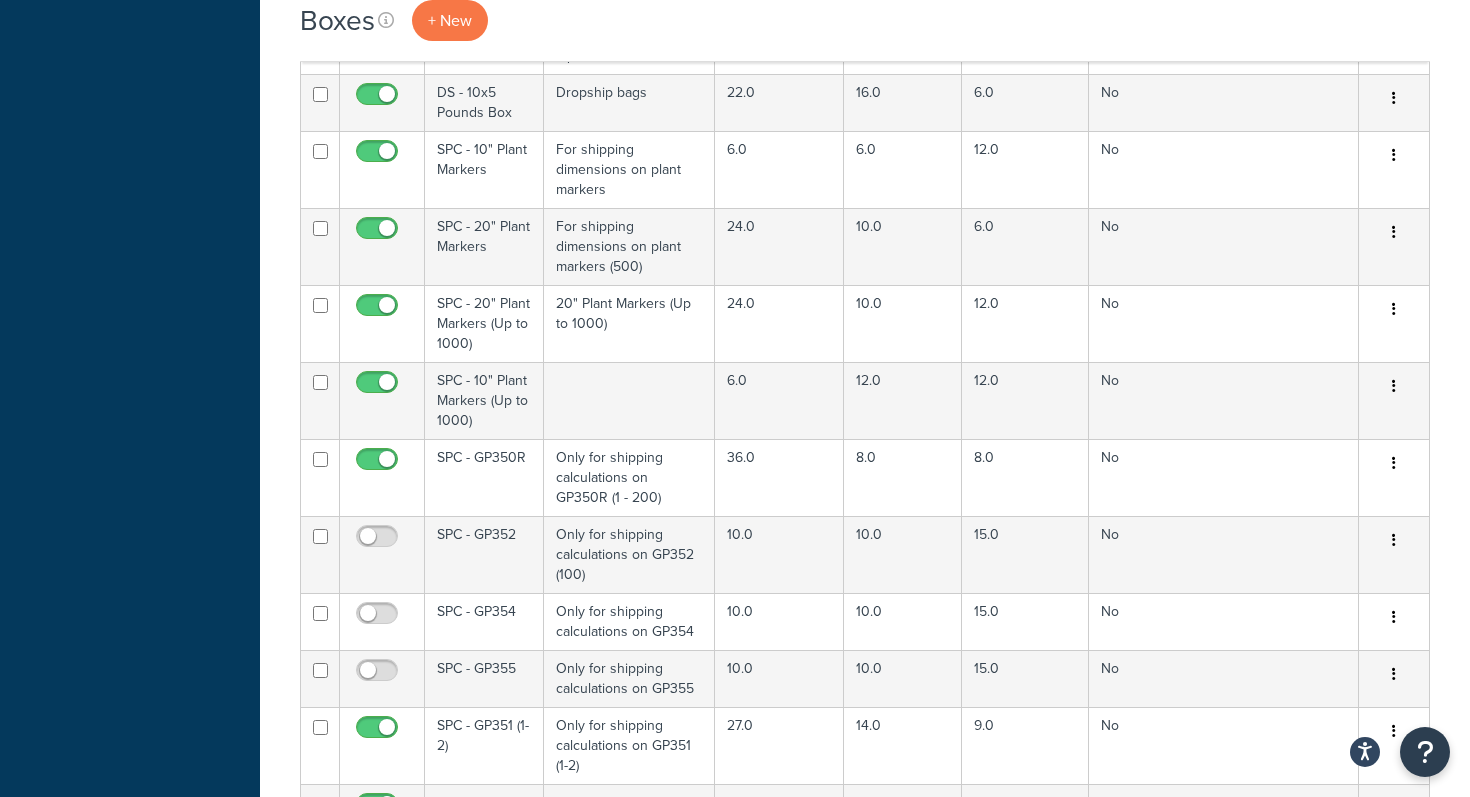scroll, scrollTop: 11061, scrollLeft: 0, axis: vertical 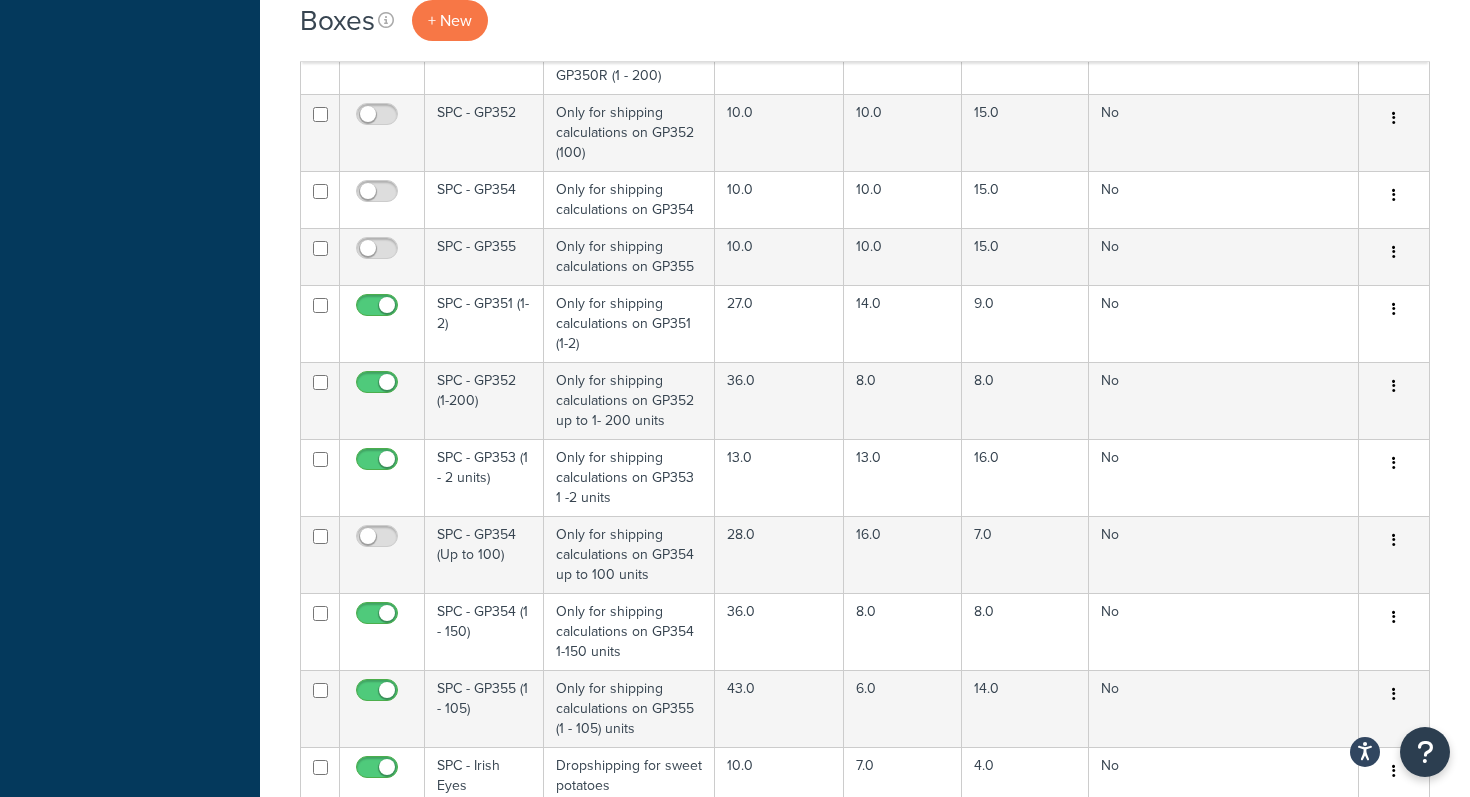 click on "Boxes
+ New
Bulk Actions
Duplicate
[GEOGRAPHIC_DATA]
Import CSV
Export CSV
Contact Us
Send Us A Message" at bounding box center (865, 263) 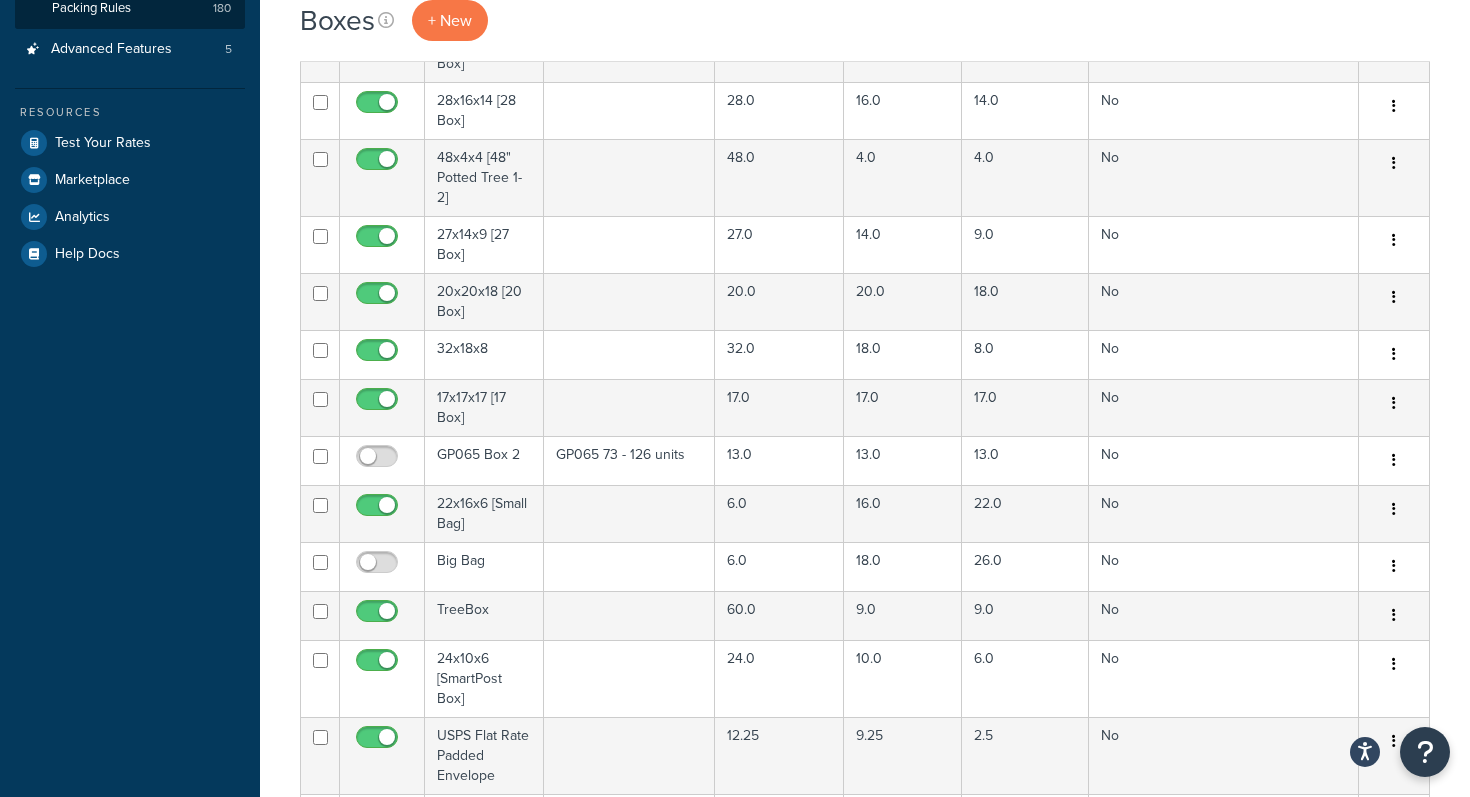 scroll, scrollTop: 0, scrollLeft: 0, axis: both 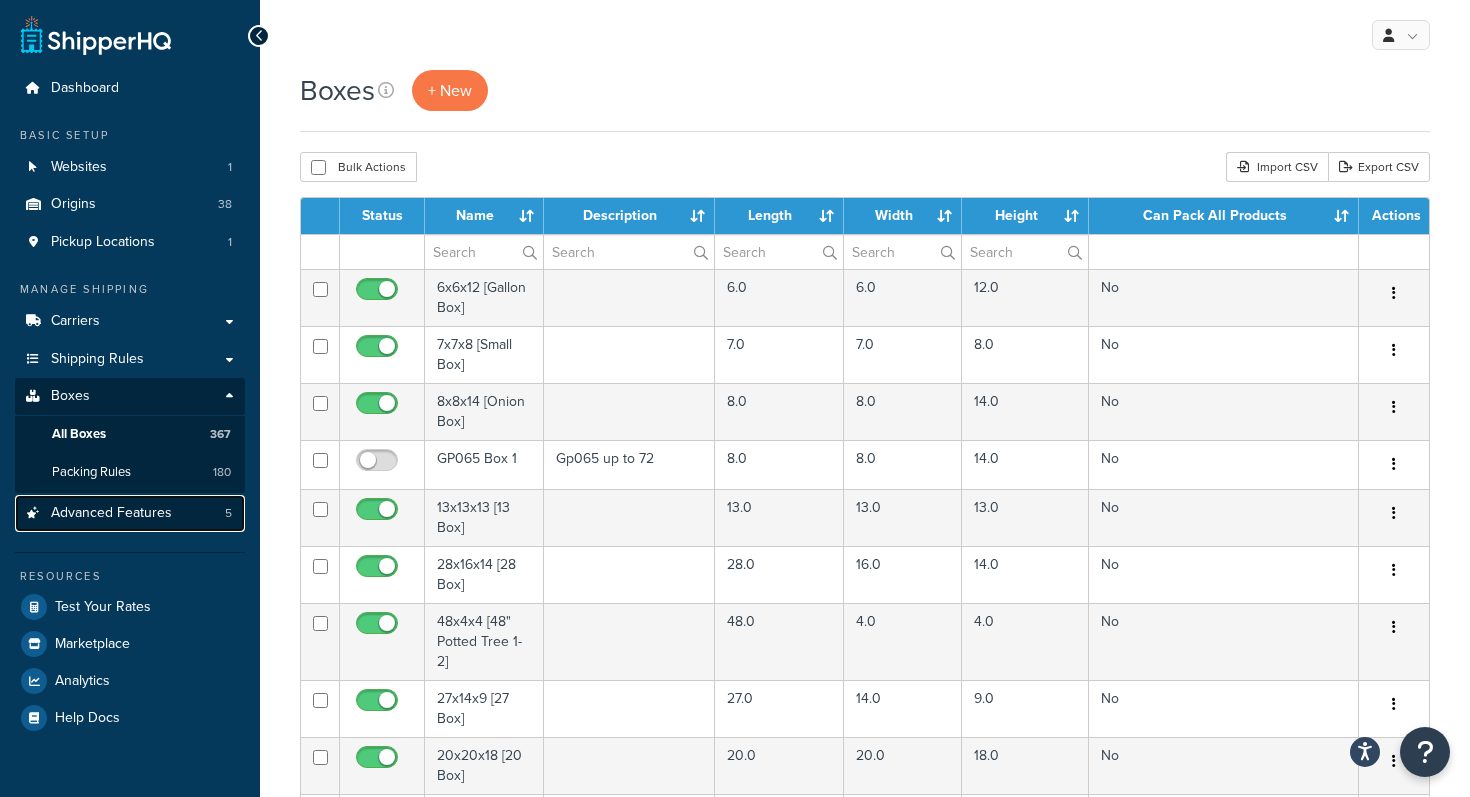 click on "Advanced Features" at bounding box center (111, 513) 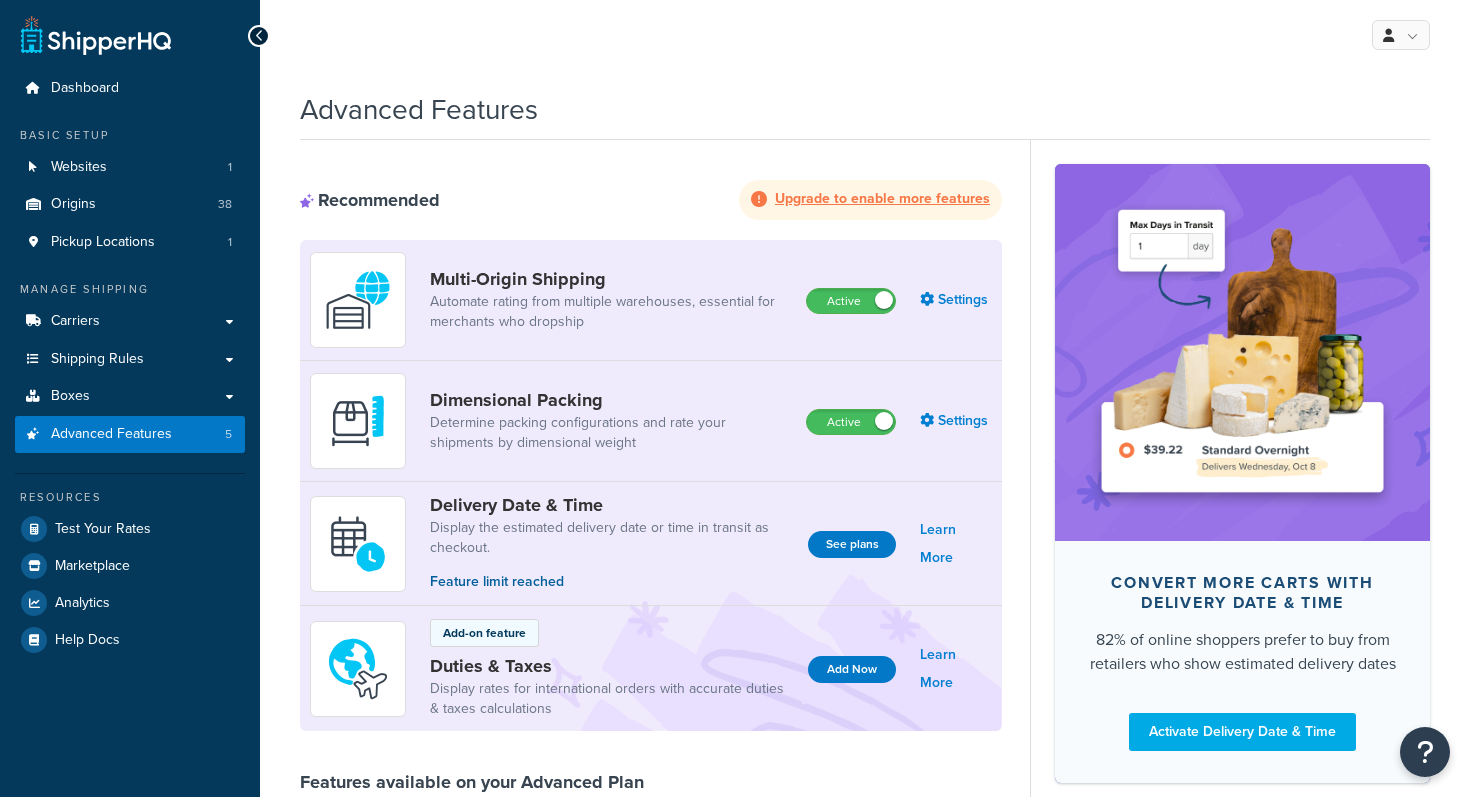 scroll, scrollTop: 0, scrollLeft: 0, axis: both 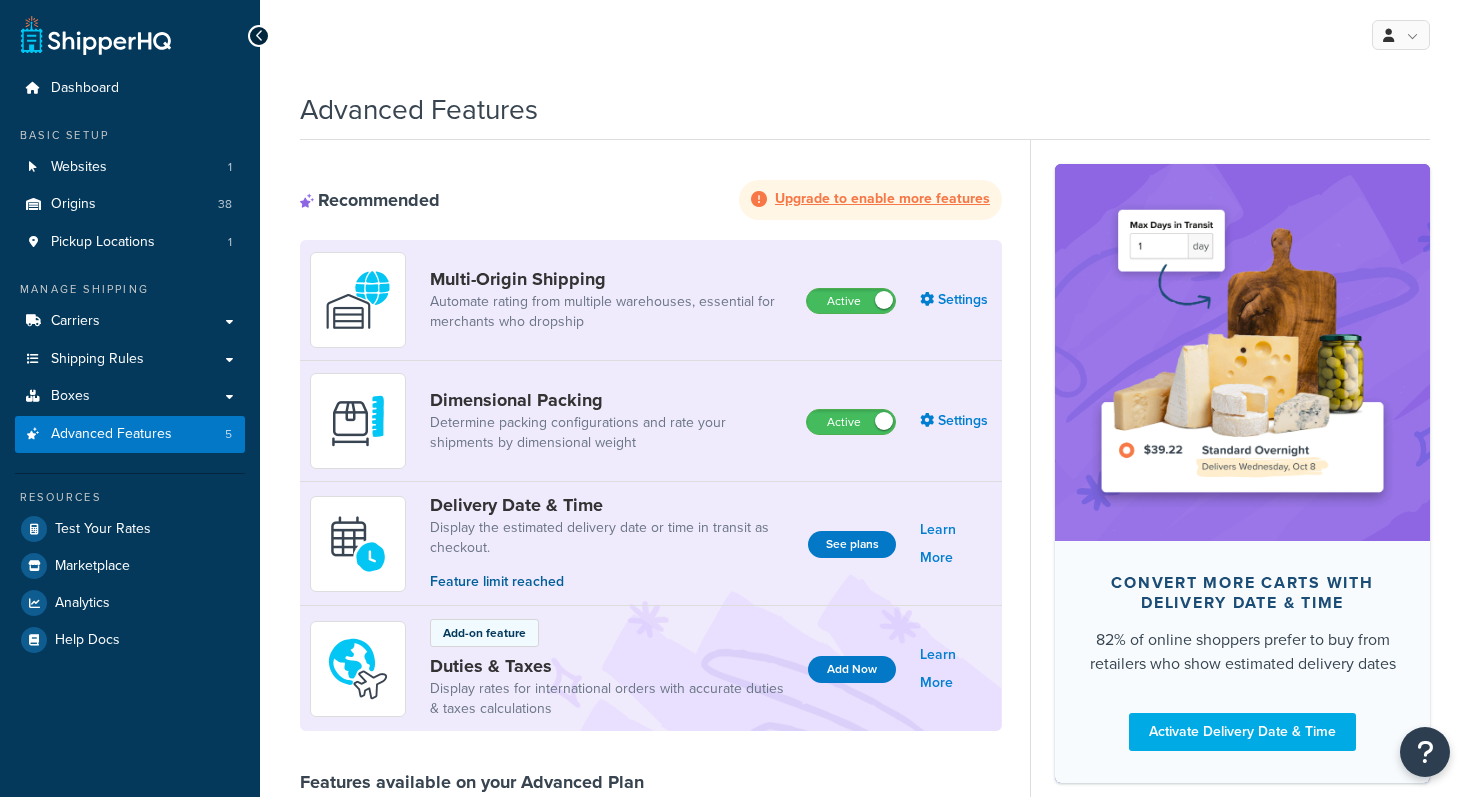 click on "Recommended Upgrade to enable more features" at bounding box center (651, 200) 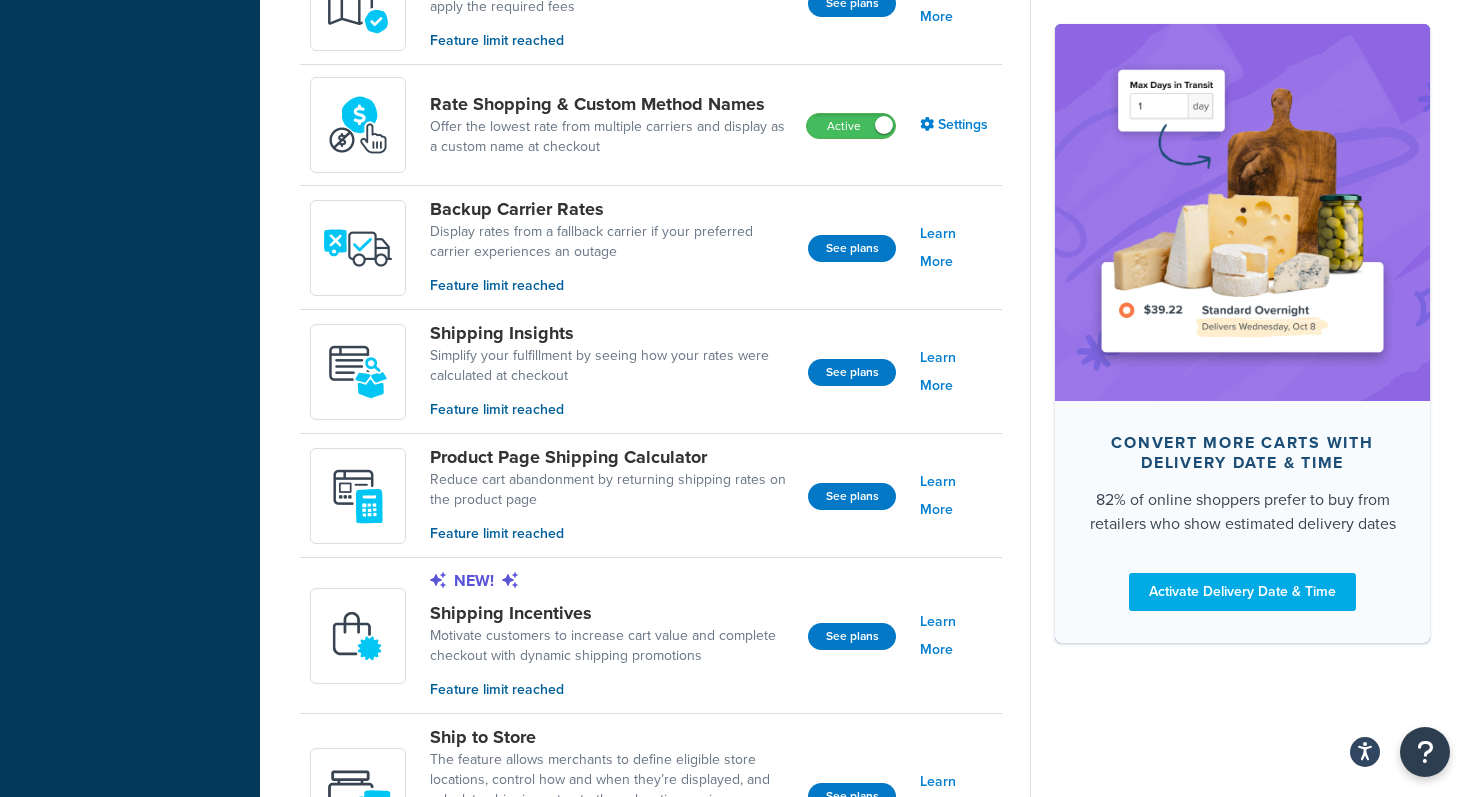 scroll, scrollTop: 1200, scrollLeft: 0, axis: vertical 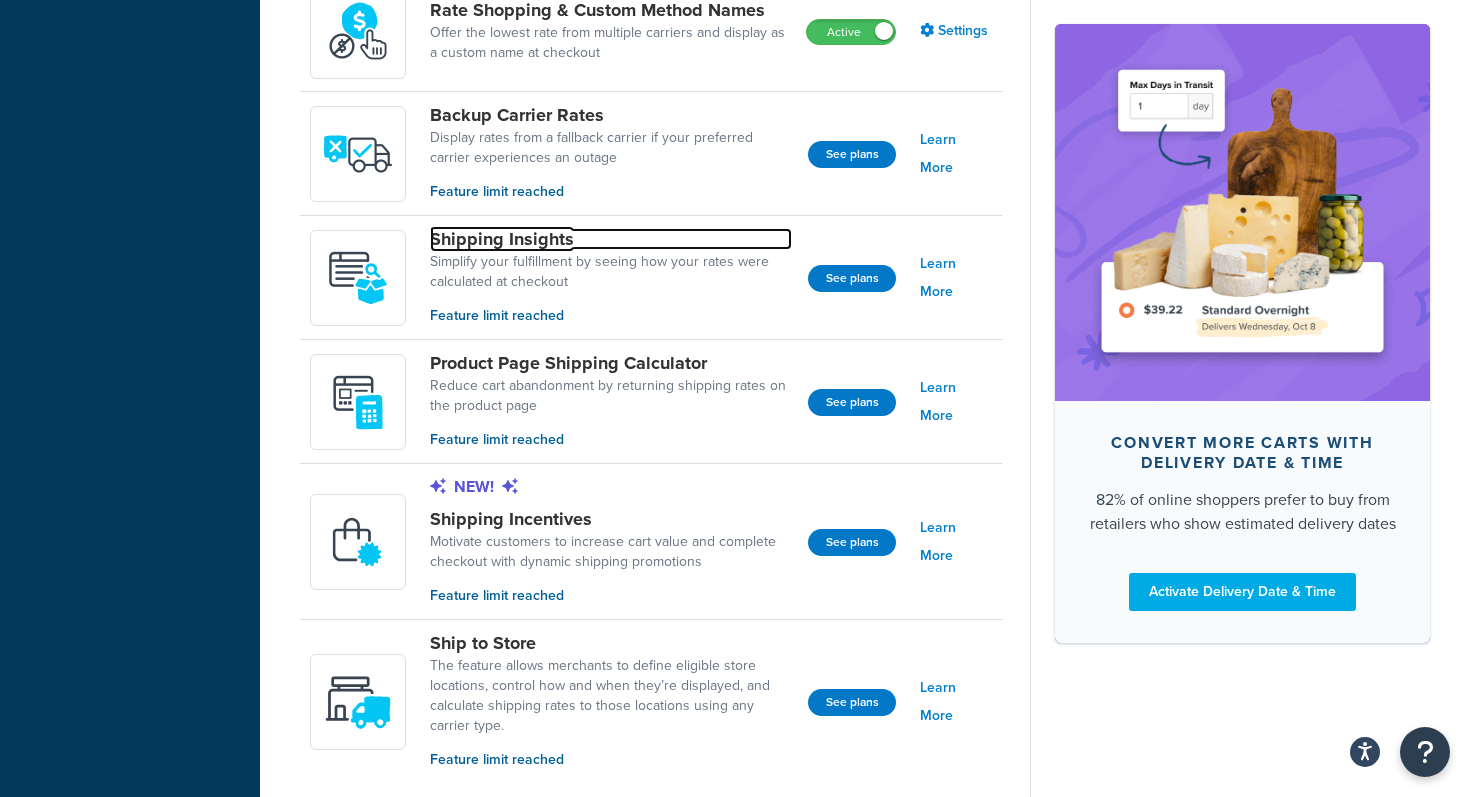 click on "Shipping Insights" at bounding box center [611, 239] 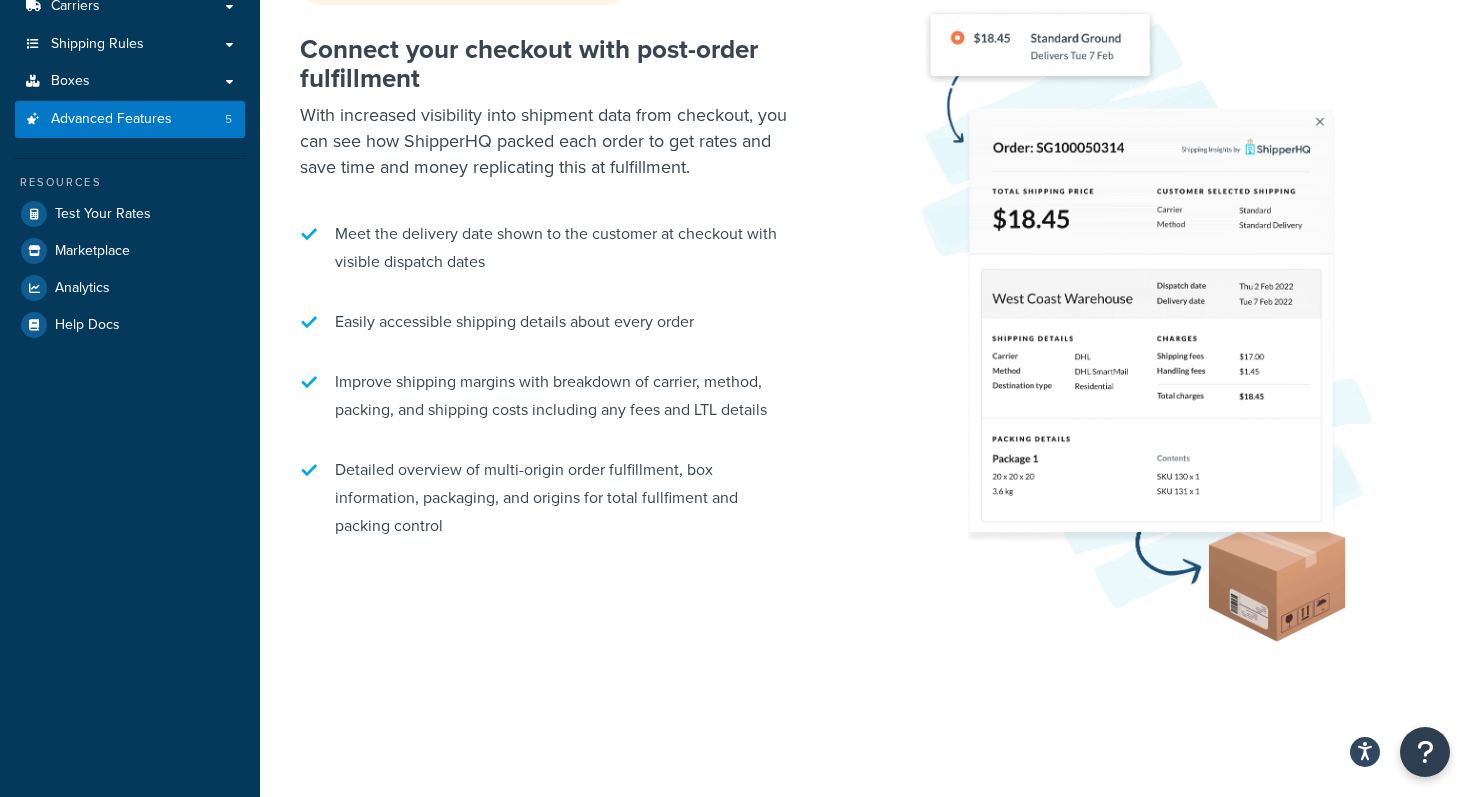 scroll, scrollTop: 0, scrollLeft: 0, axis: both 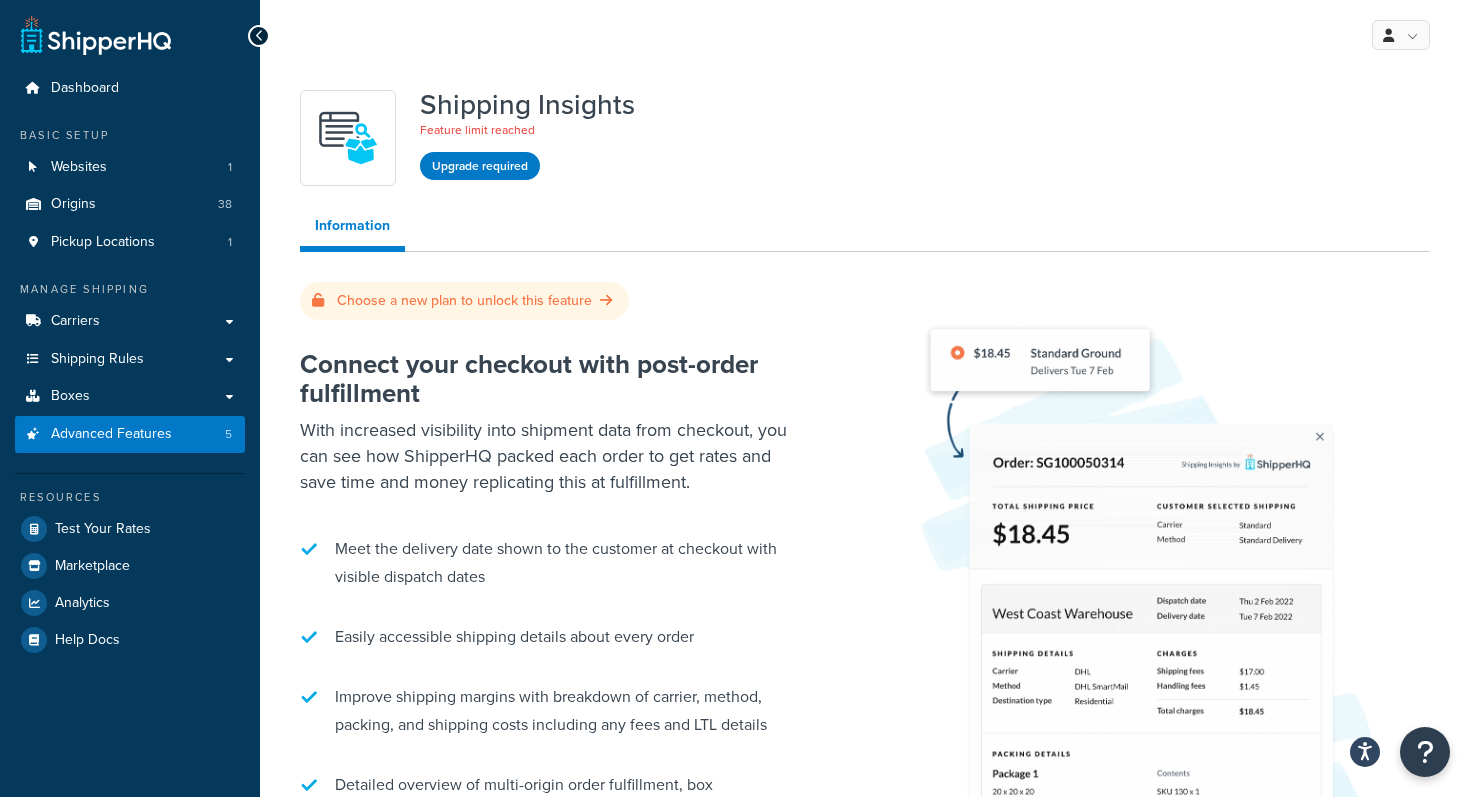 click on "Connect your checkout with post-order fulfillment" at bounding box center [550, 378] 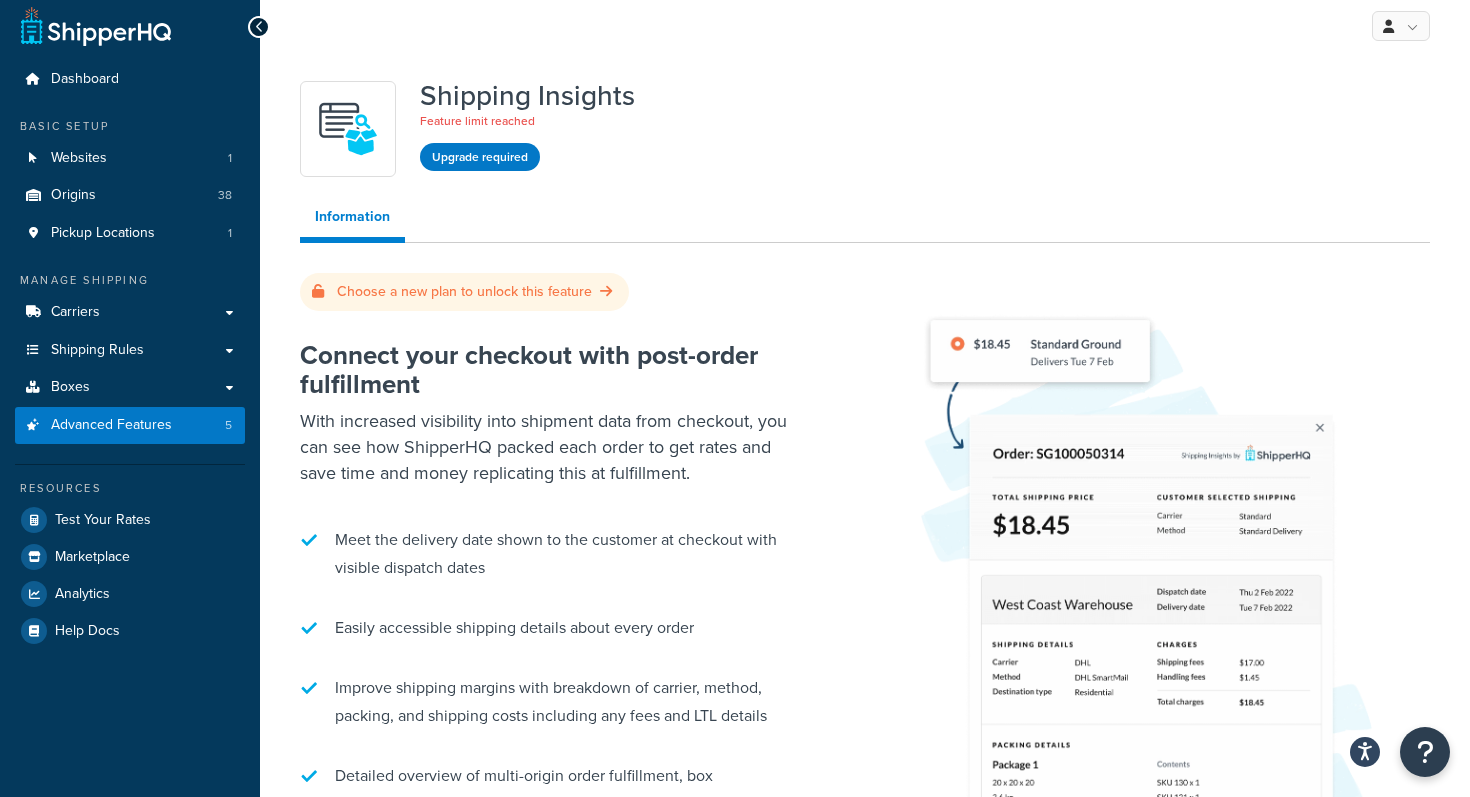 scroll, scrollTop: 0, scrollLeft: 0, axis: both 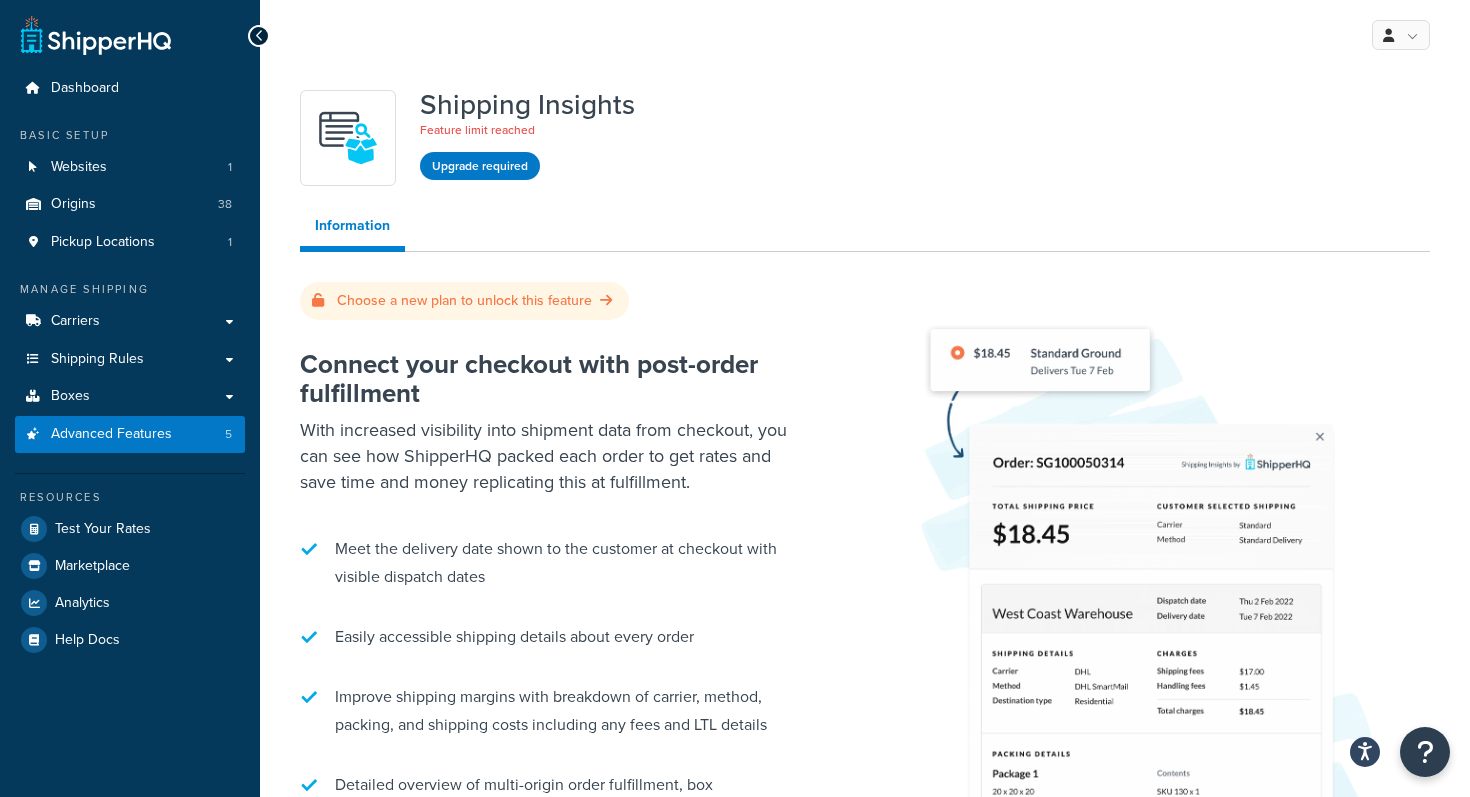 click on "Shipping Insights Feature limit reached Upgrade required" at bounding box center (865, 138) 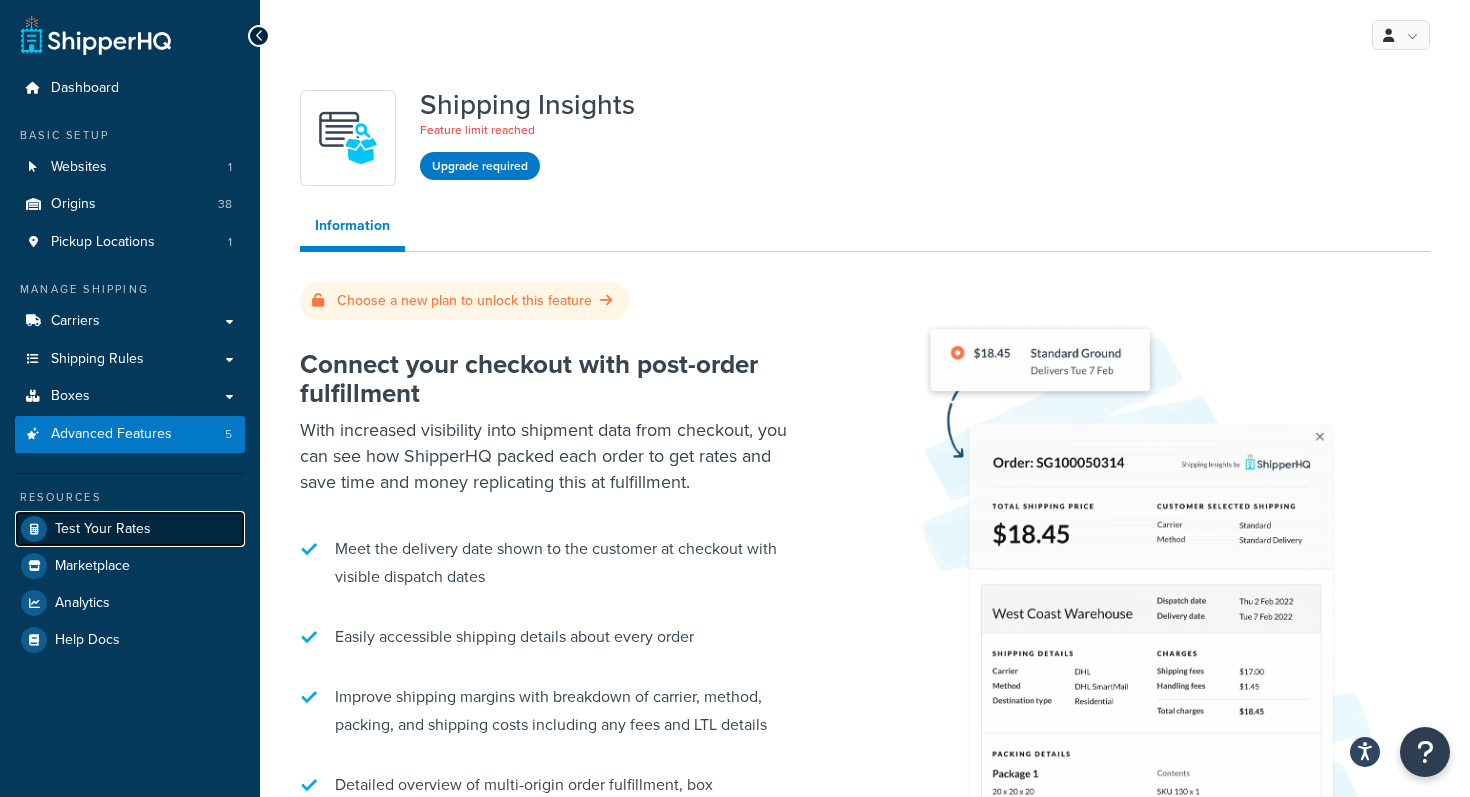 click on "Test Your Rates" at bounding box center [103, 529] 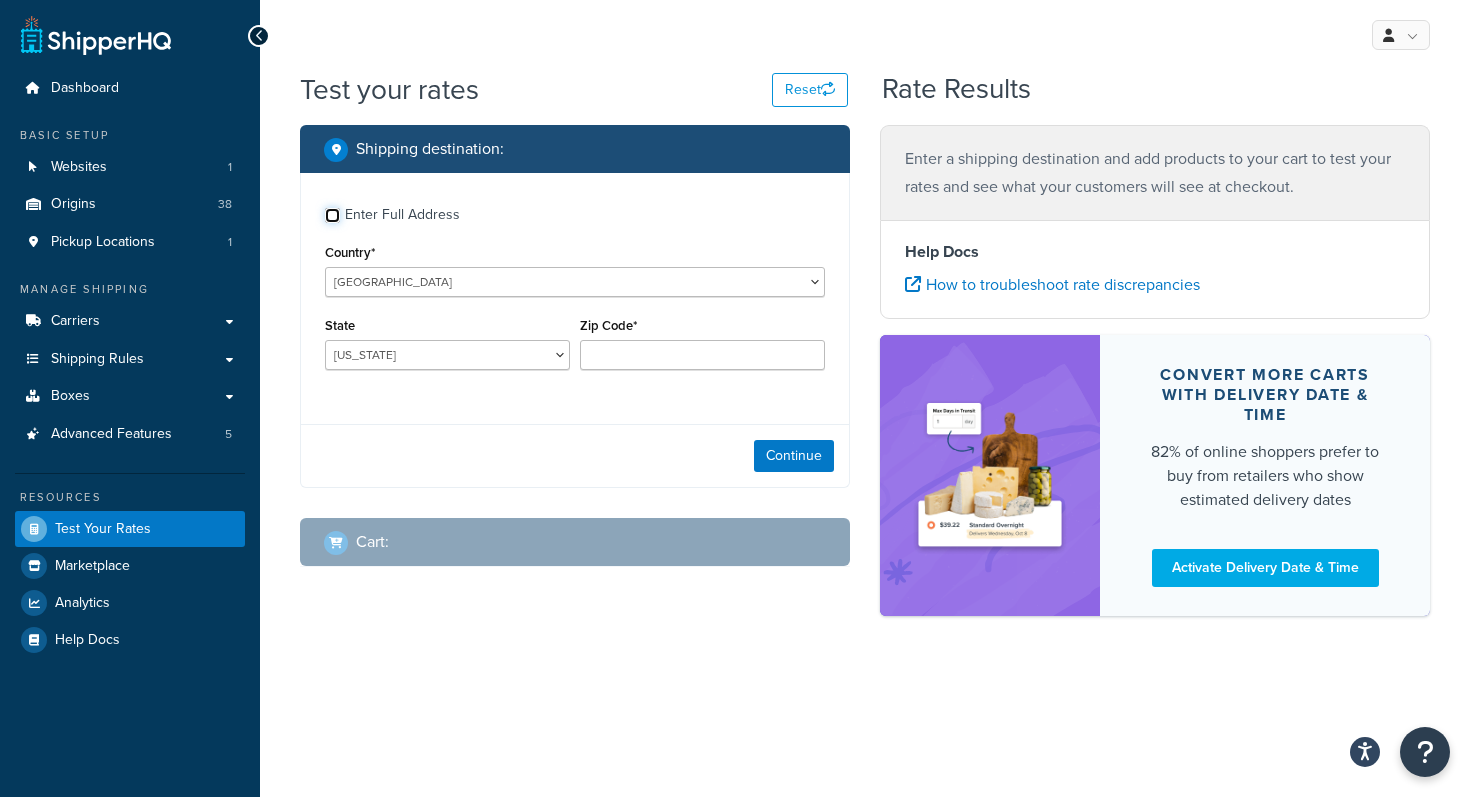 click on "Enter Full Address" at bounding box center [332, 215] 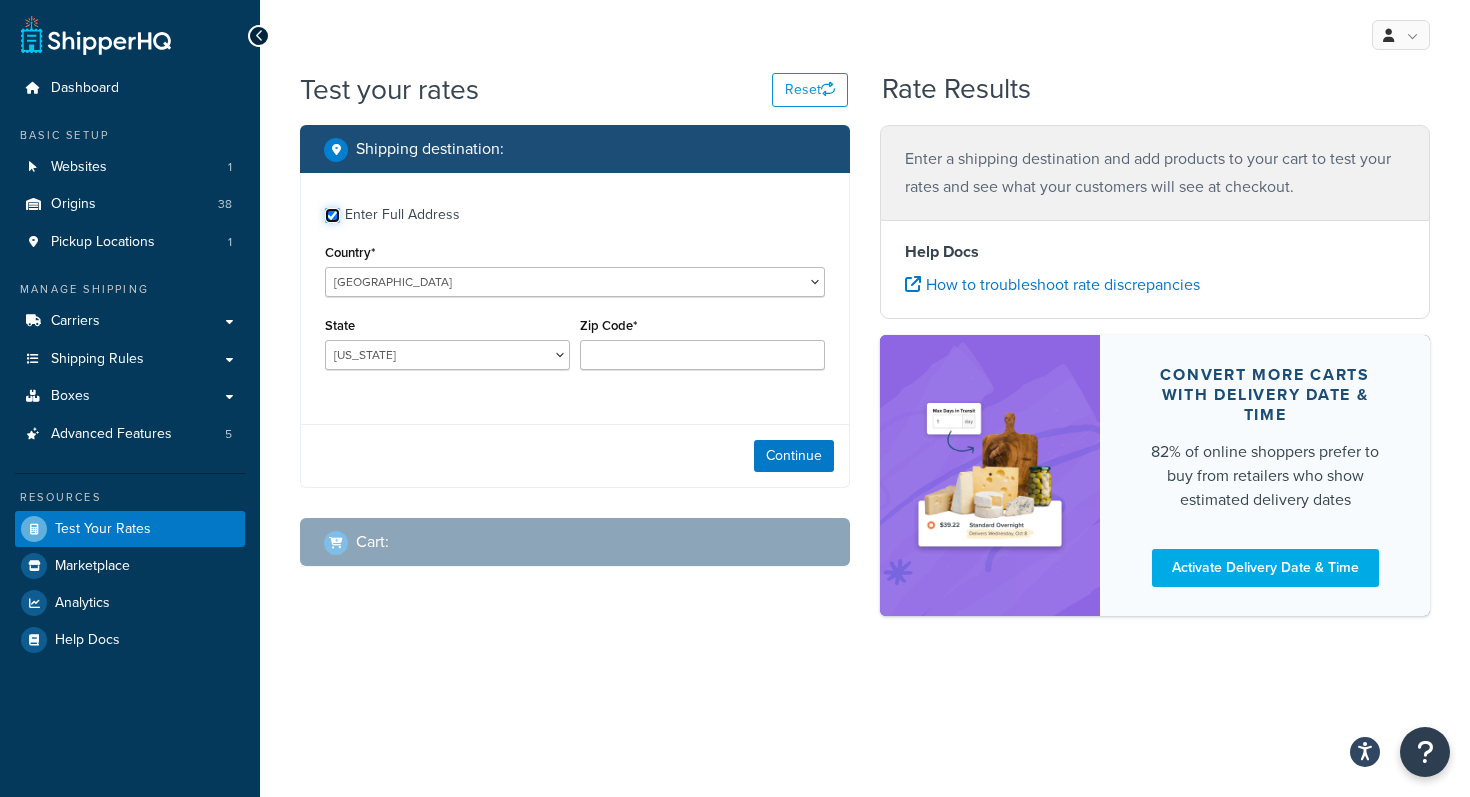 checkbox on "true" 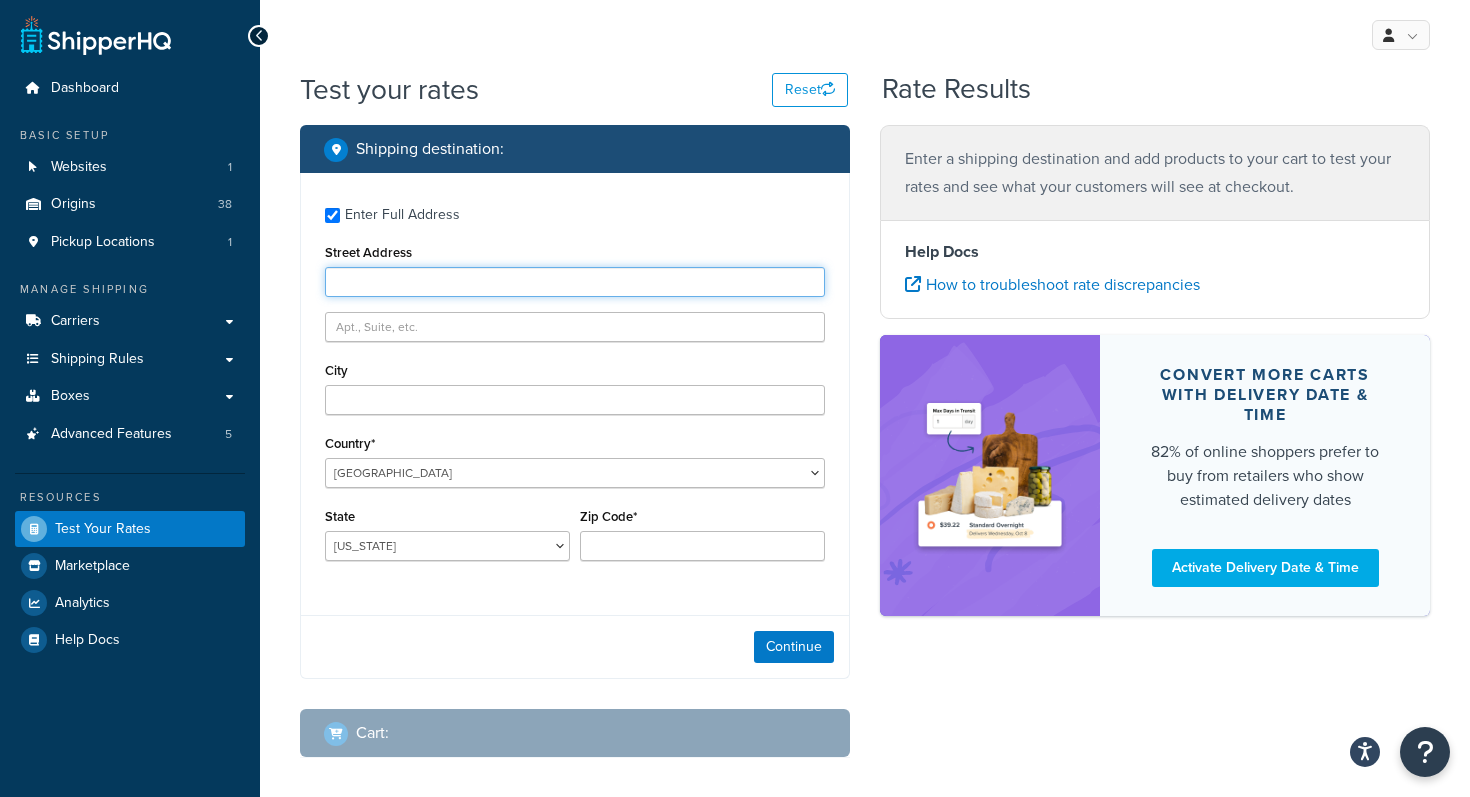 click on "Street Address" at bounding box center (575, 282) 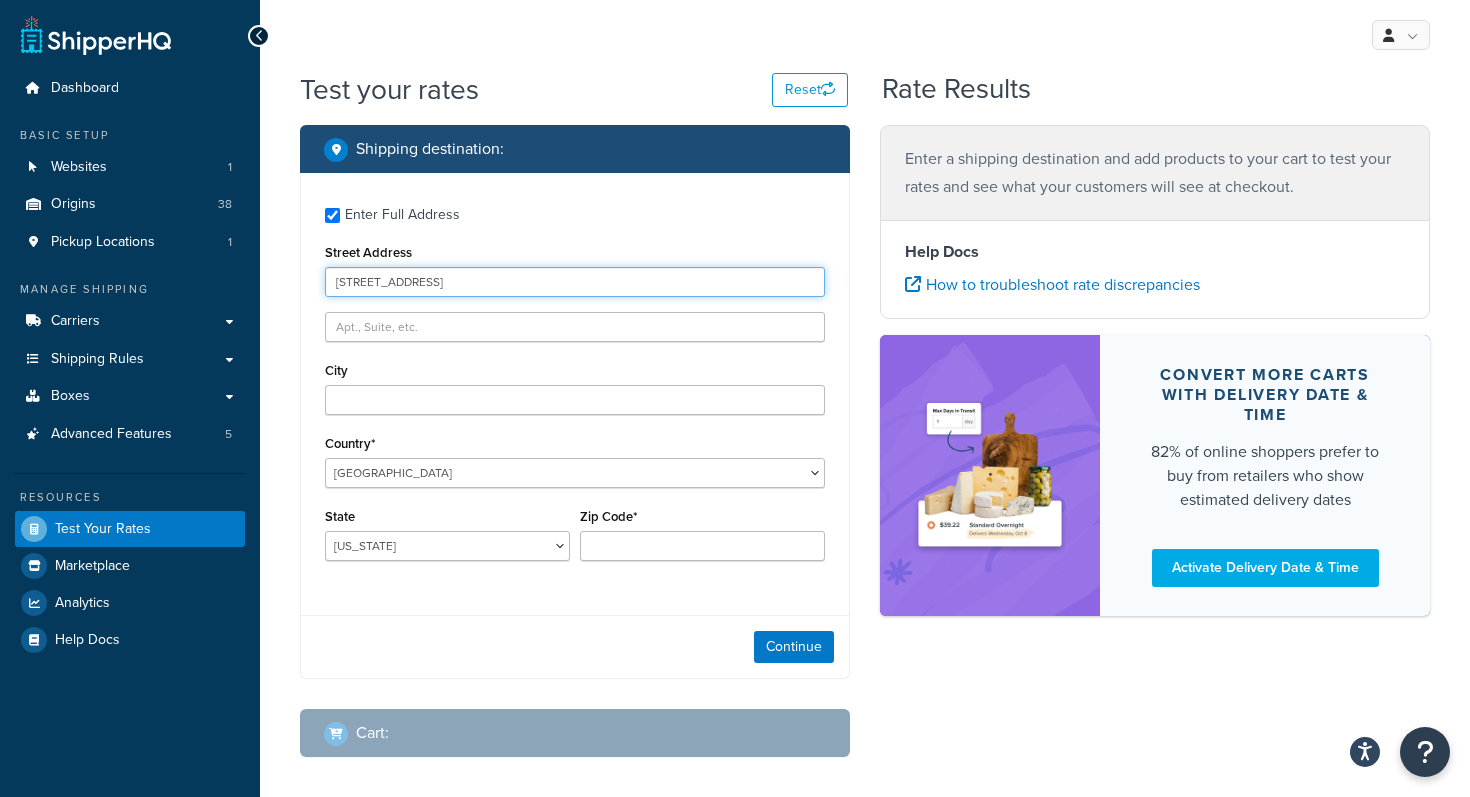 type on "5860 S. Lakeshore Drive" 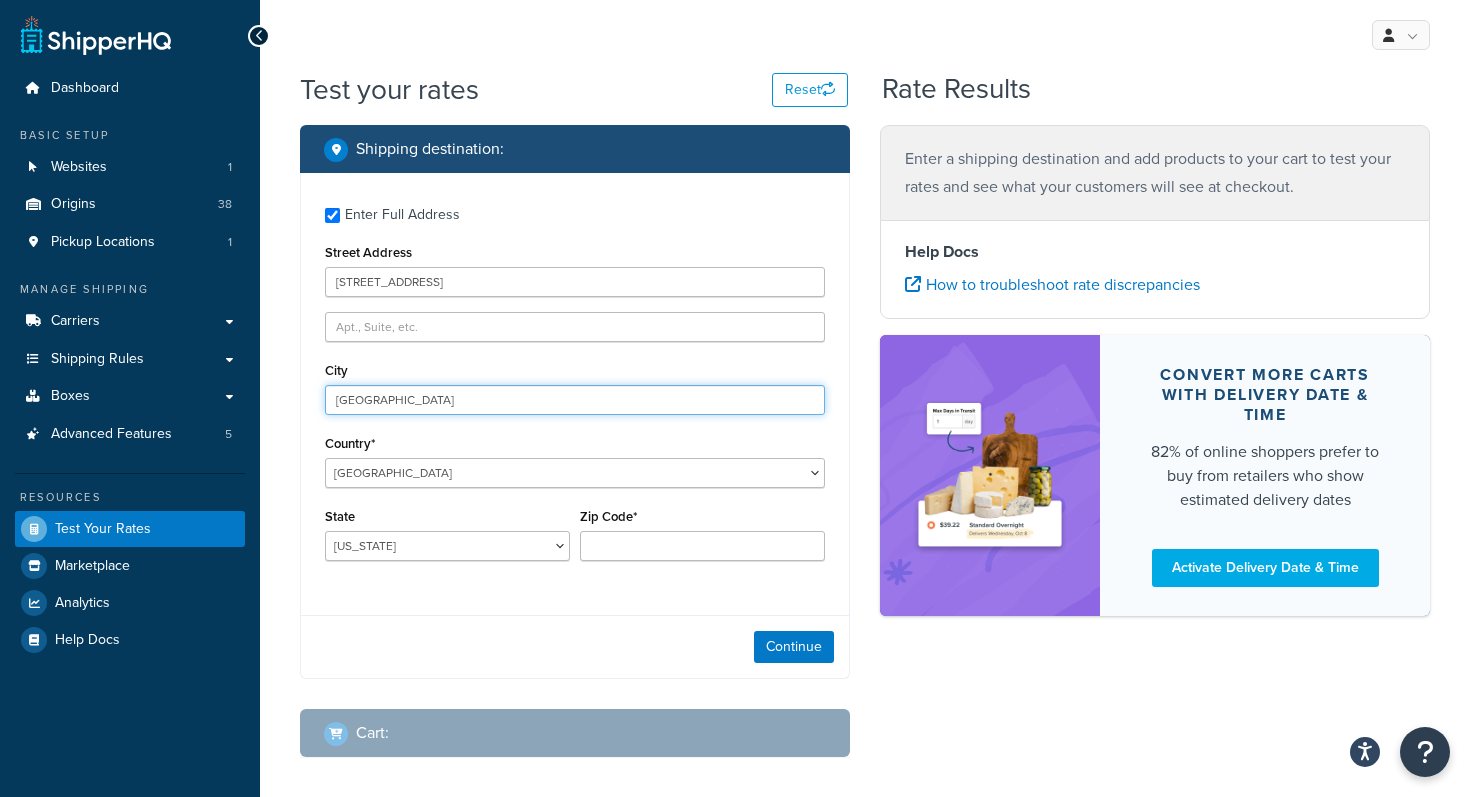 type on "Shreveport" 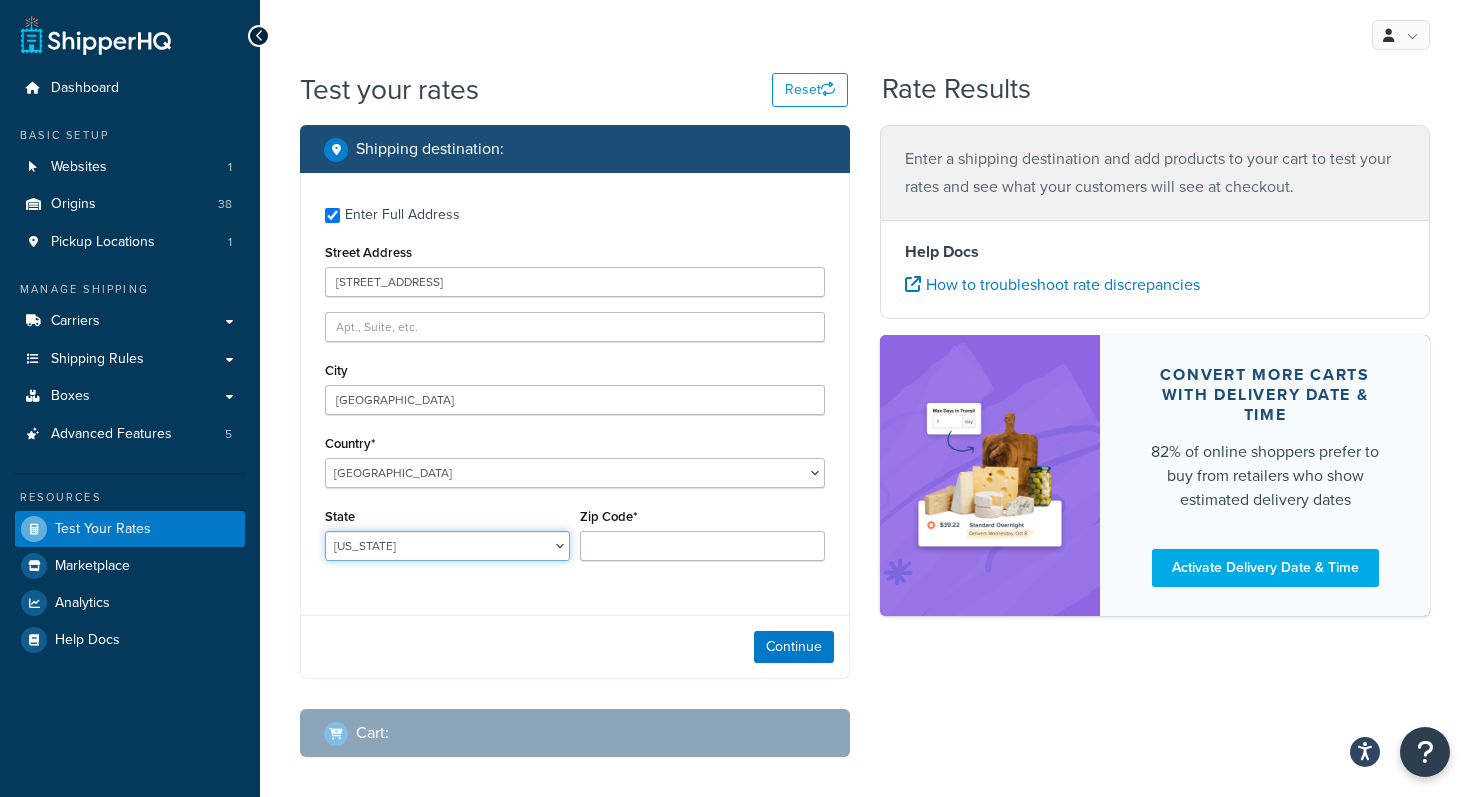 select on "LA" 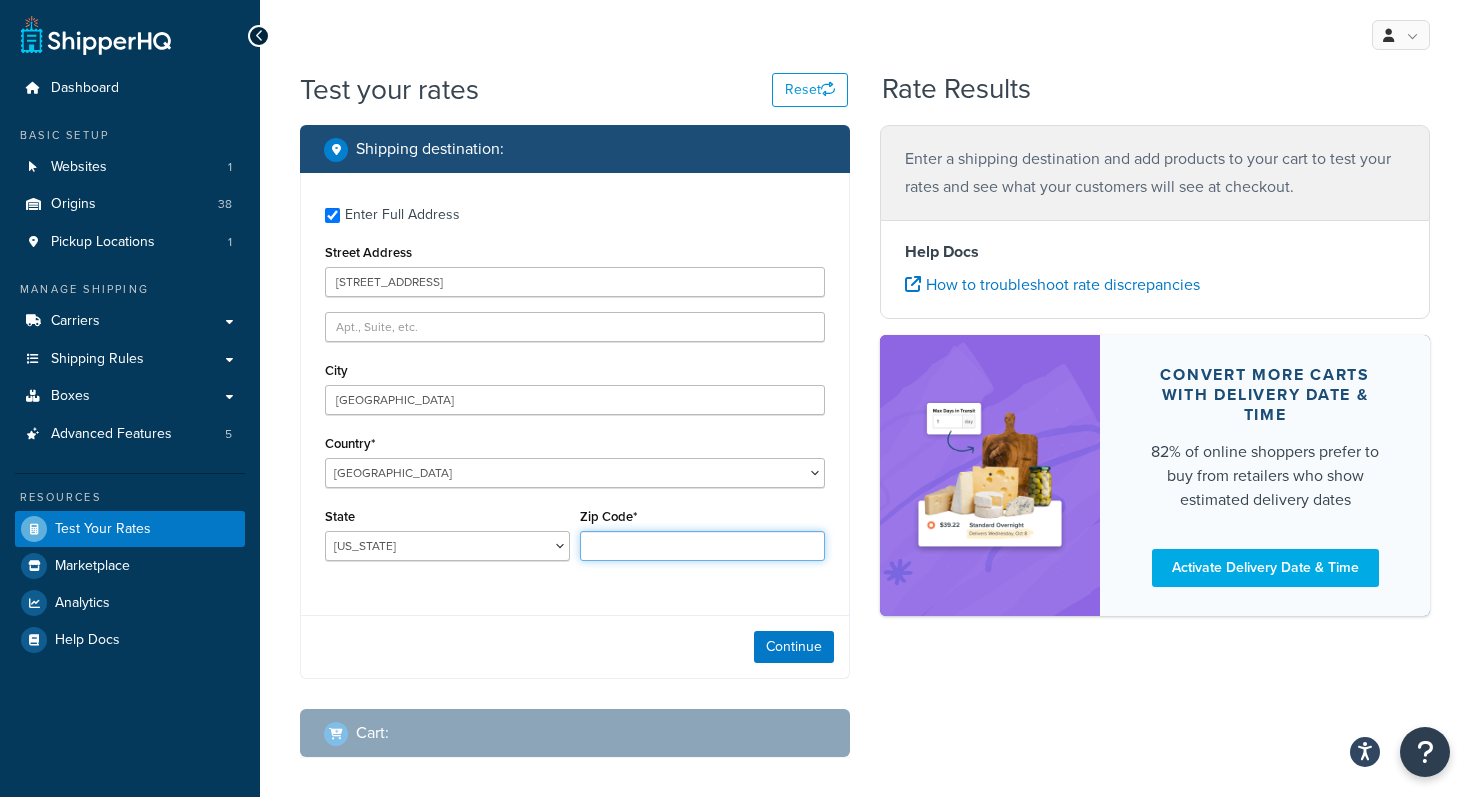 paste on "71119" 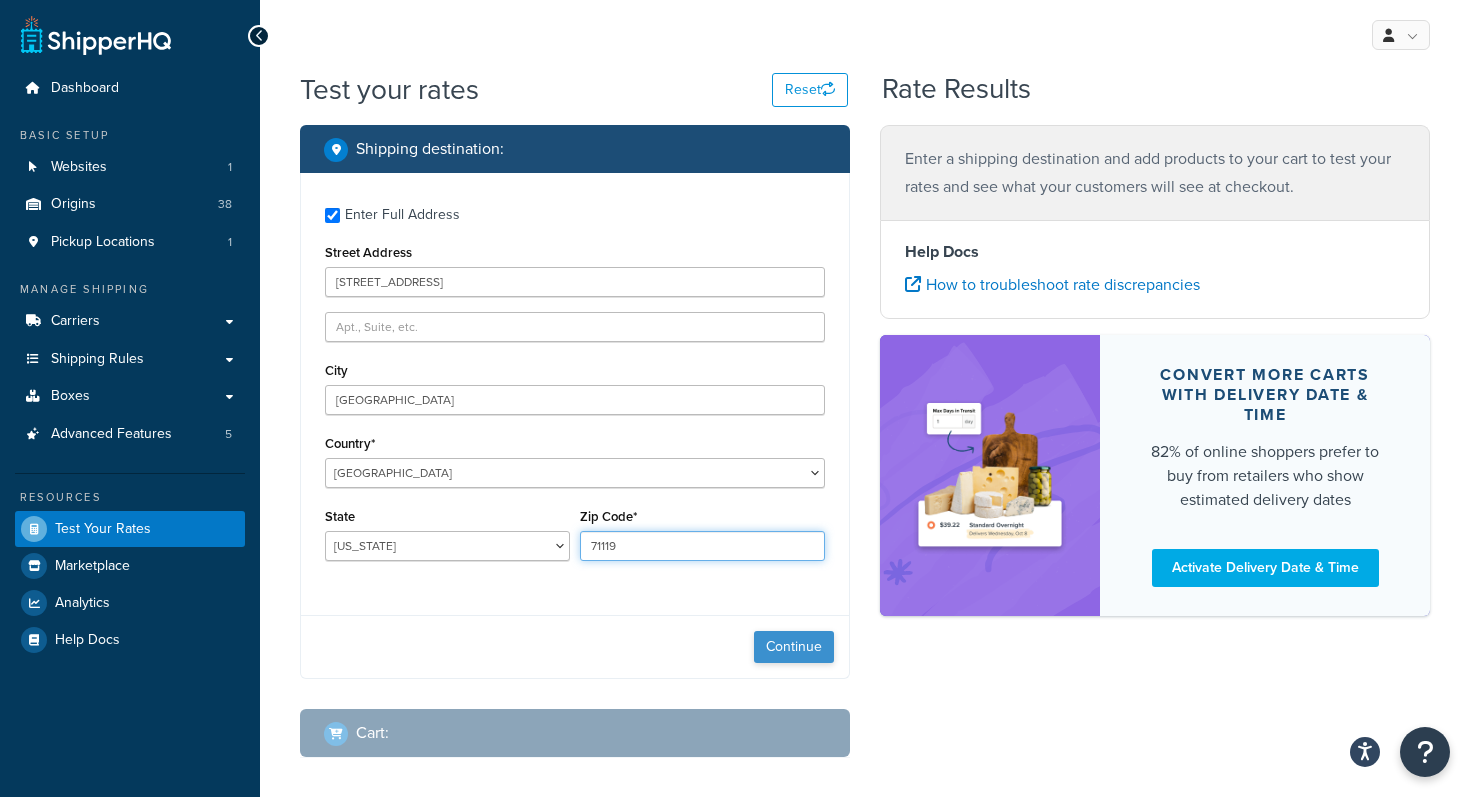 type on "71119" 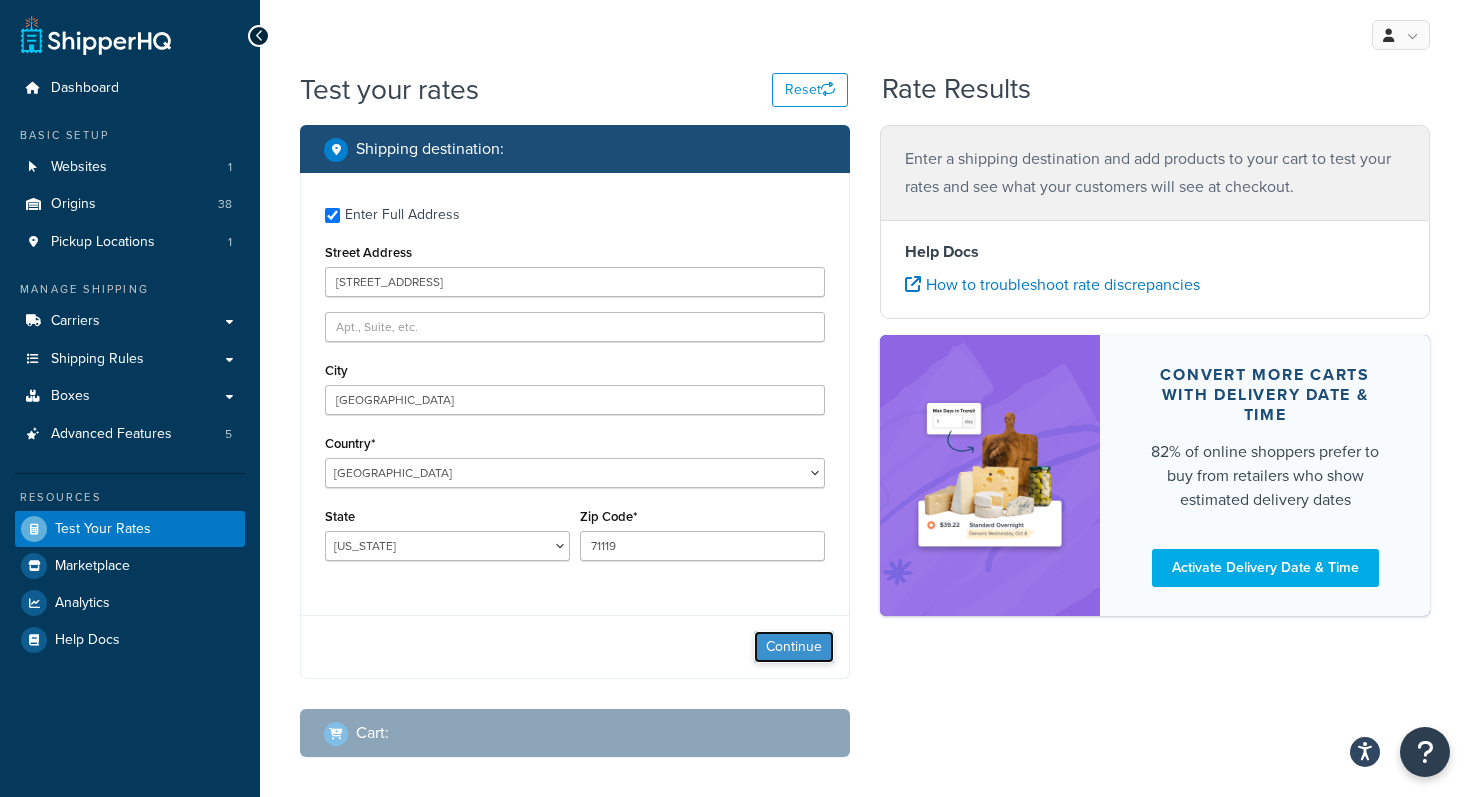 click on "Continue" at bounding box center [794, 647] 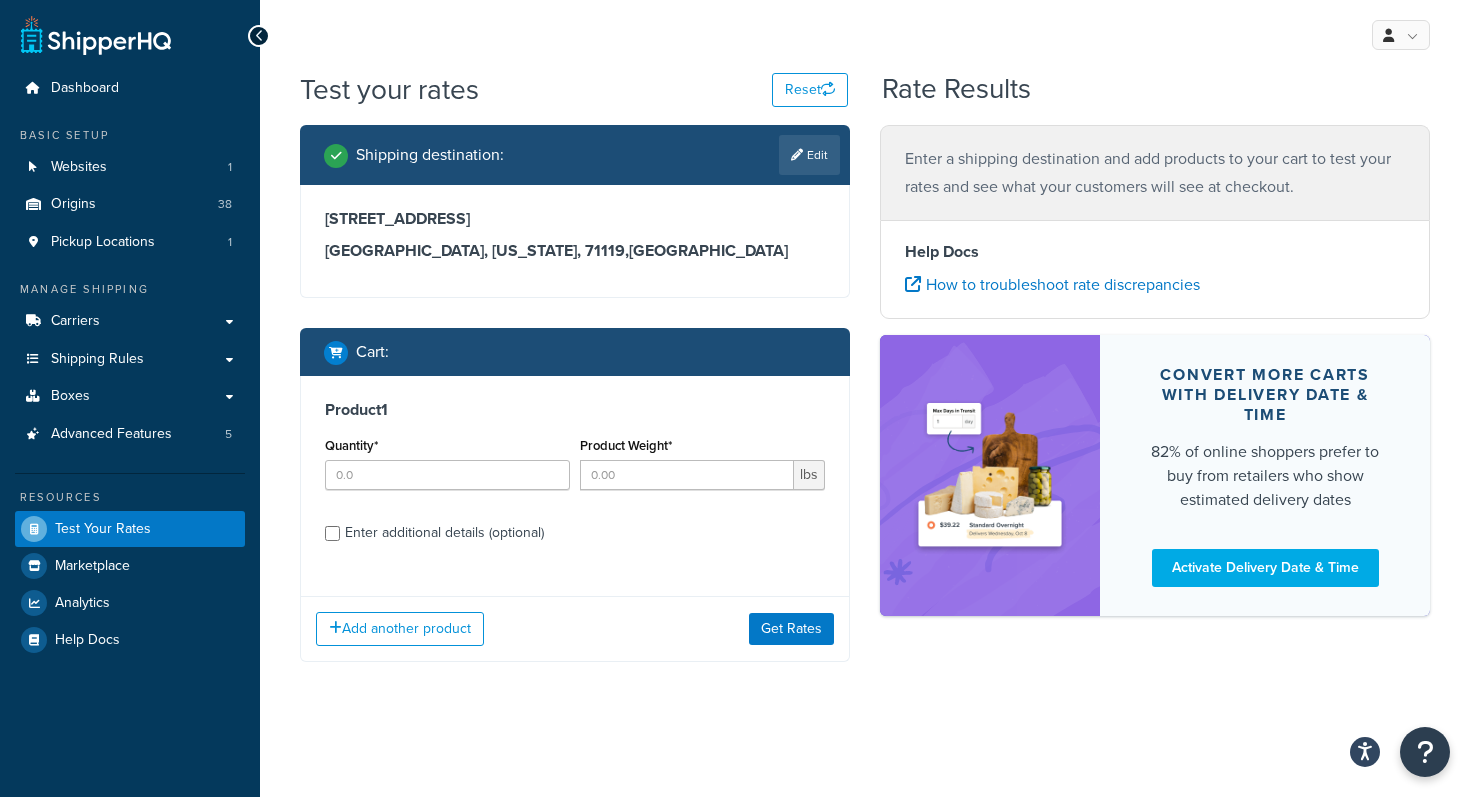click on "Enter additional details (optional)" at bounding box center (575, 531) 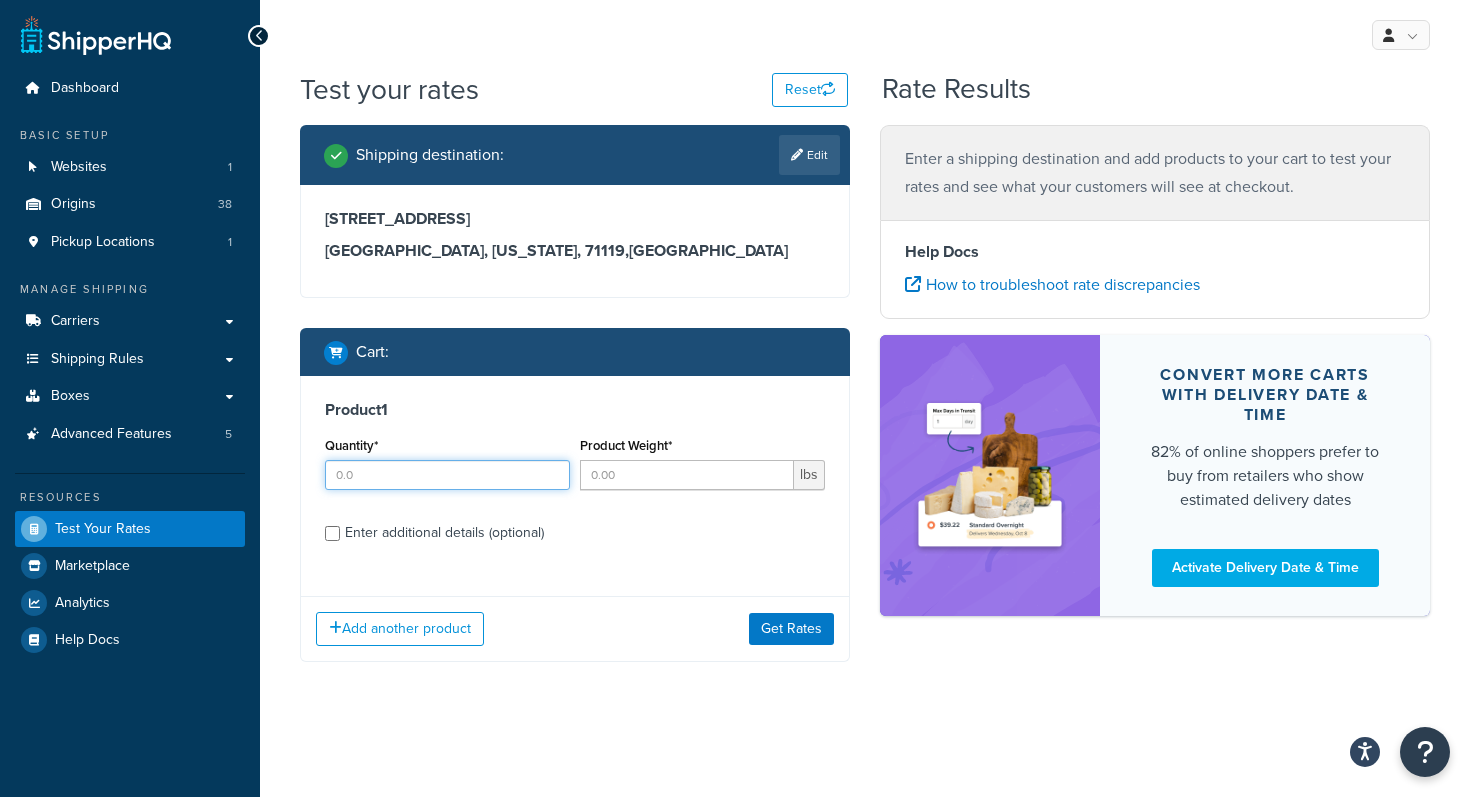 click on "Quantity*" at bounding box center [447, 475] 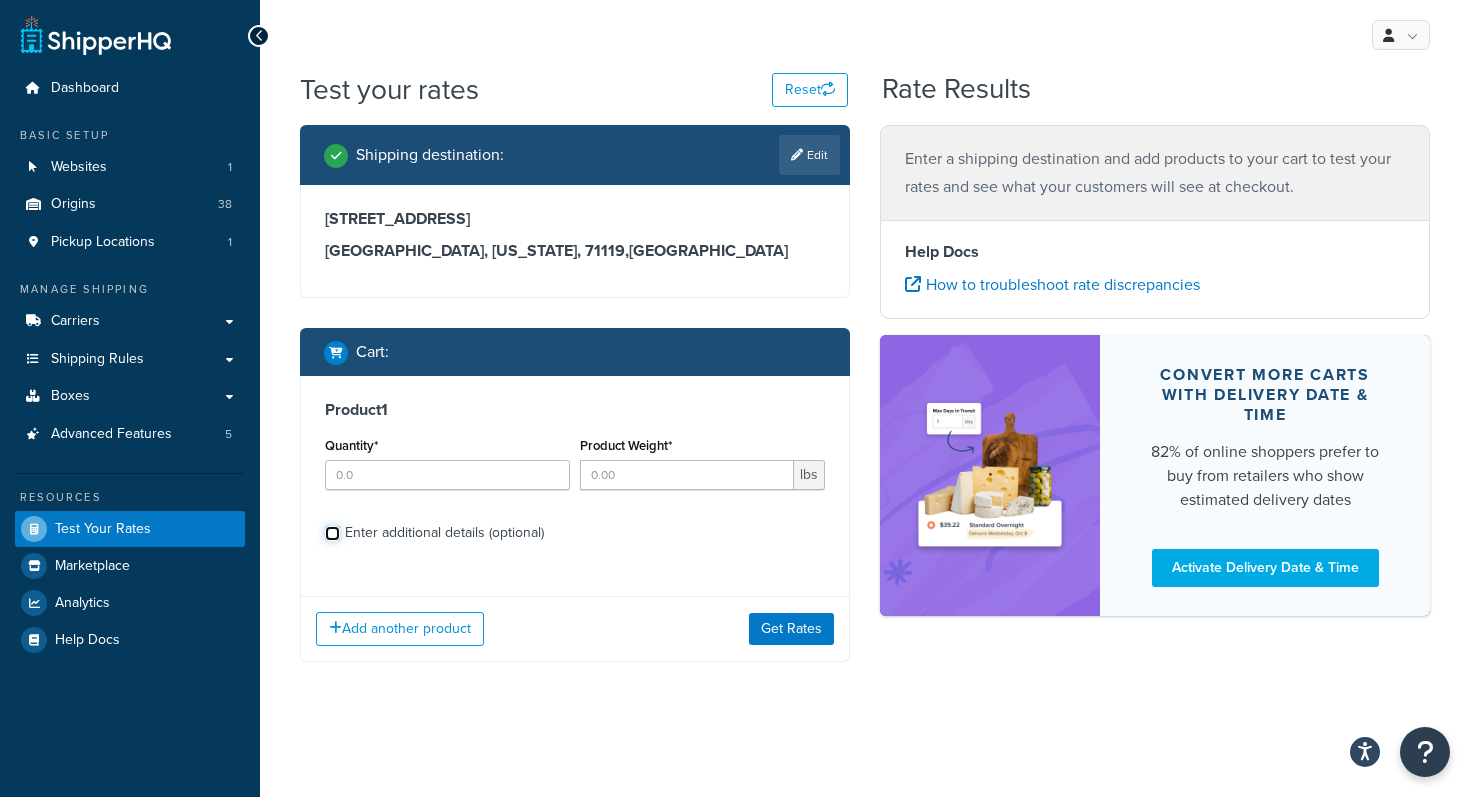 click on "Product  1 Quantity*   Product Weight*   lbs   Enter additional details (optional)" at bounding box center [575, 478] 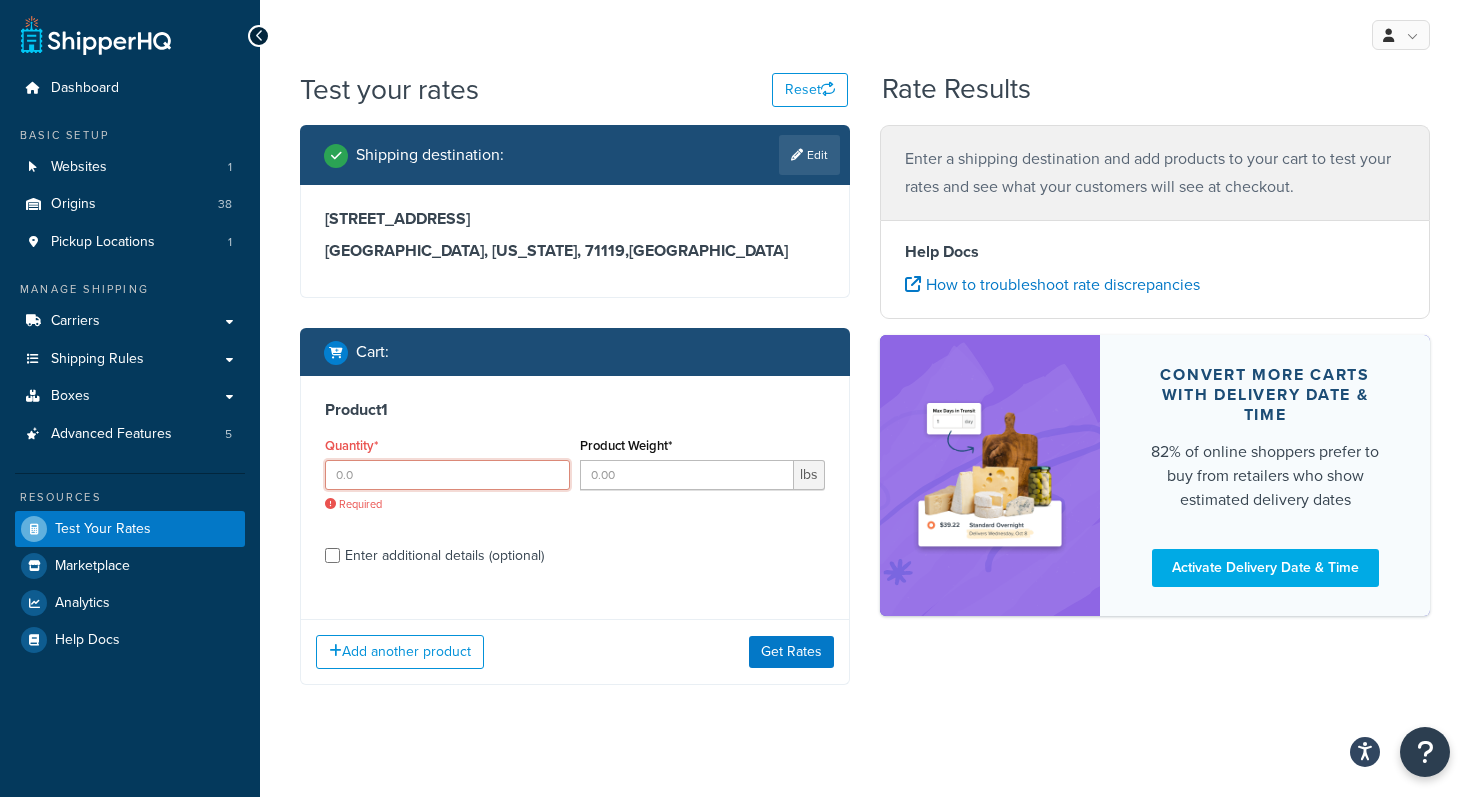 click on "Quantity*" at bounding box center (447, 475) 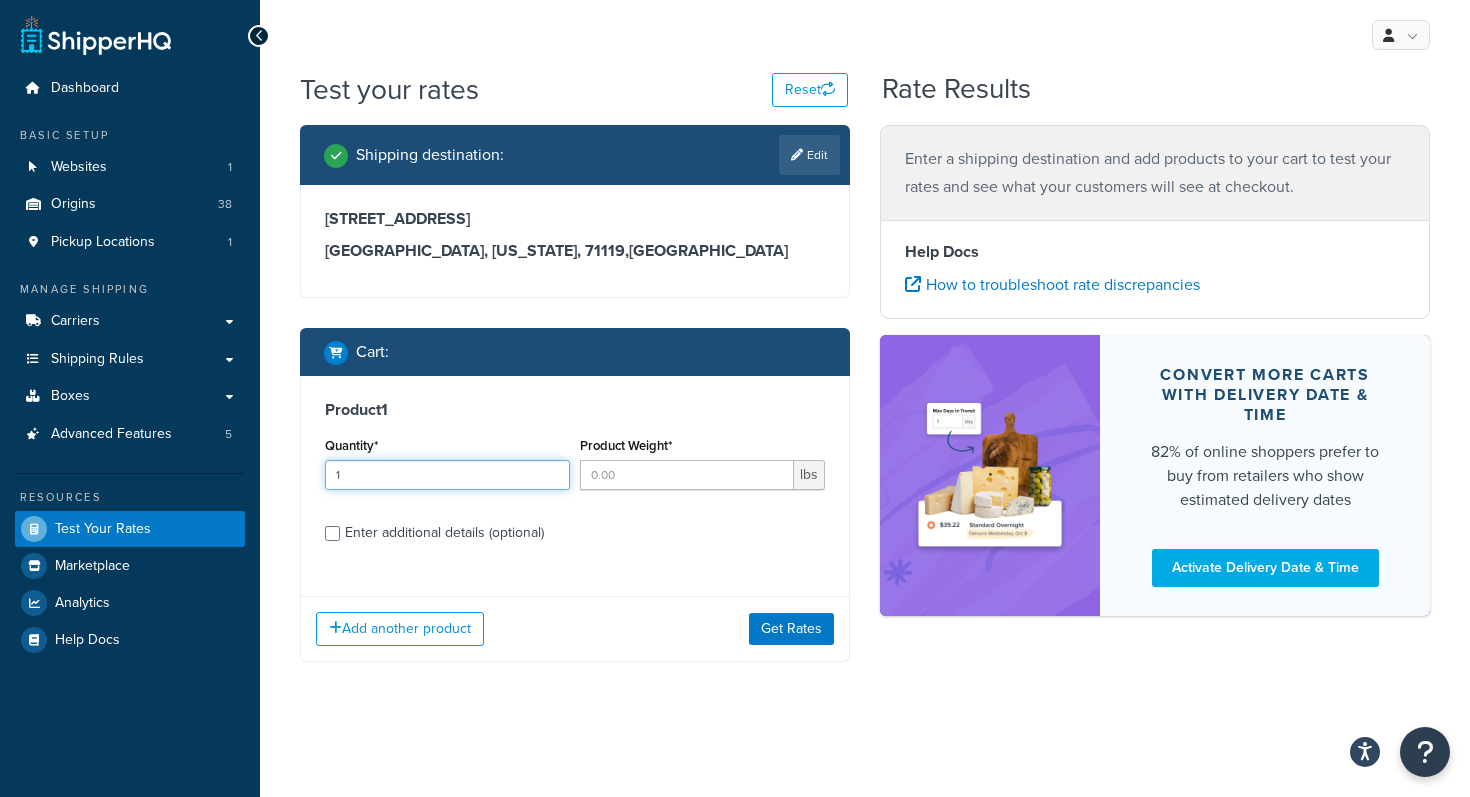 type on "1" 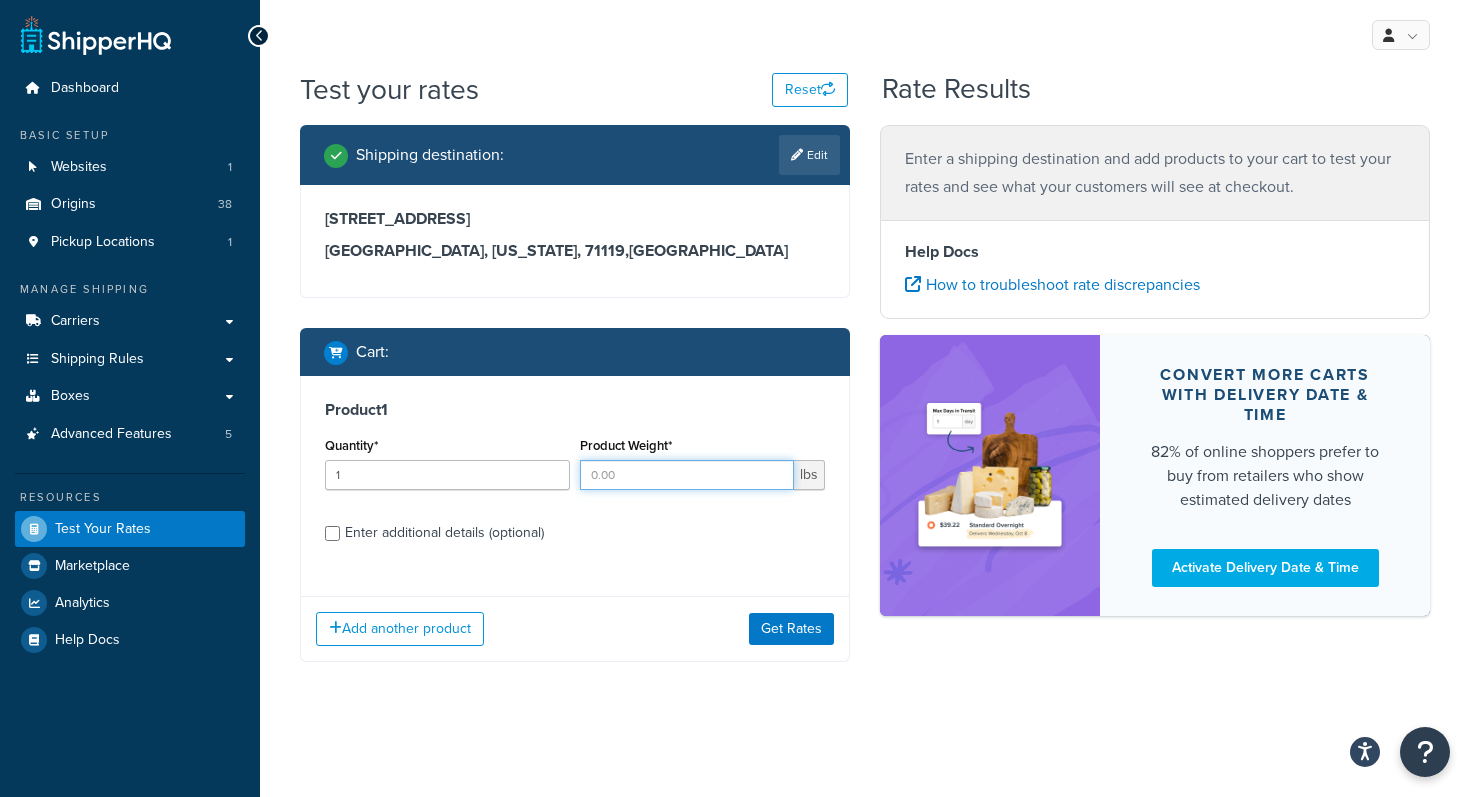click on "Product Weight*" at bounding box center [687, 475] 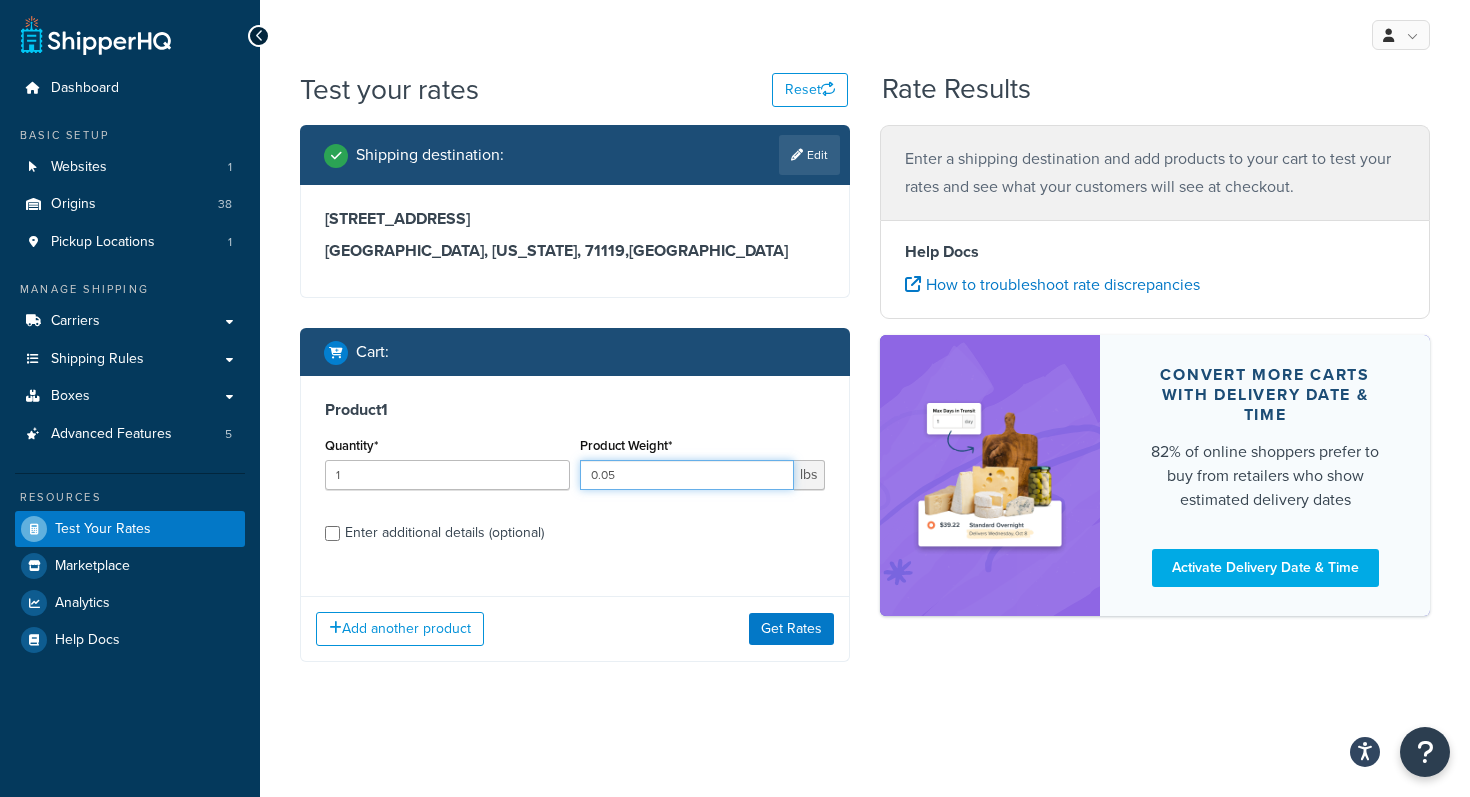 type on "0.05" 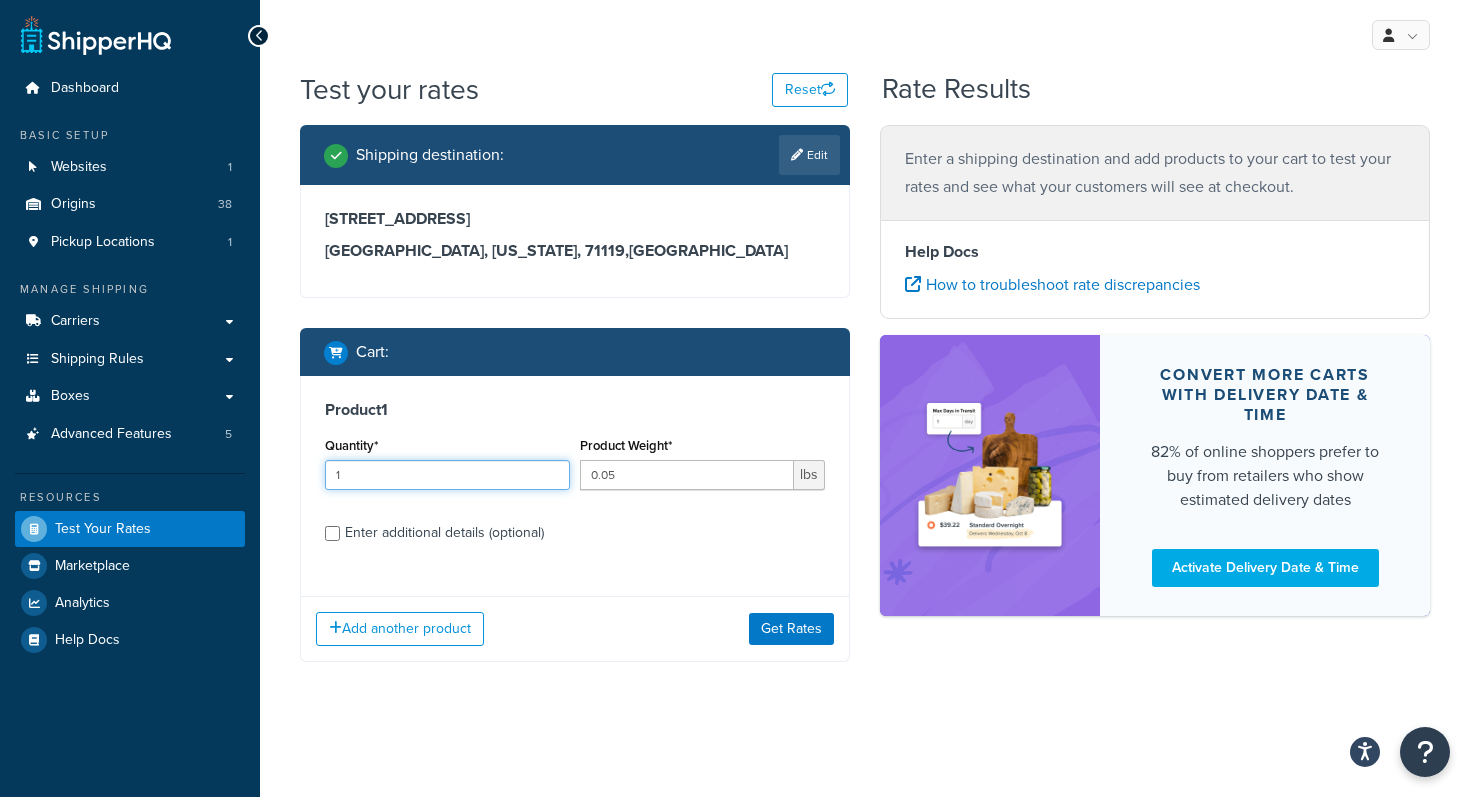drag, startPoint x: 413, startPoint y: 477, endPoint x: 284, endPoint y: 473, distance: 129.062 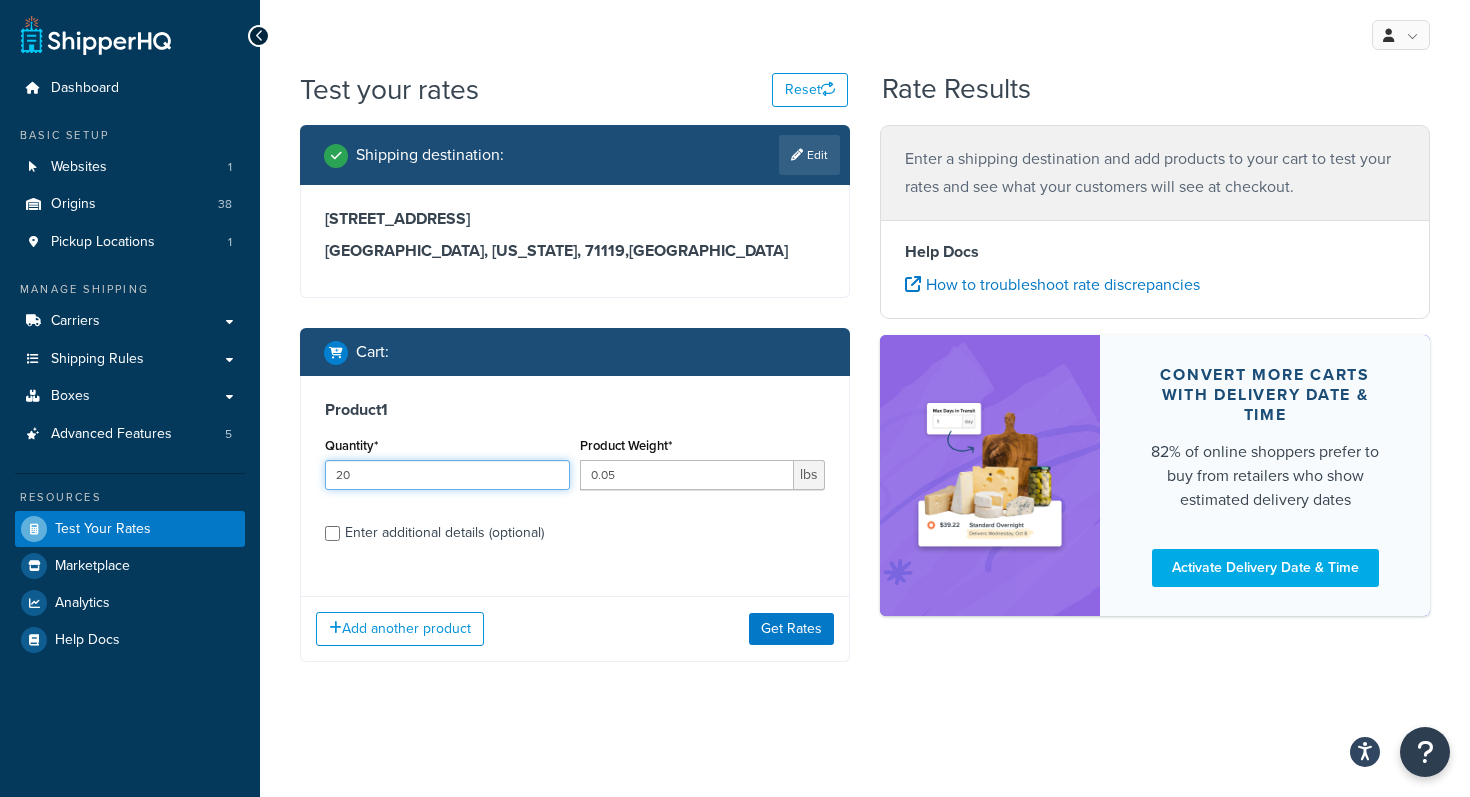type on "20" 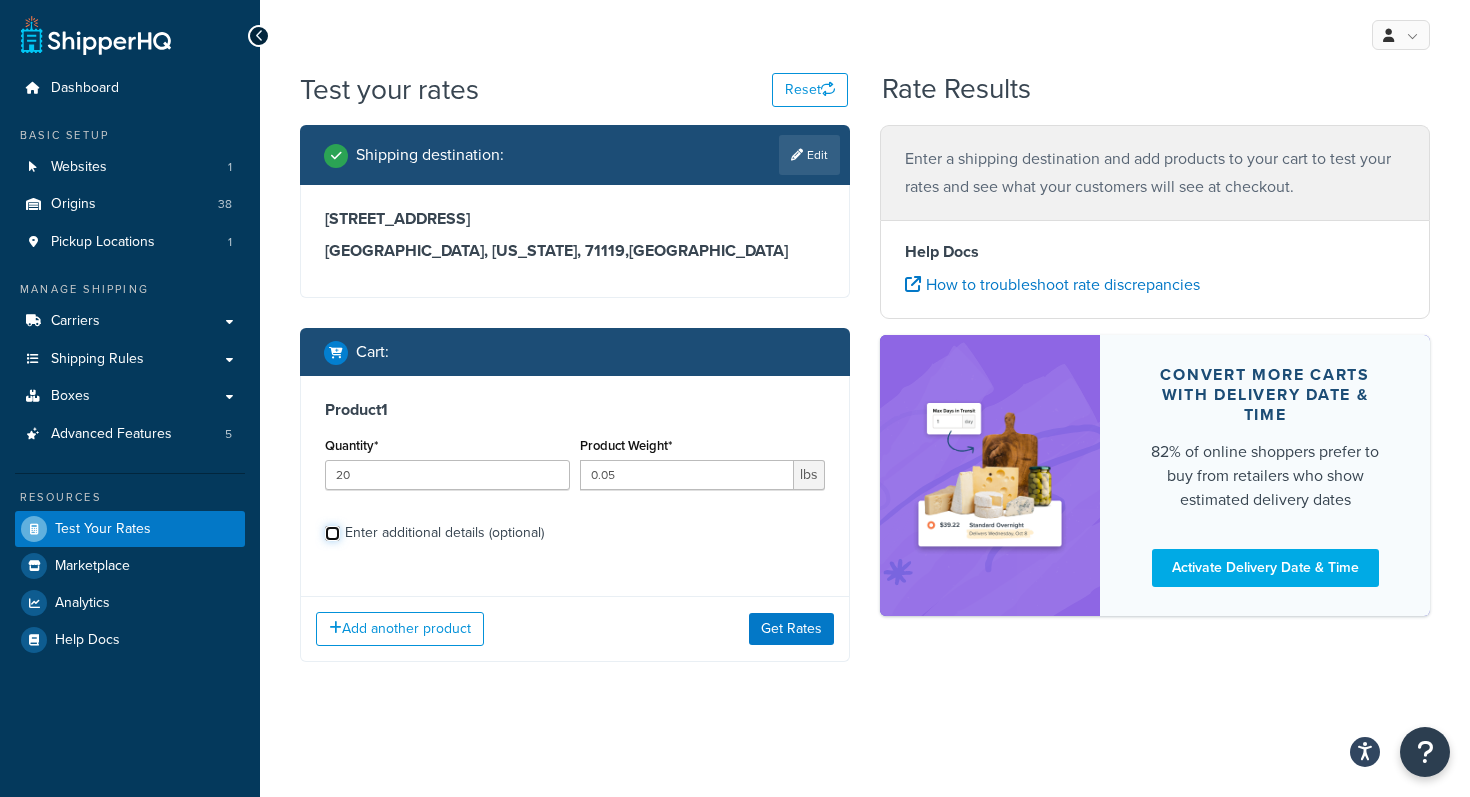 click on "Enter additional details (optional)" at bounding box center [332, 533] 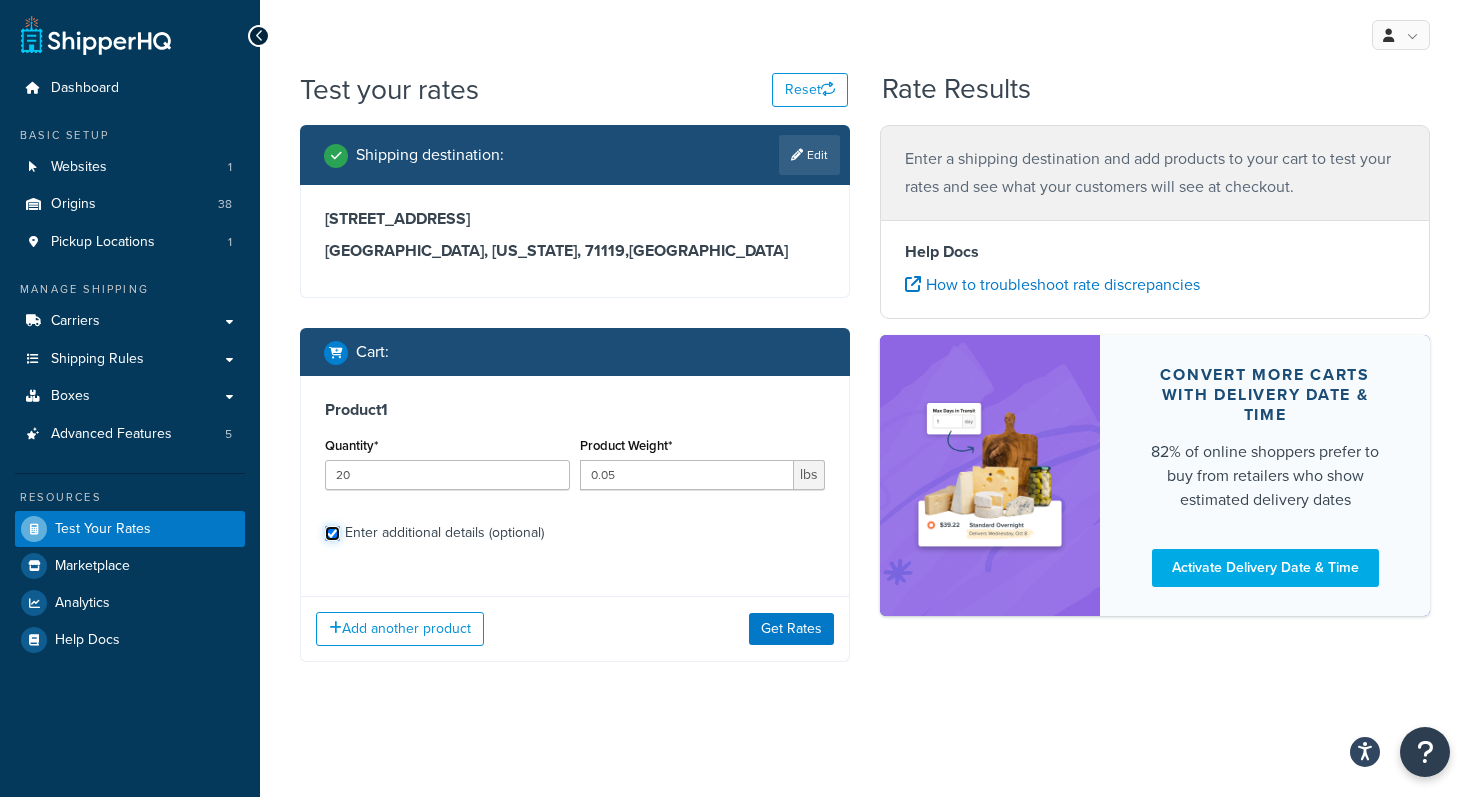 checkbox on "true" 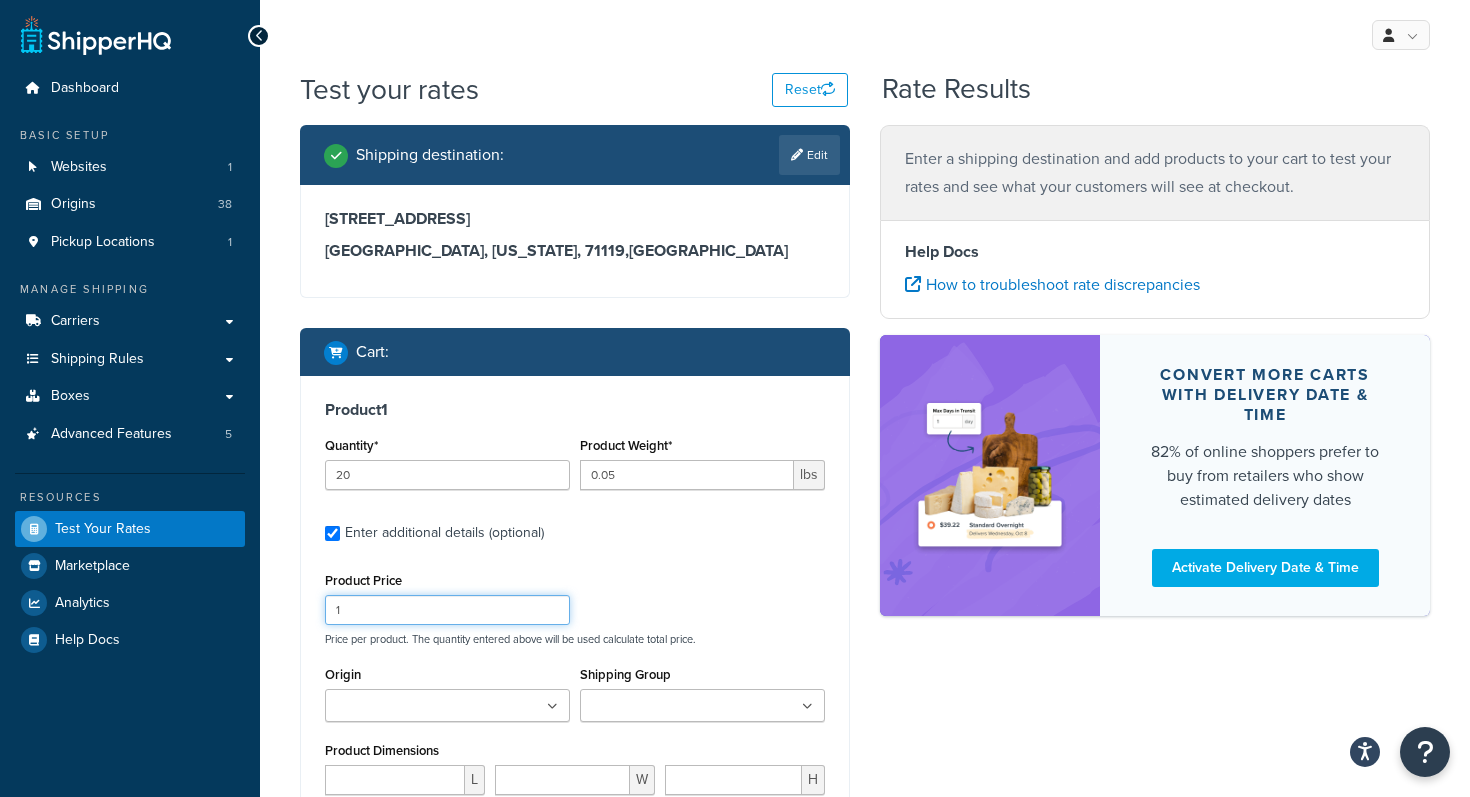 drag, startPoint x: 415, startPoint y: 607, endPoint x: 297, endPoint y: 598, distance: 118.34272 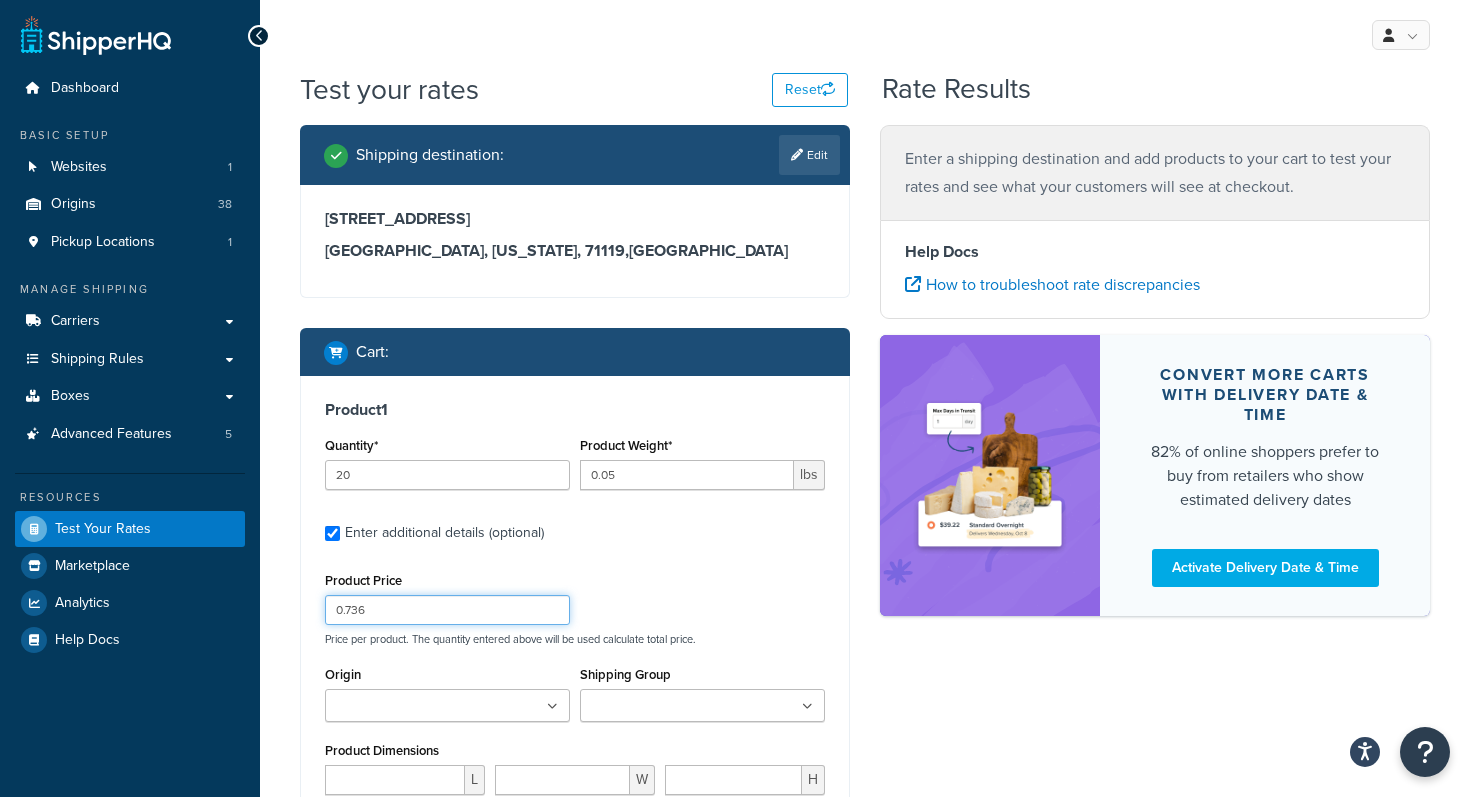 type on "0.736" 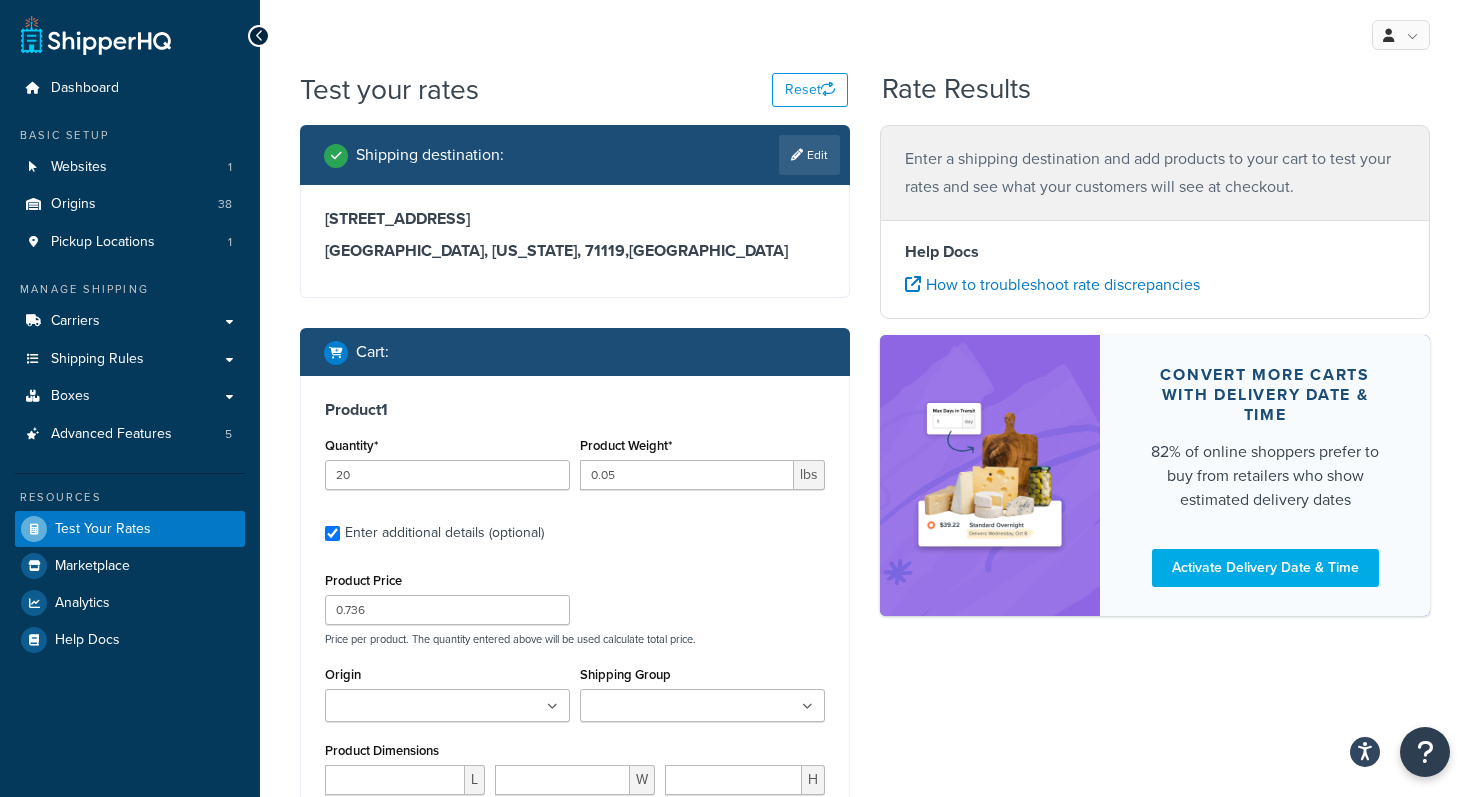 click on "Product Price   0.736 Price per product. The quantity entered above will be used calculate total price." at bounding box center [575, 606] 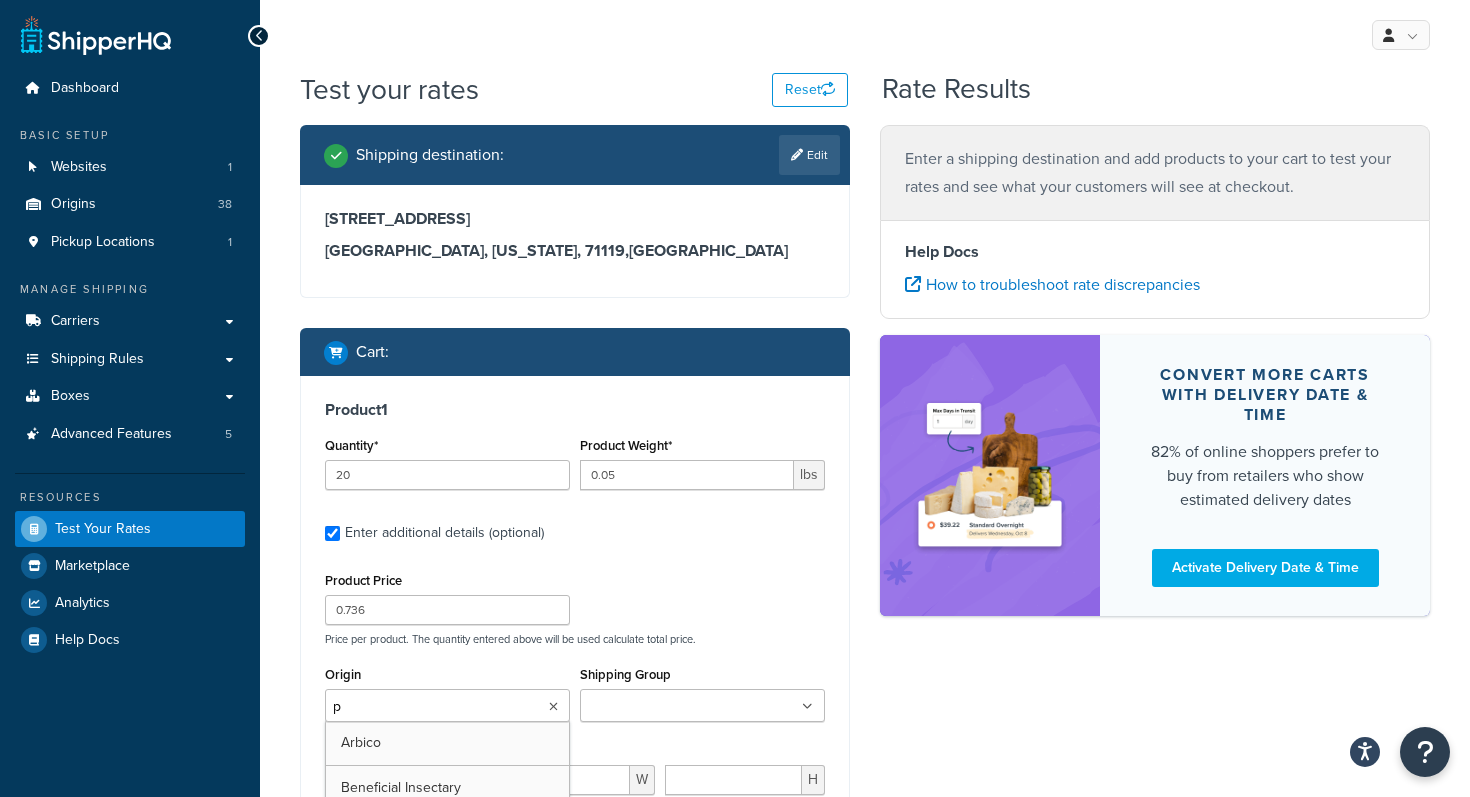type on "pv" 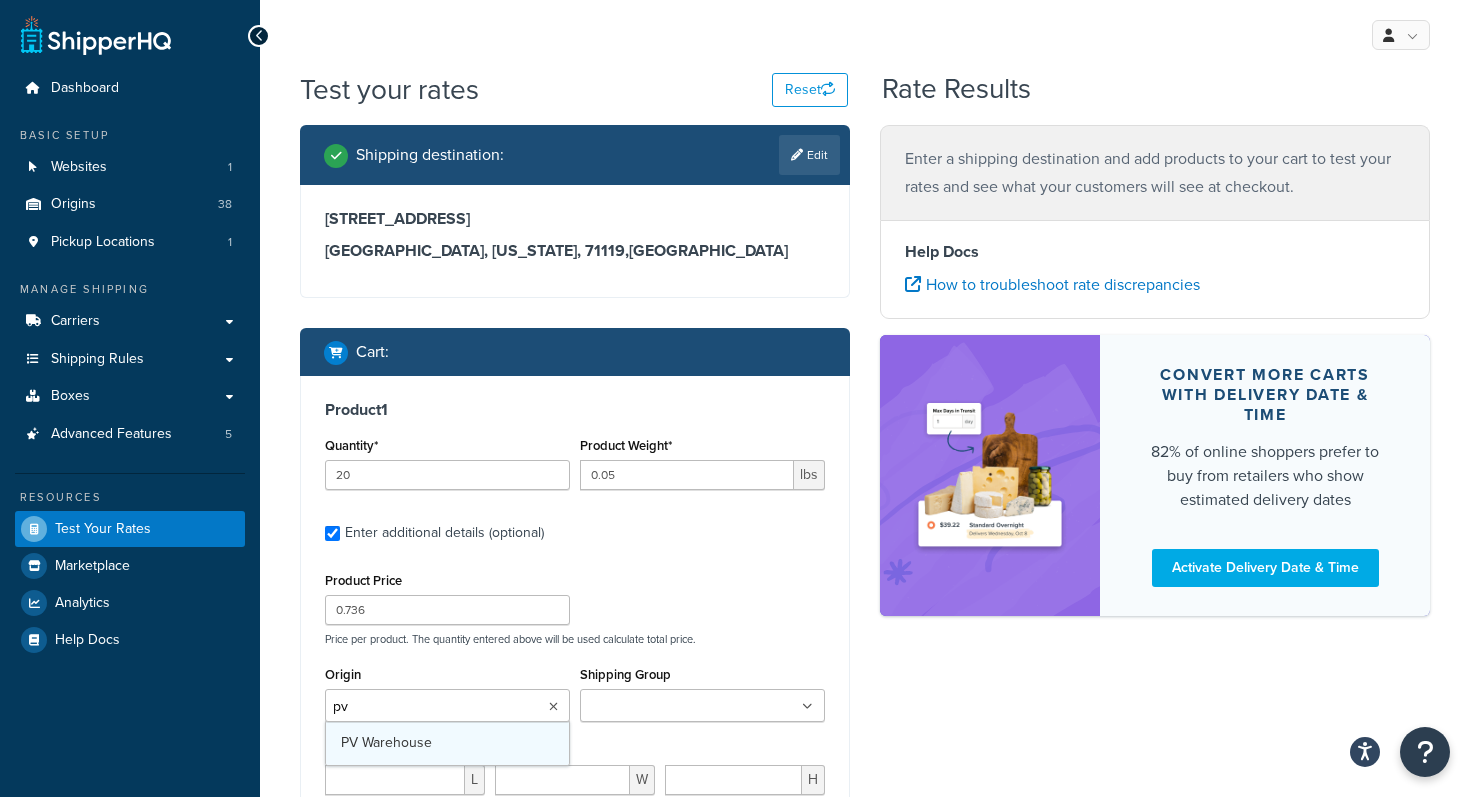 type 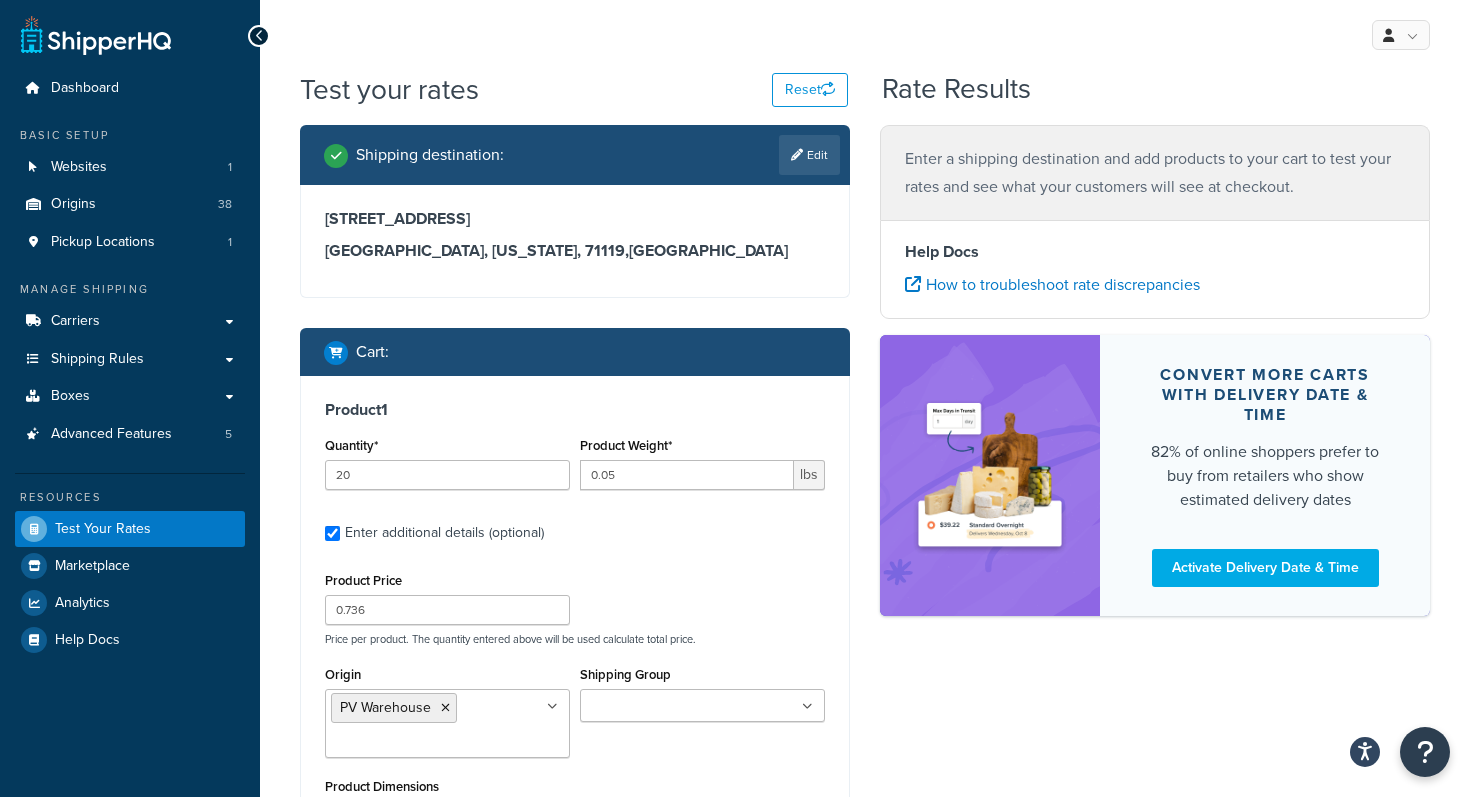click on "Product Price   0.736 Price per product. The quantity entered above will be used calculate total price." at bounding box center (575, 606) 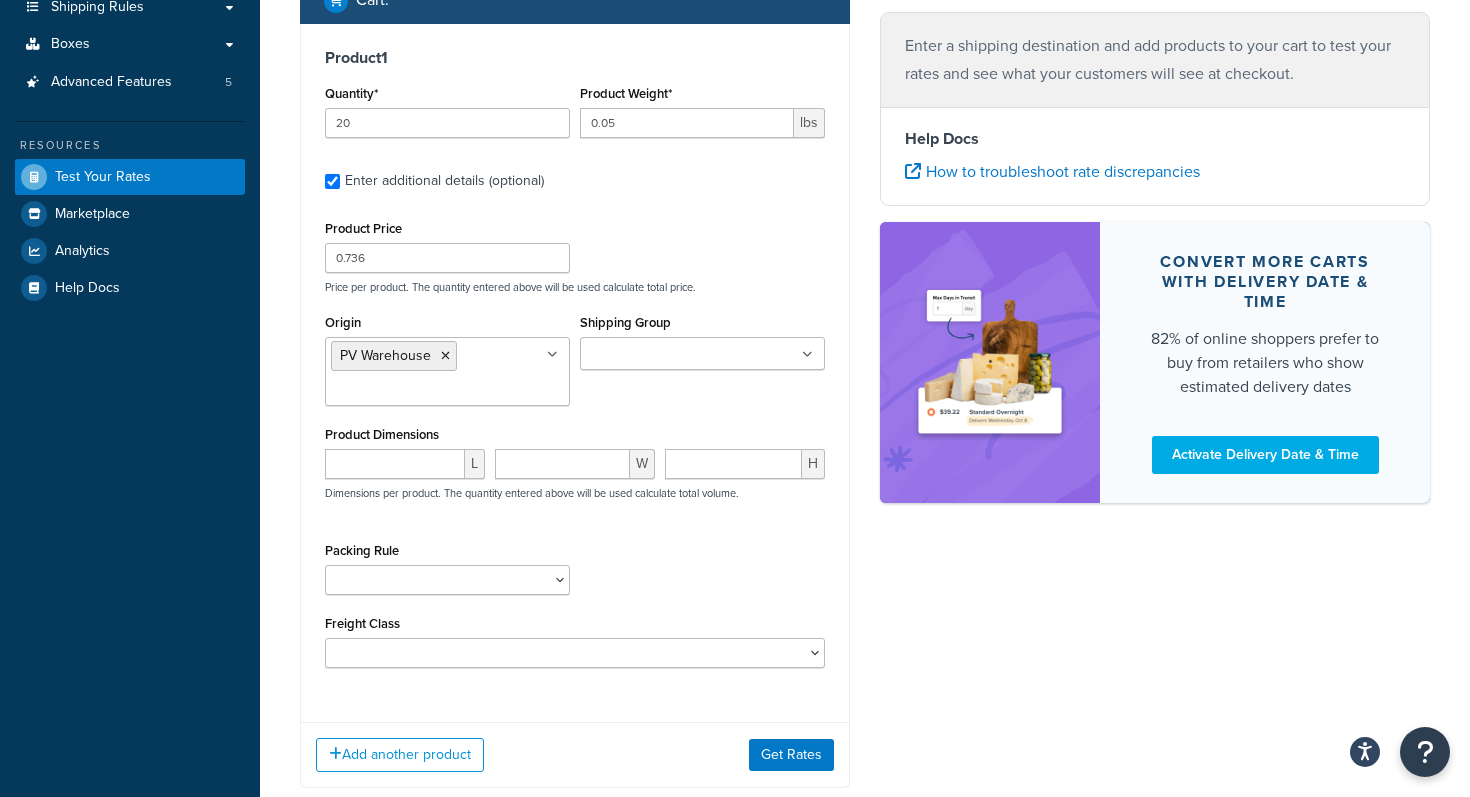 scroll, scrollTop: 360, scrollLeft: 0, axis: vertical 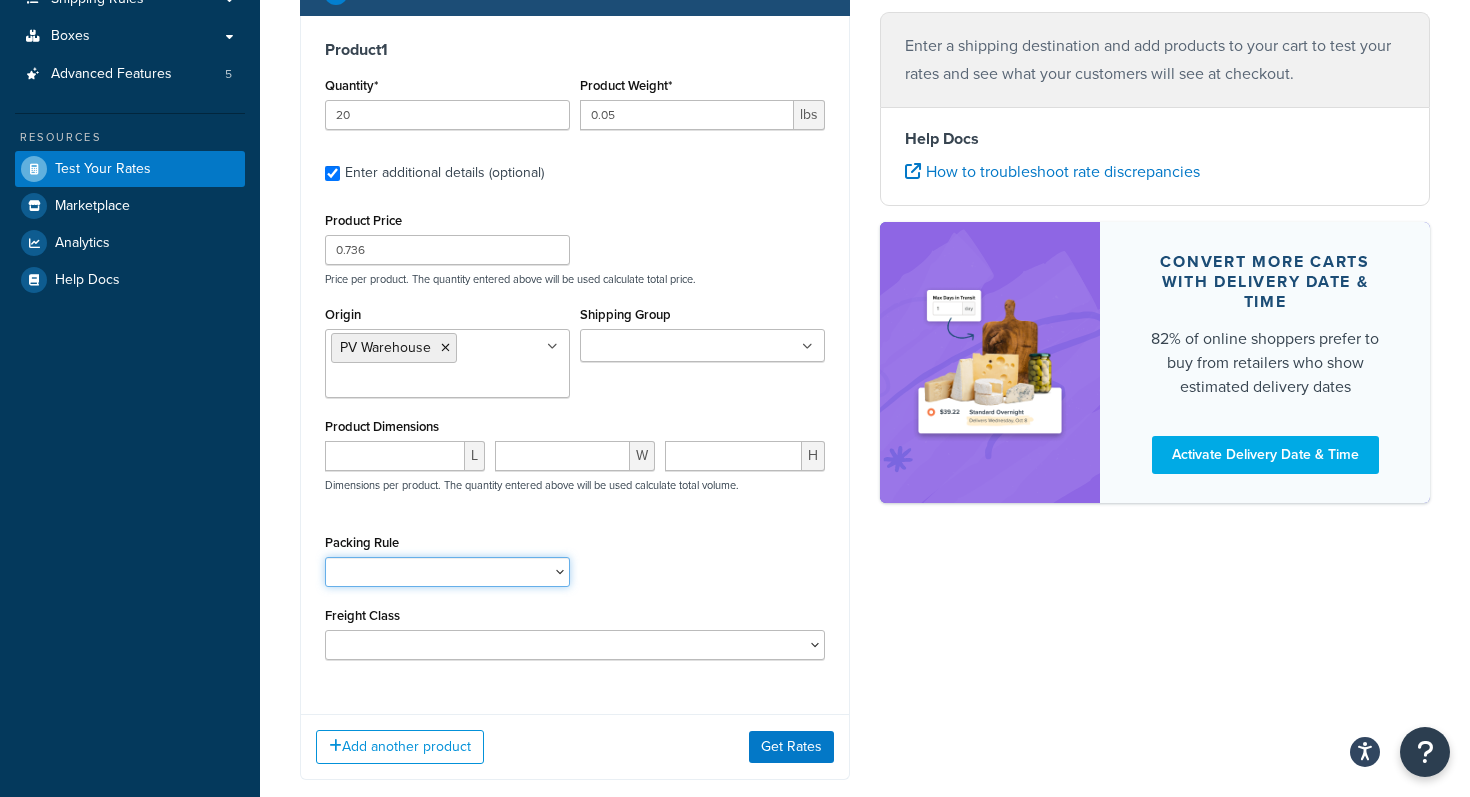 click on "1 Gallon  10 Inch Plant Markers  20 Inch Plant Markers  AHS 4 claw GO500  AHS 5 Gal  AHS Agribon  AHS Bamboo  AHS Bird Netting  AHS Clip N Pick  AHS Cold Frame  AHS Deer Fence  AHS Gopher Wire  AHS Hortonova  AHS Long Fruit  AHS Long Handle  AHS Mcleod  AHS Mulch Film  AHS PF1060  AHS Post Hole  AHS Pruner  AHS Pulaski  AHS Rice Hulls  AHS Shovel  AHS Sunbelt  AHS Tubing  AHS Tufflite  AHS Uproot  AHS Wire  Annie's Annuals  BareRoot Trees  BR-Slippable  Broadfork  Bulky  Burchell DS  Crown Bees 10  Crown Bees 12  Crown Bees 3  Crown Bees 6  Crown Bees 7  Crown Bees 8  Crown Bees 9  DBS-12  Default  Fall Perennial  FGI BareRoot Trees  Fourwinds Citrus DS  Fourwinds NonCitrus DS  Garlic  GCA100  GCO221D  GO610  GO635  GP012  GP050  GP060  GP065  GP072  GP091  GP092  GP093  GP112  GP115  gp121  GP1210  GP1215  GP130  GP136  GP142  GP143  GP144  GP146  GP148  GP154  GP2005  GP322  GP323  GP324  GP330  GP332  GP340  GP345  GP350R  GP351  GP352  GP353  GP354  GP355  GP361  GP362  GP363  GP364  GP365  GP375" at bounding box center (447, 572) 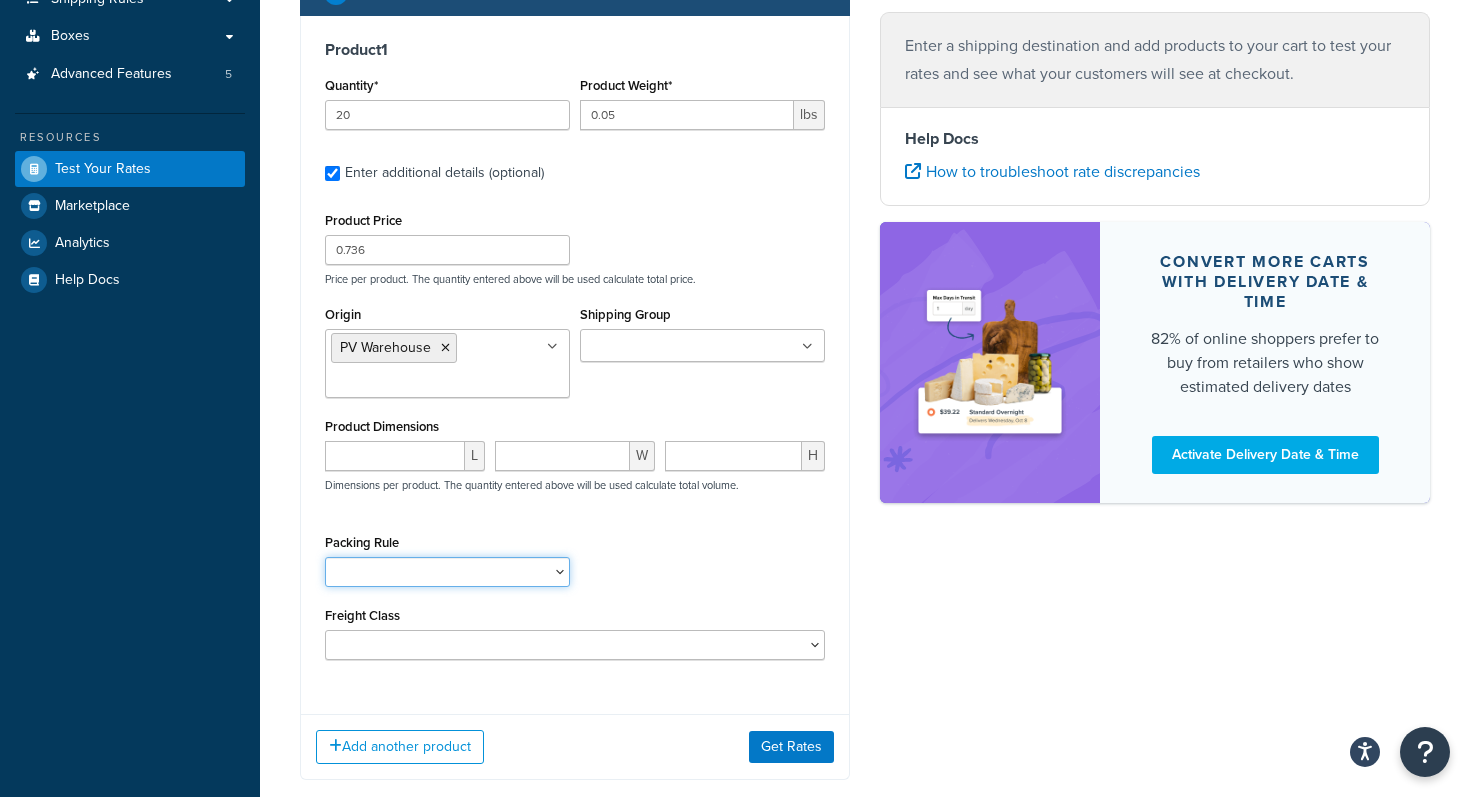 select on "62838" 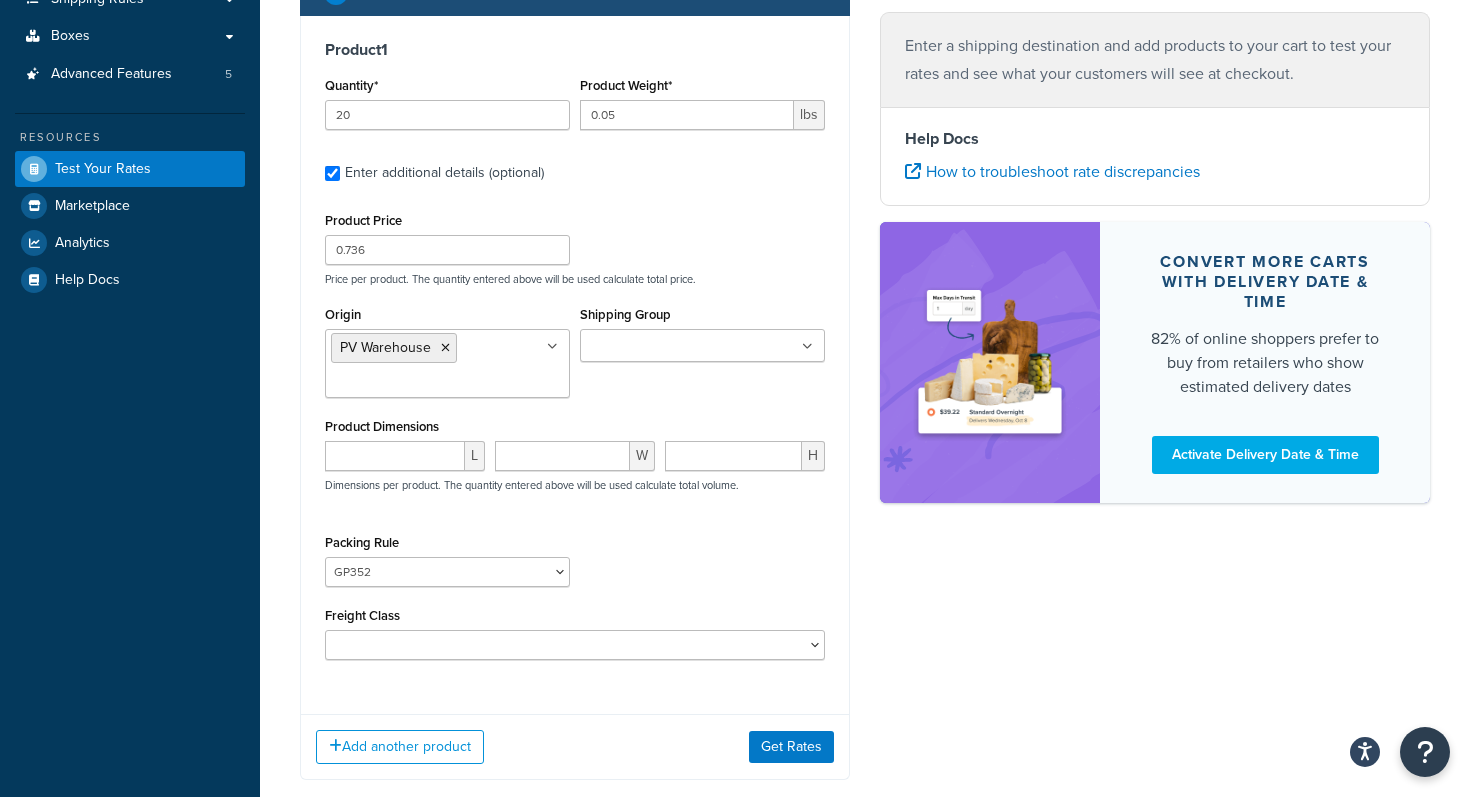 click on "Packing Rule     1 Gallon  10 Inch Plant Markers  20 Inch Plant Markers  AHS 4 claw GO500  AHS 5 Gal  AHS Agribon  AHS Bamboo  AHS Bird Netting  AHS Clip N Pick  AHS Cold Frame  AHS Deer Fence  AHS Gopher Wire  AHS Hortonova  AHS Long Fruit  AHS Long Handle  AHS Mcleod  AHS Mulch Film  AHS PF1060  AHS Post Hole  AHS Pruner  AHS Pulaski  AHS Rice Hulls  AHS Shovel  AHS Sunbelt  AHS Tubing  AHS Tufflite  AHS Uproot  AHS Wire  Annie's Annuals  BareRoot Trees  BR-Slippable  Broadfork  Bulky  Burchell DS  Crown Bees 10  Crown Bees 12  Crown Bees 3  Crown Bees 6  Crown Bees 7  Crown Bees 8  Crown Bees 9  DBS-12  Default  Fall Perennial  FGI BareRoot Trees  Fourwinds Citrus DS  Fourwinds NonCitrus DS  Garlic  GCA100  GCO221D  GO610  GO635  GP012  GP050  GP060  GP065  GP072  GP091  GP092  GP093  GP112  GP115  gp121  GP1210  GP1215  GP130  GP136  GP142  GP143  GP144  GP146  GP148  GP154  GP2005  GP322  GP323  GP324  GP330  GP332  GP340  GP345  GP350R  GP351  GP352  GP353  GP354  GP355  GP361  GP362  GP363  GP364" at bounding box center [575, 565] 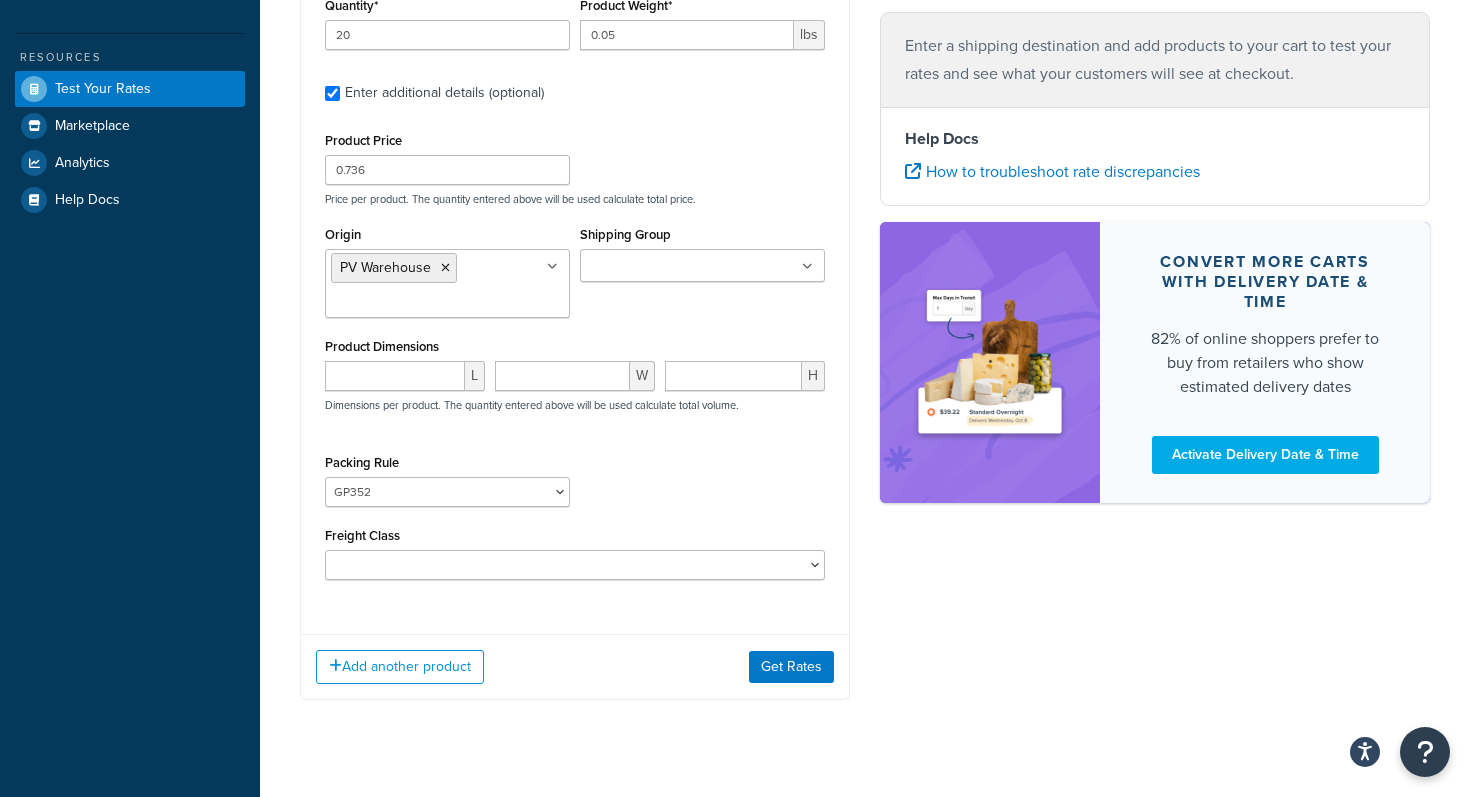 scroll, scrollTop: 475, scrollLeft: 0, axis: vertical 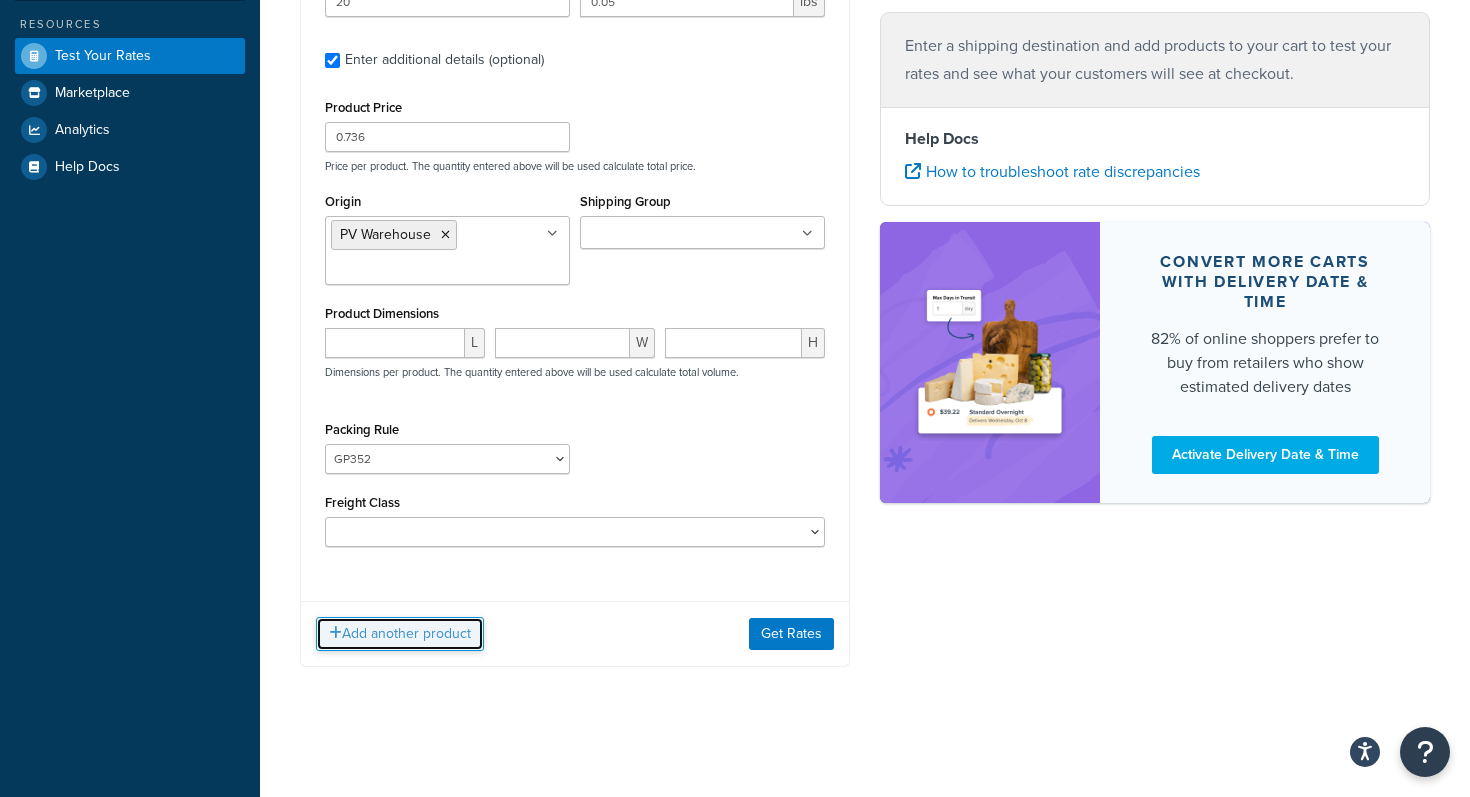 click on "Add another product" at bounding box center (400, 634) 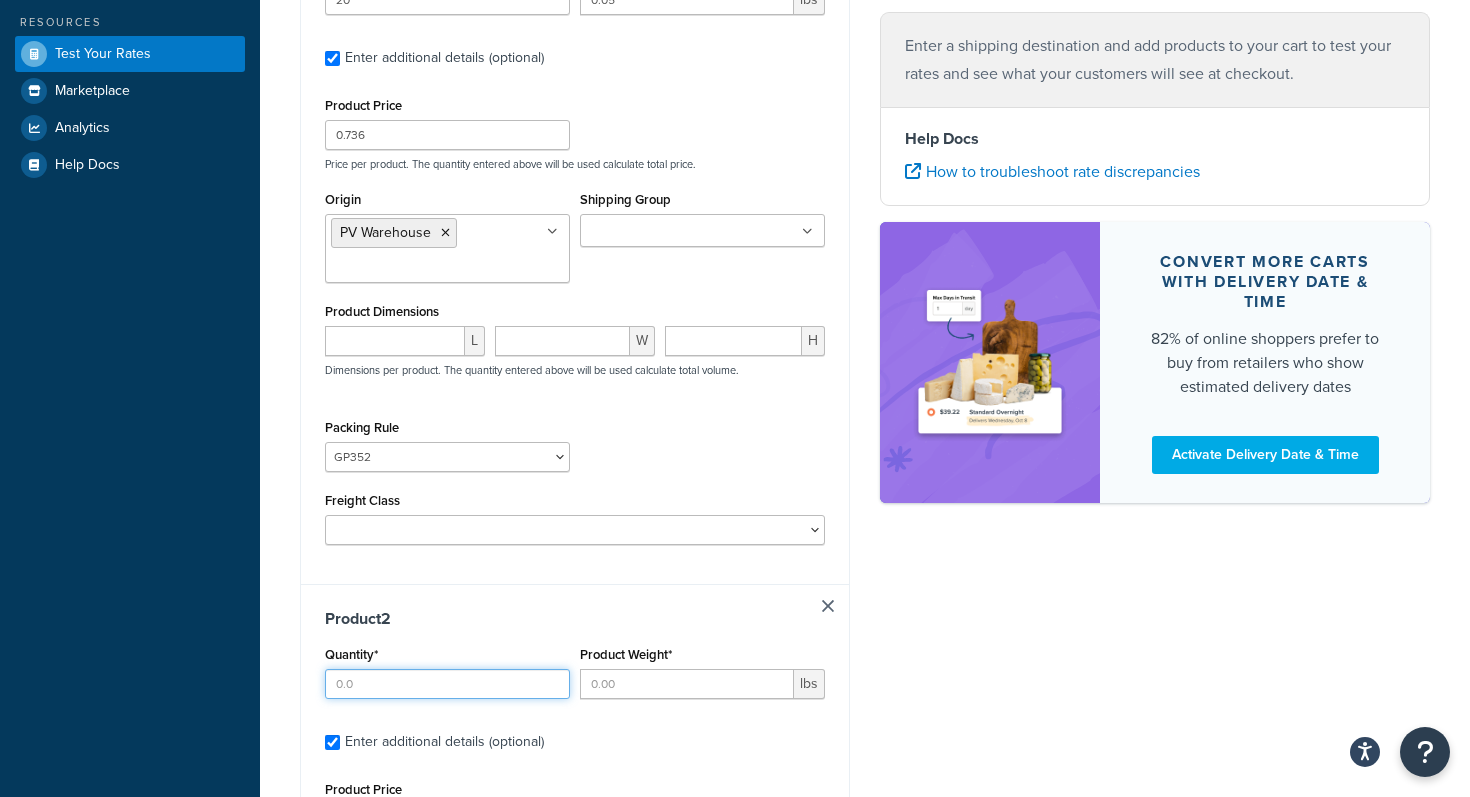 click on "Quantity*" at bounding box center (447, 684) 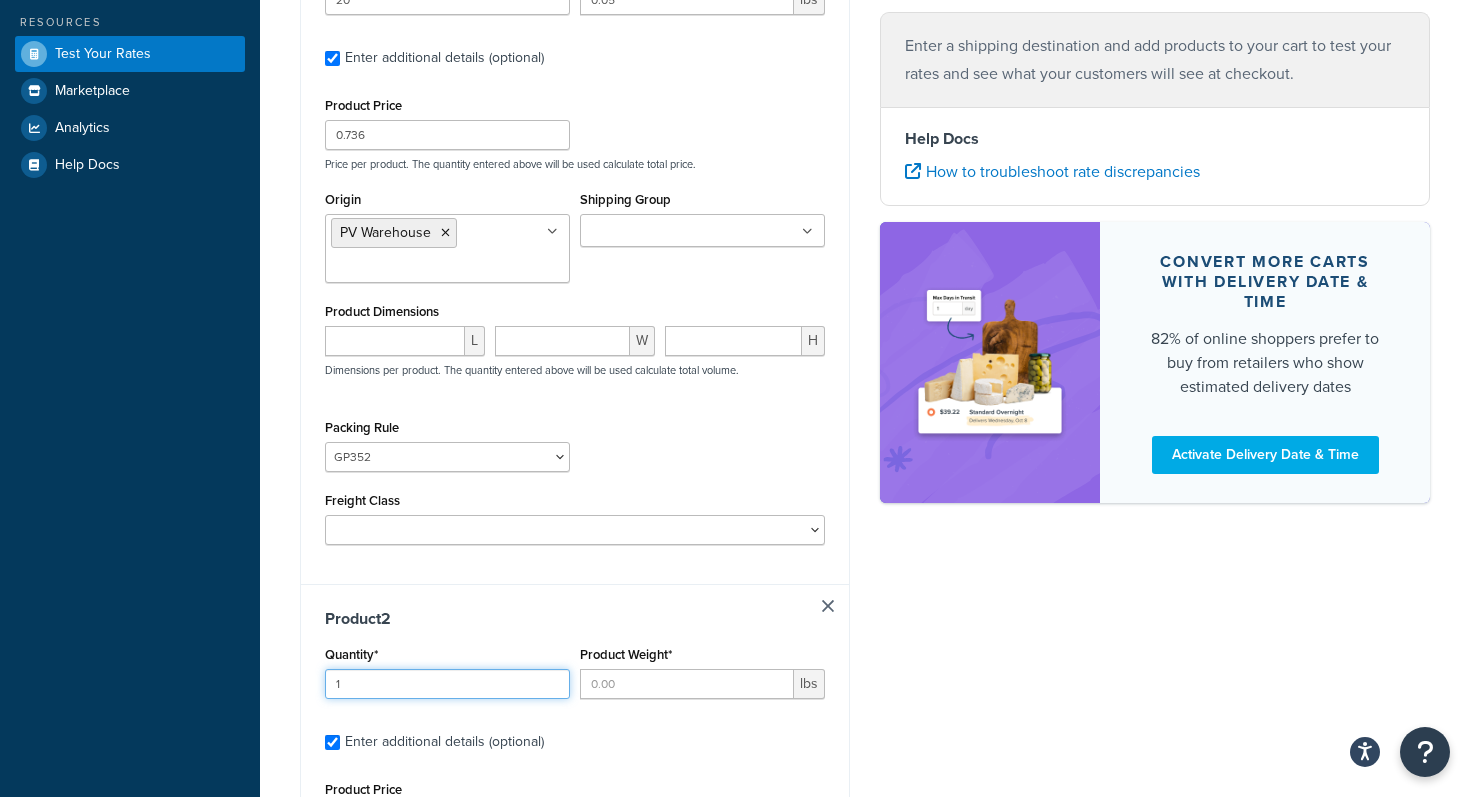 type on "1" 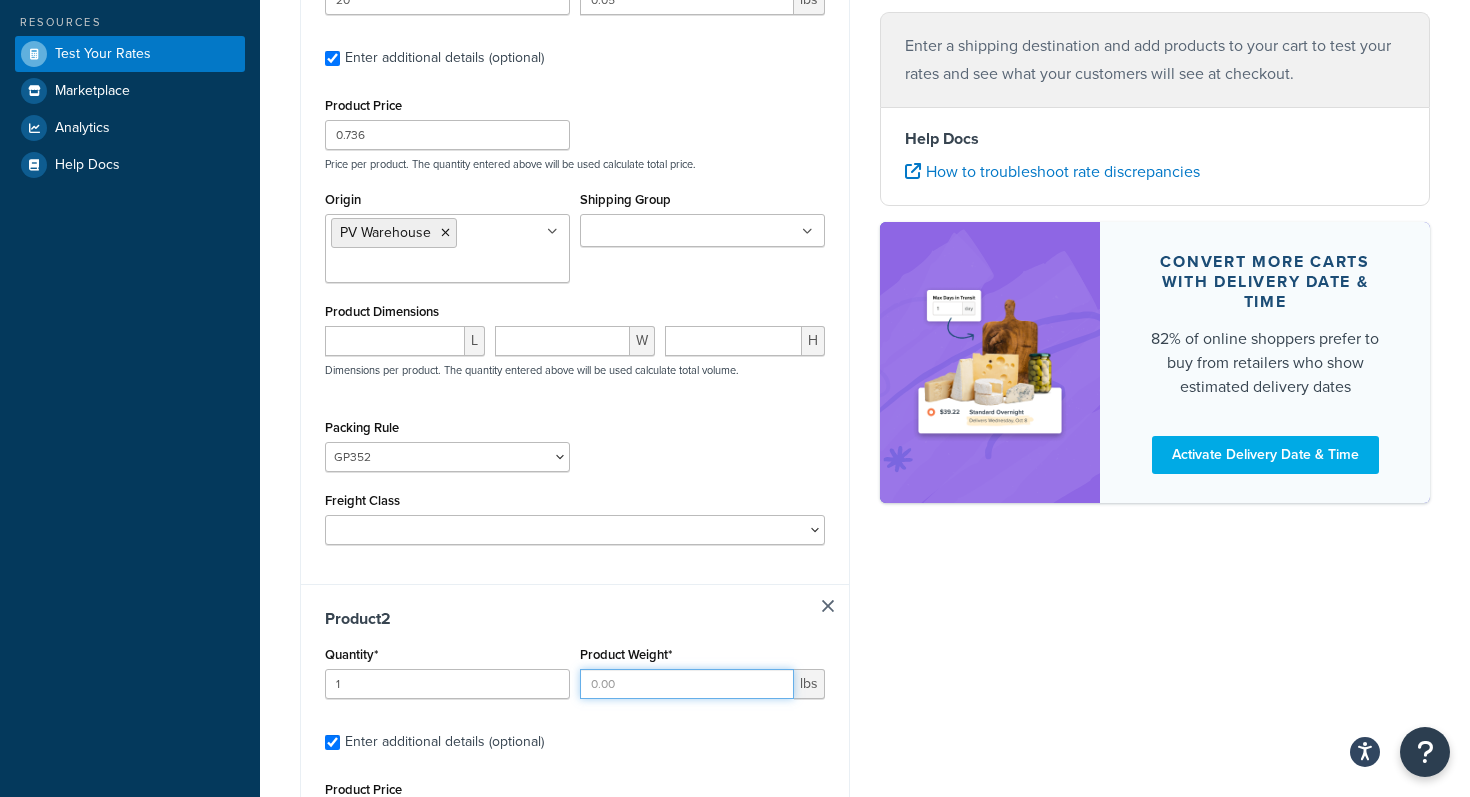 click on "Product Weight*" at bounding box center [687, 684] 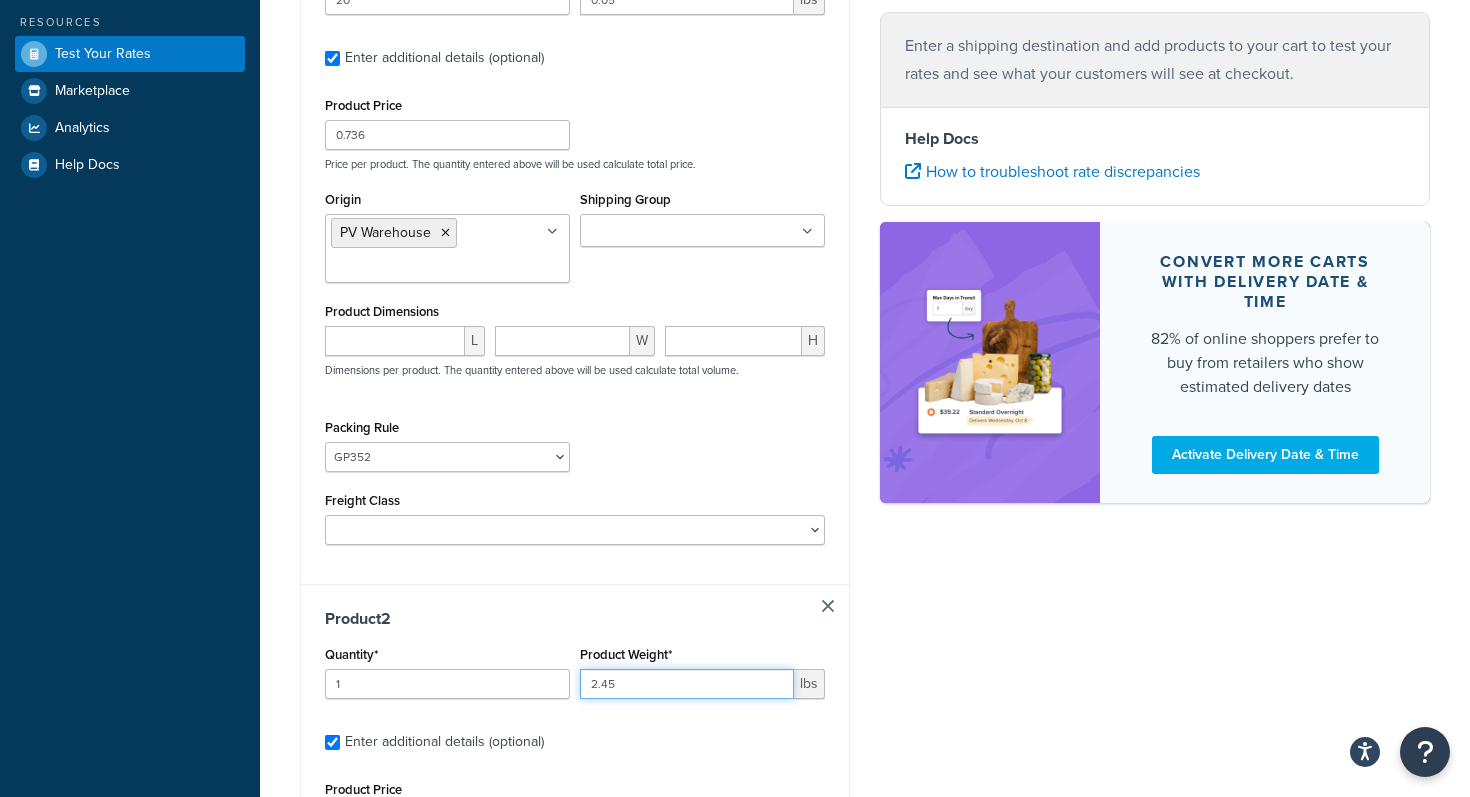type on "2.45" 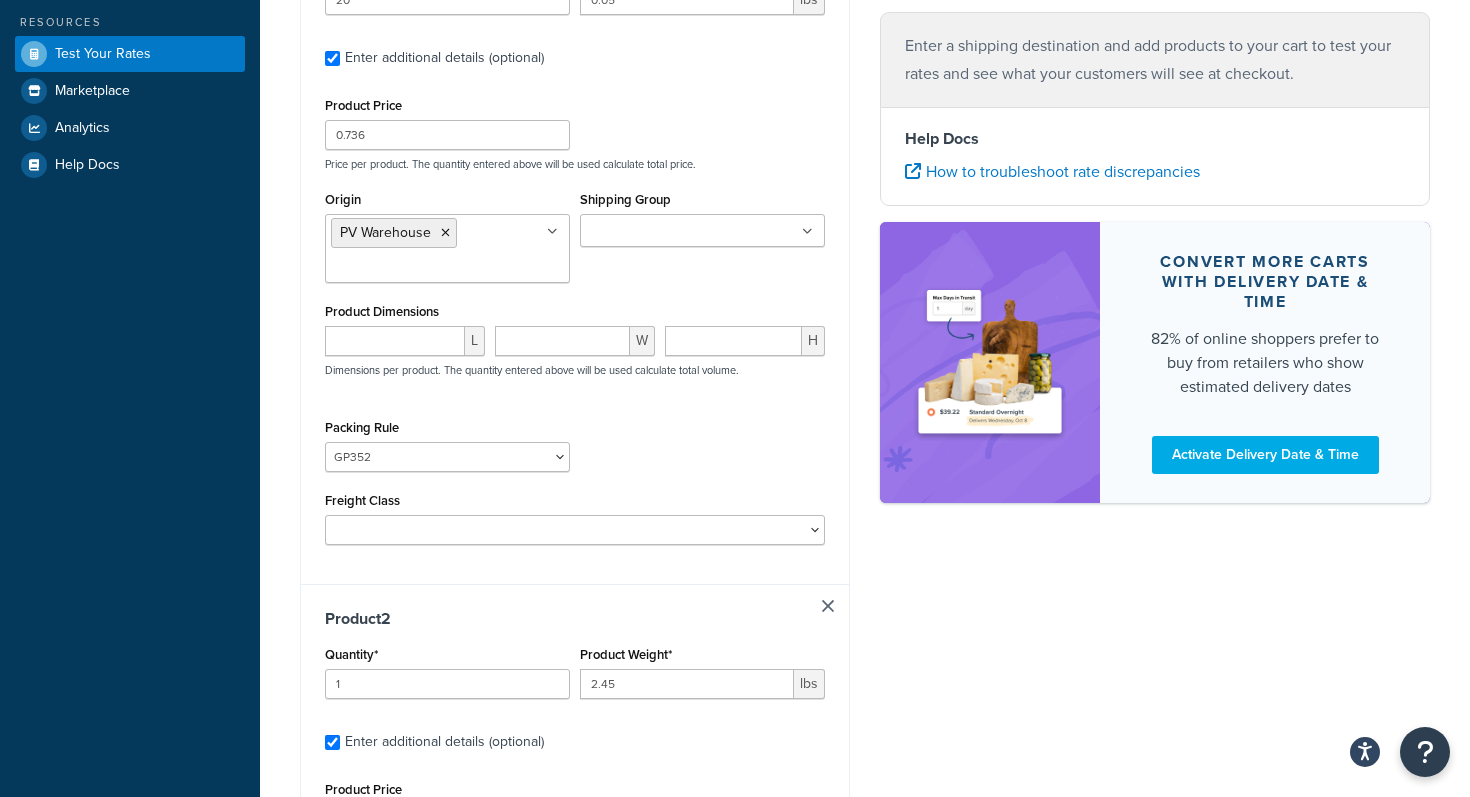 click on "Product  1 Quantity*   20 Product Weight*   0.05 lbs   Enter additional details (optional) Product Price   0.736 Price per product. The quantity entered above will be used calculate total price. Origin   PV Warehouse   Arbico Beneficial Insectary Berry Global Corp Boer Bootstrap Farmer Brandt Bridgewell Burchell California Organic Fertilizers Cedar Planters Concentrates Crown Bees DTE Fourwind Ibex Innovative Irish Eyes JMI Kamprath Seed Knox Koppes M & R North Spore Northern Greenhouse NW Beneficials Poltex Readymush Redi-Gro Seattle Urban Farm Co Shield N Seal Stuewe & Sons Stutzman Sunshine Gardenhouse Tiger Sul TSM Products Victoria Pacific Worm Farm Shipping Group   10 Inch Plant Markers 20 Inch Plant Markers Agribon LTL AHS AHS 4 claw GO500 AHS 5 Gal AHS Agribon AHS Bamboo AHS Bird Netting AHS Clip N Pick AHS Cold Frame AHS Deer Fence AHS Gopher Wire AHS Hortonova AHS Long Fruit AHS Long Handle AHS Mcleod AHS Mulch Film AHS PF1060 AHS Post Hole AHS Pruner AHS Pulaski AHS Rice Hulls AHS Squat Pot Arbico" at bounding box center (575, 242) 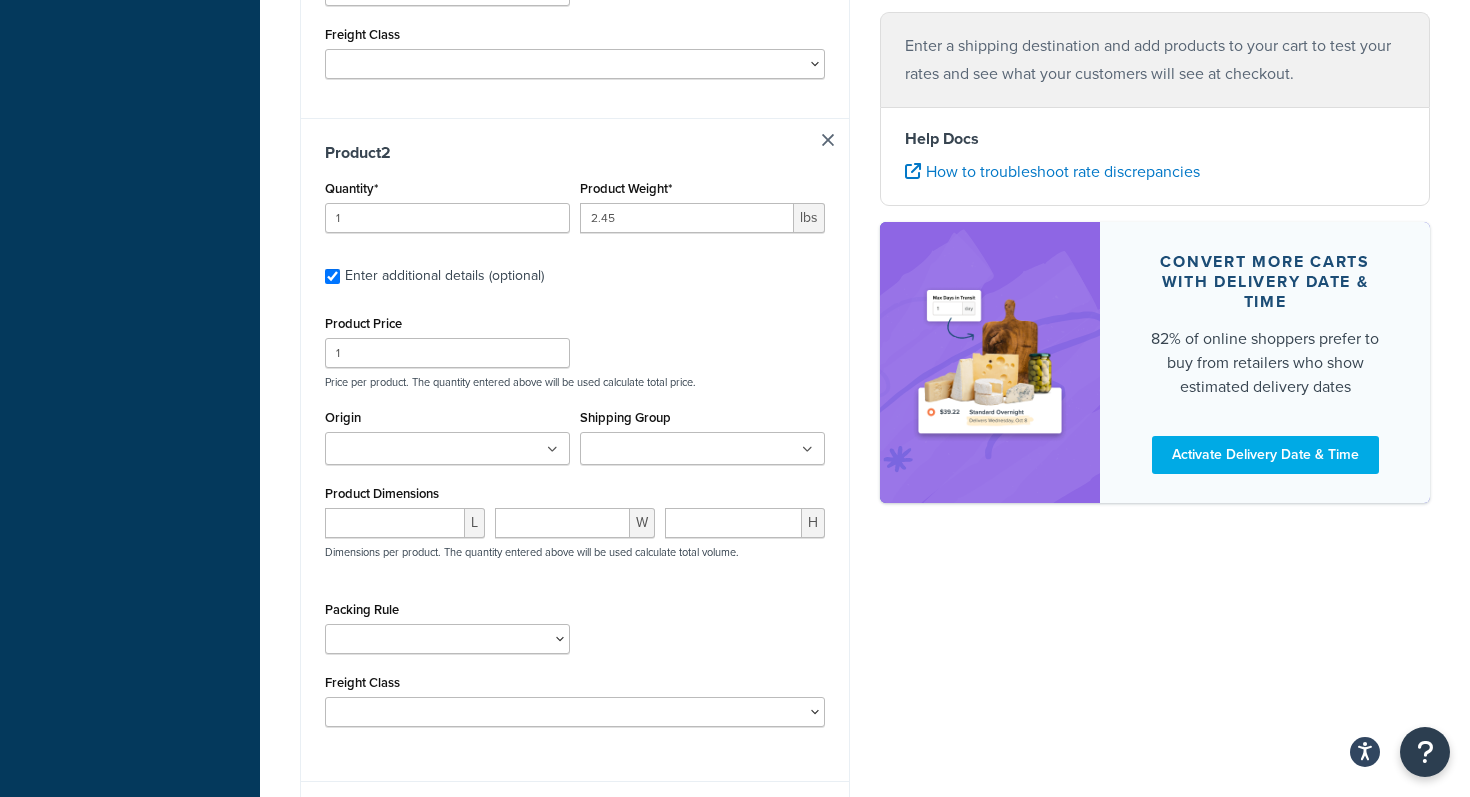 scroll, scrollTop: 955, scrollLeft: 0, axis: vertical 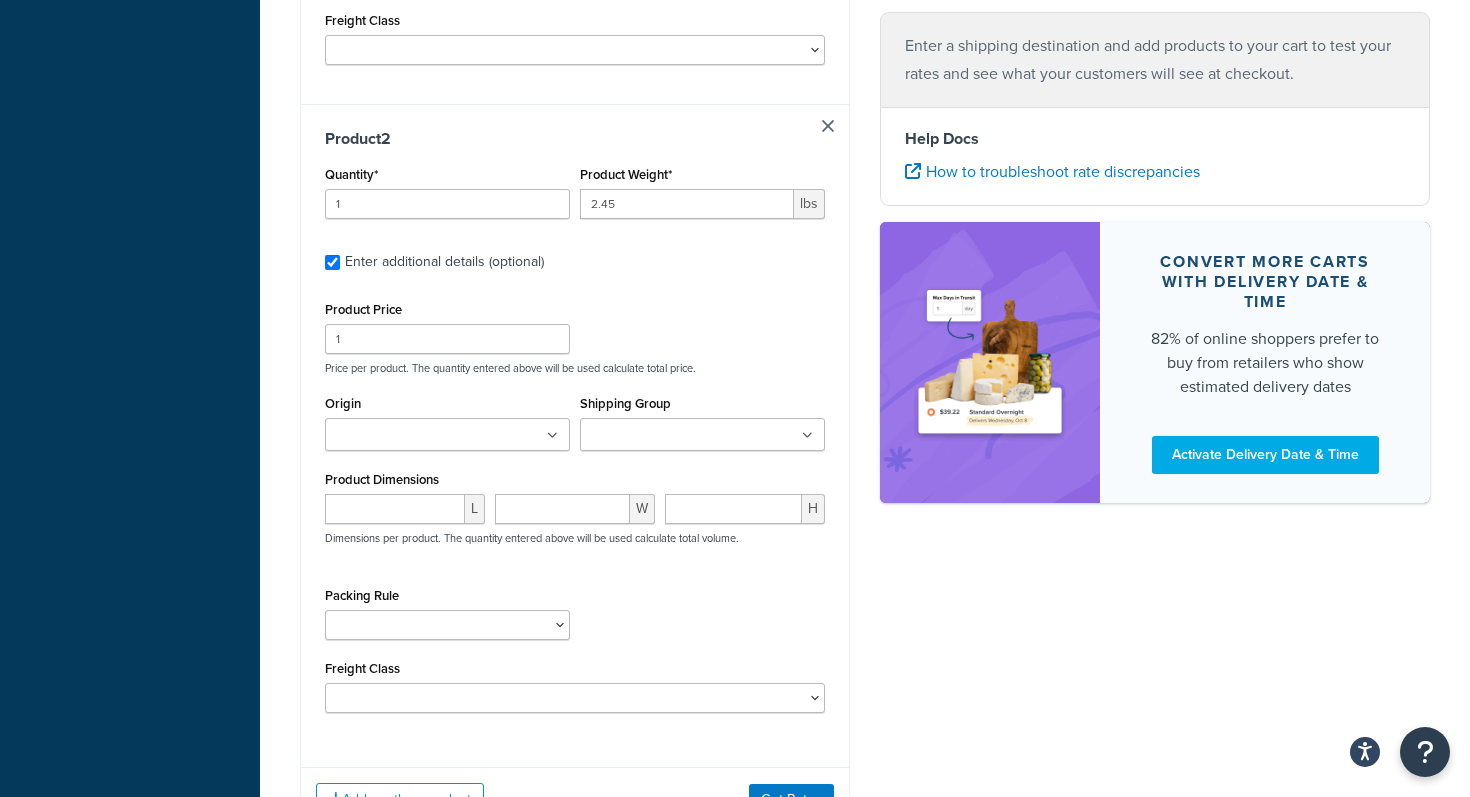 click at bounding box center [447, 434] 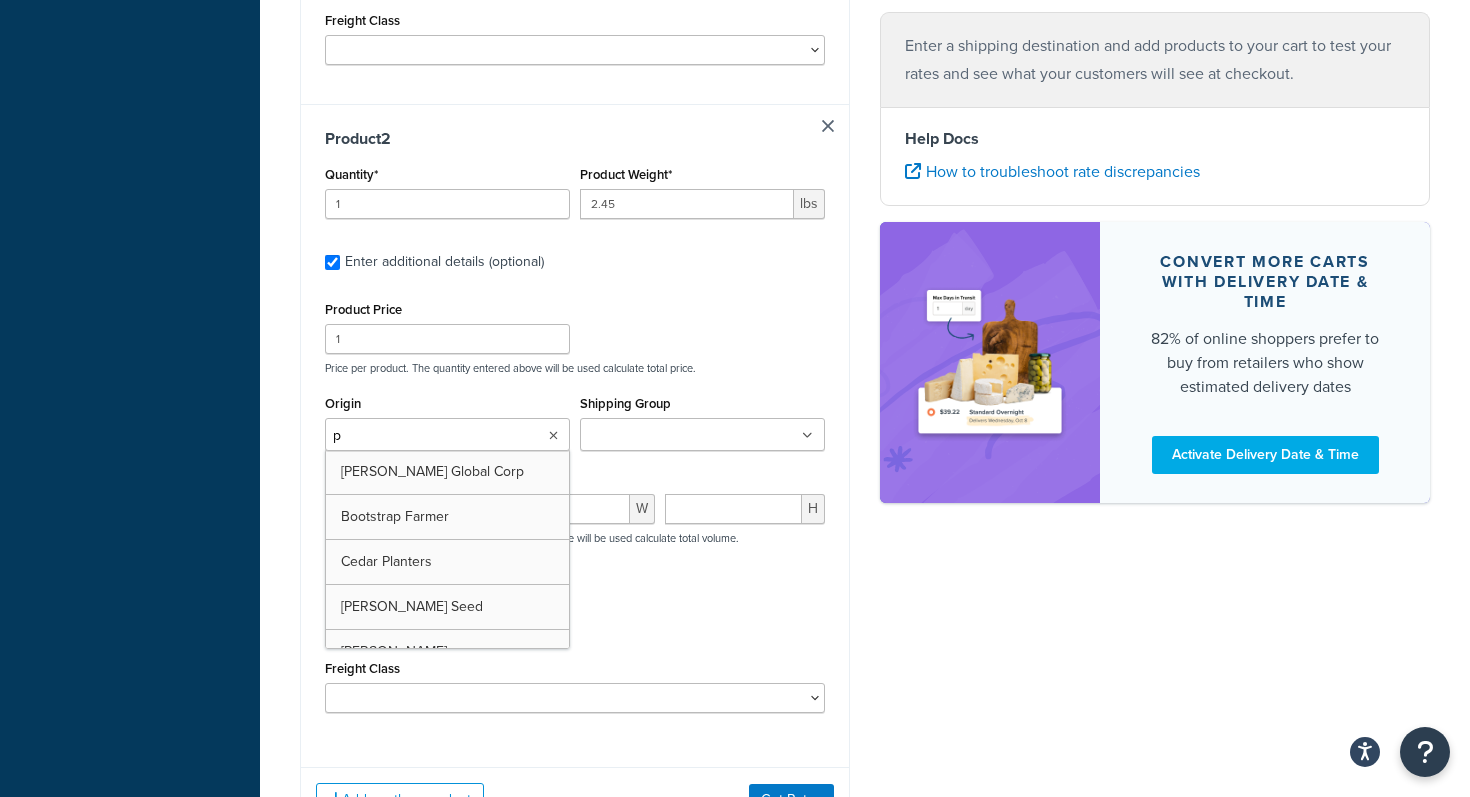 type on "pv" 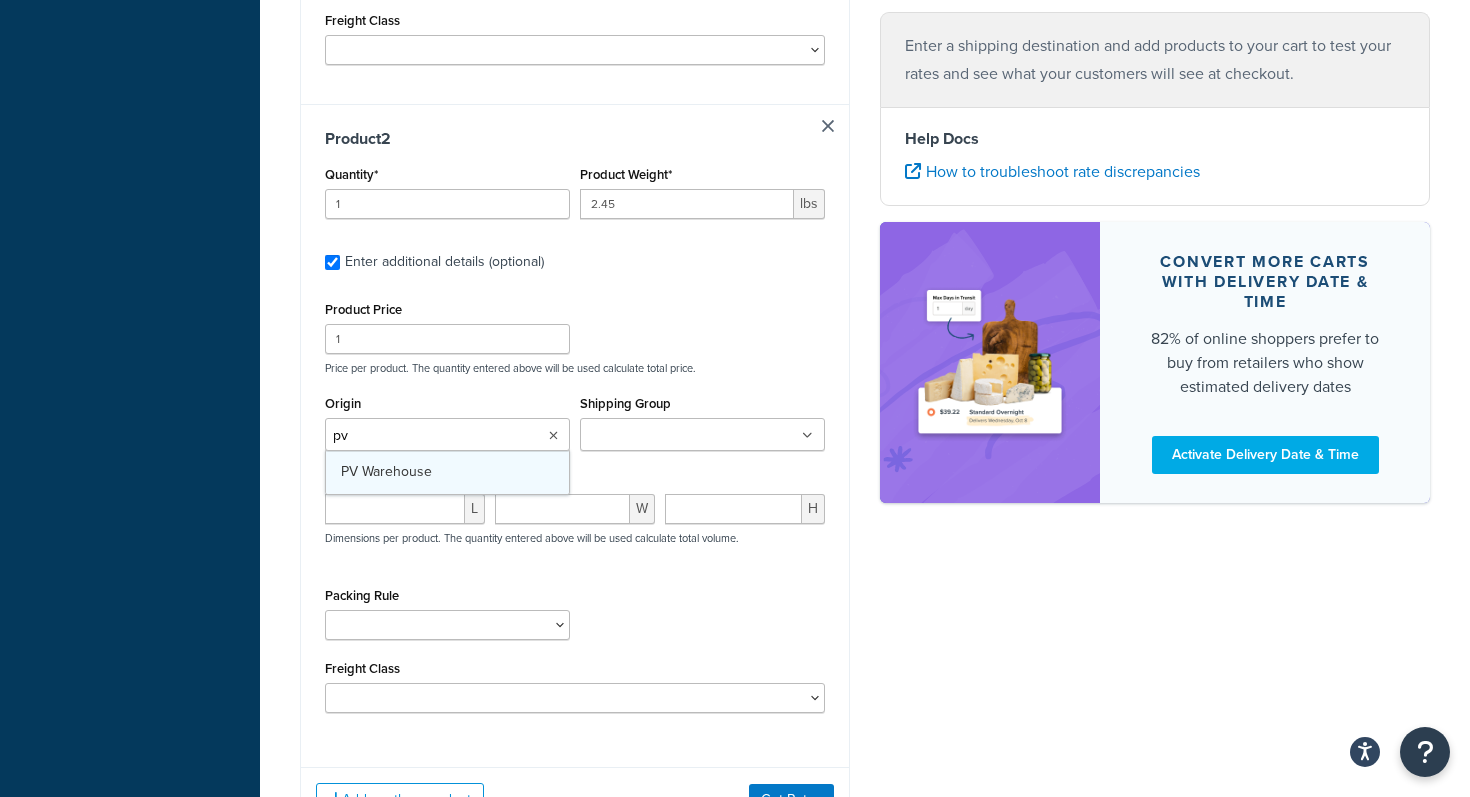 type 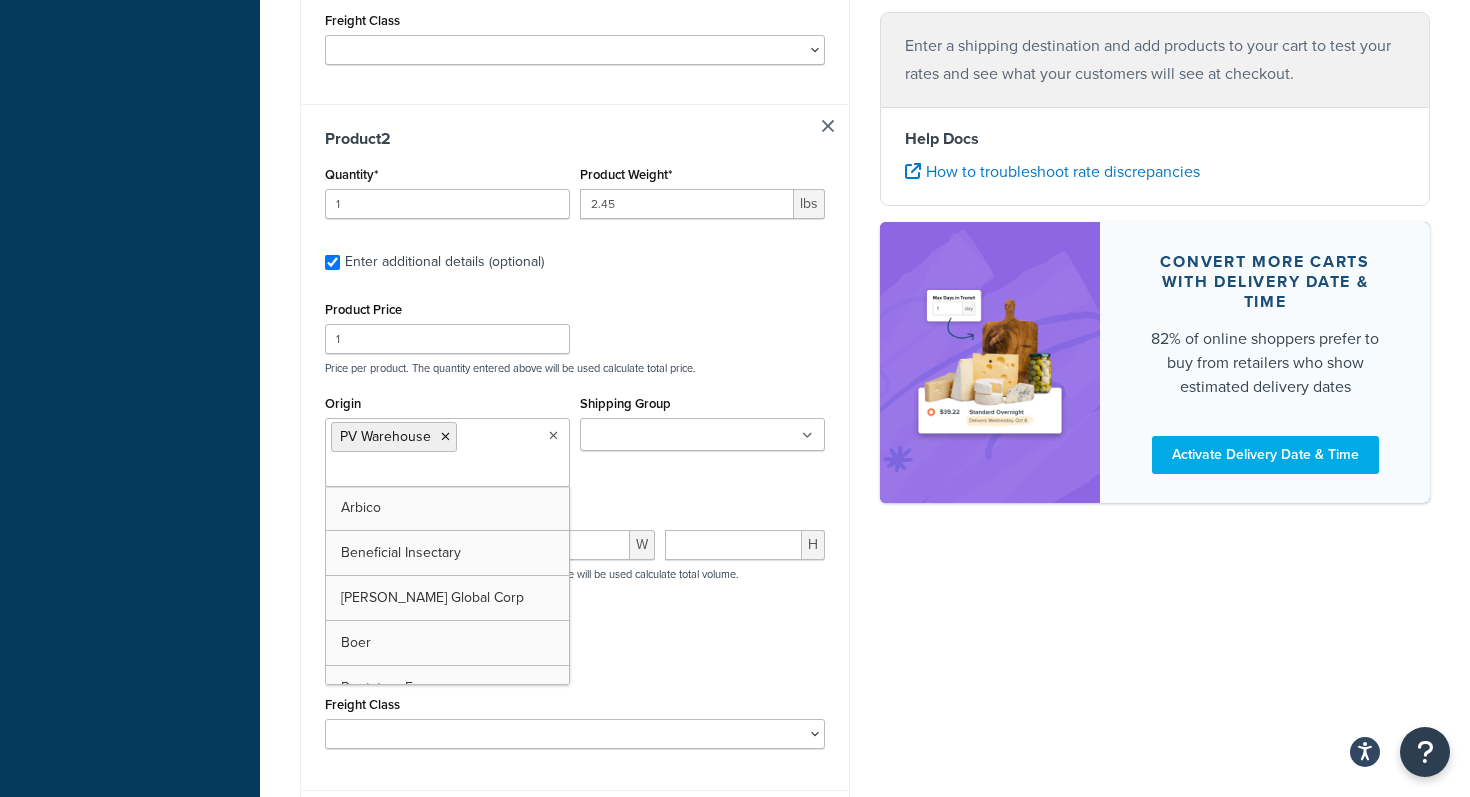 click on "Product Price   1 Price per product. The quantity entered above will be used calculate total price." at bounding box center [575, 335] 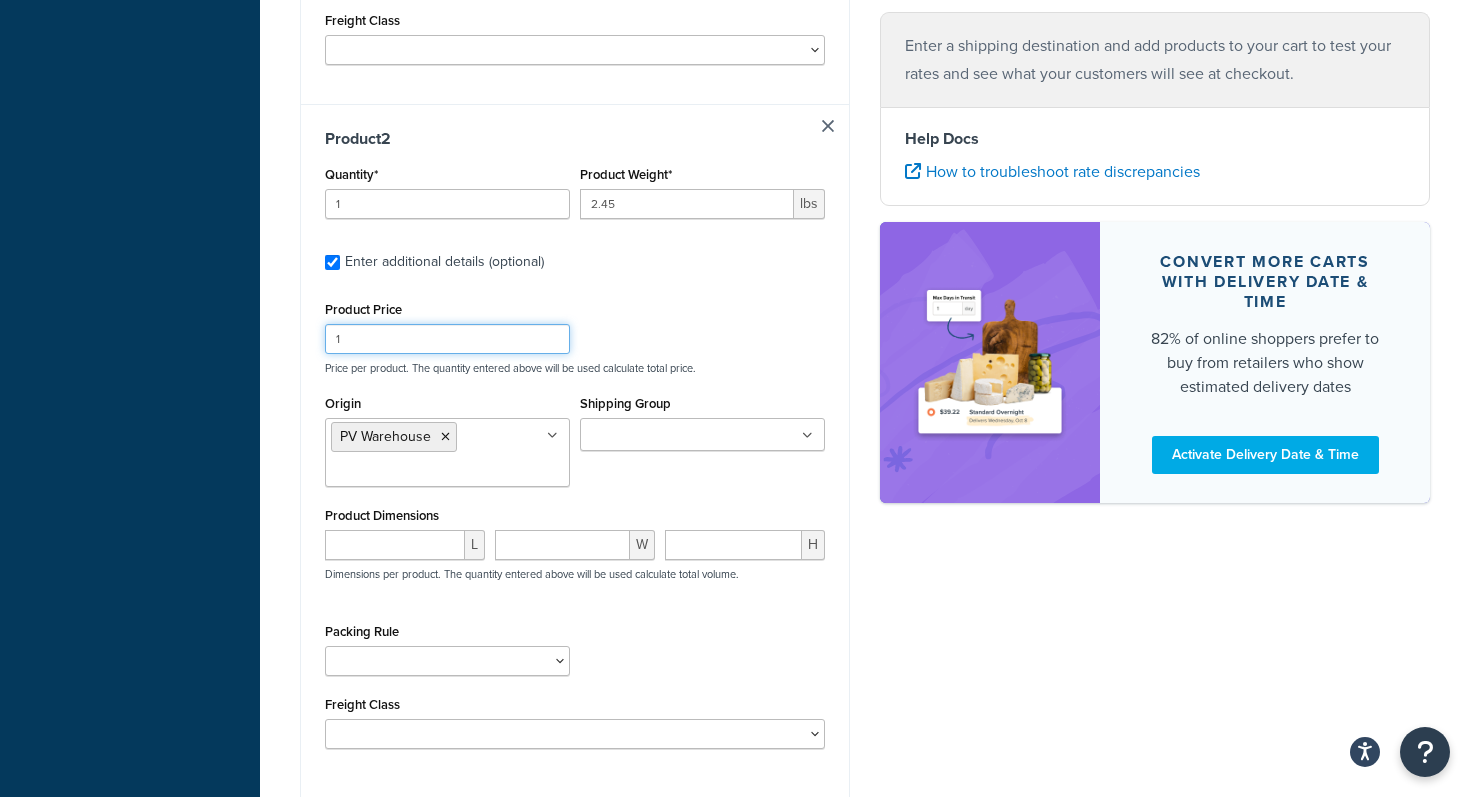 drag, startPoint x: 476, startPoint y: 335, endPoint x: 286, endPoint y: 313, distance: 191.26944 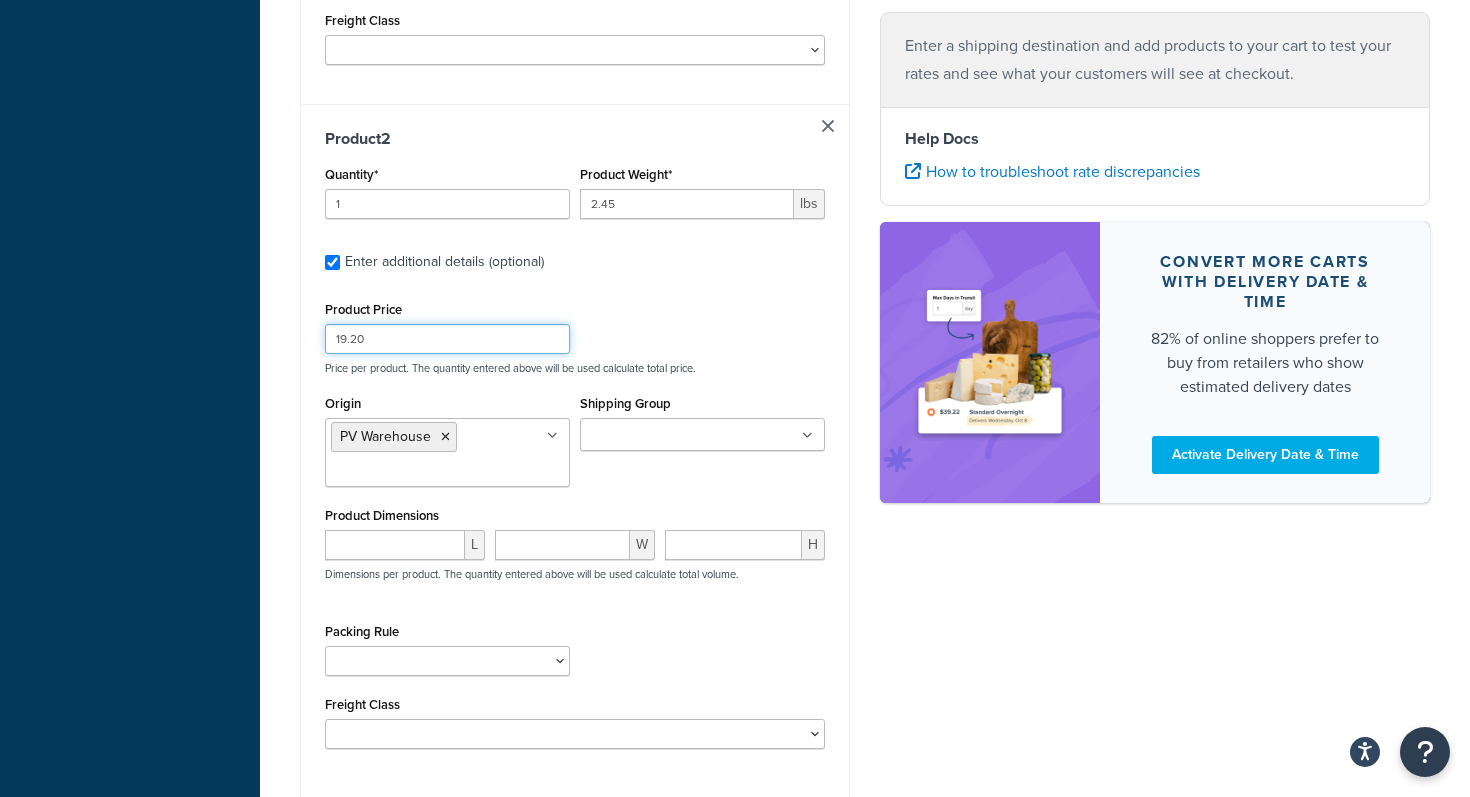 type on "19.20" 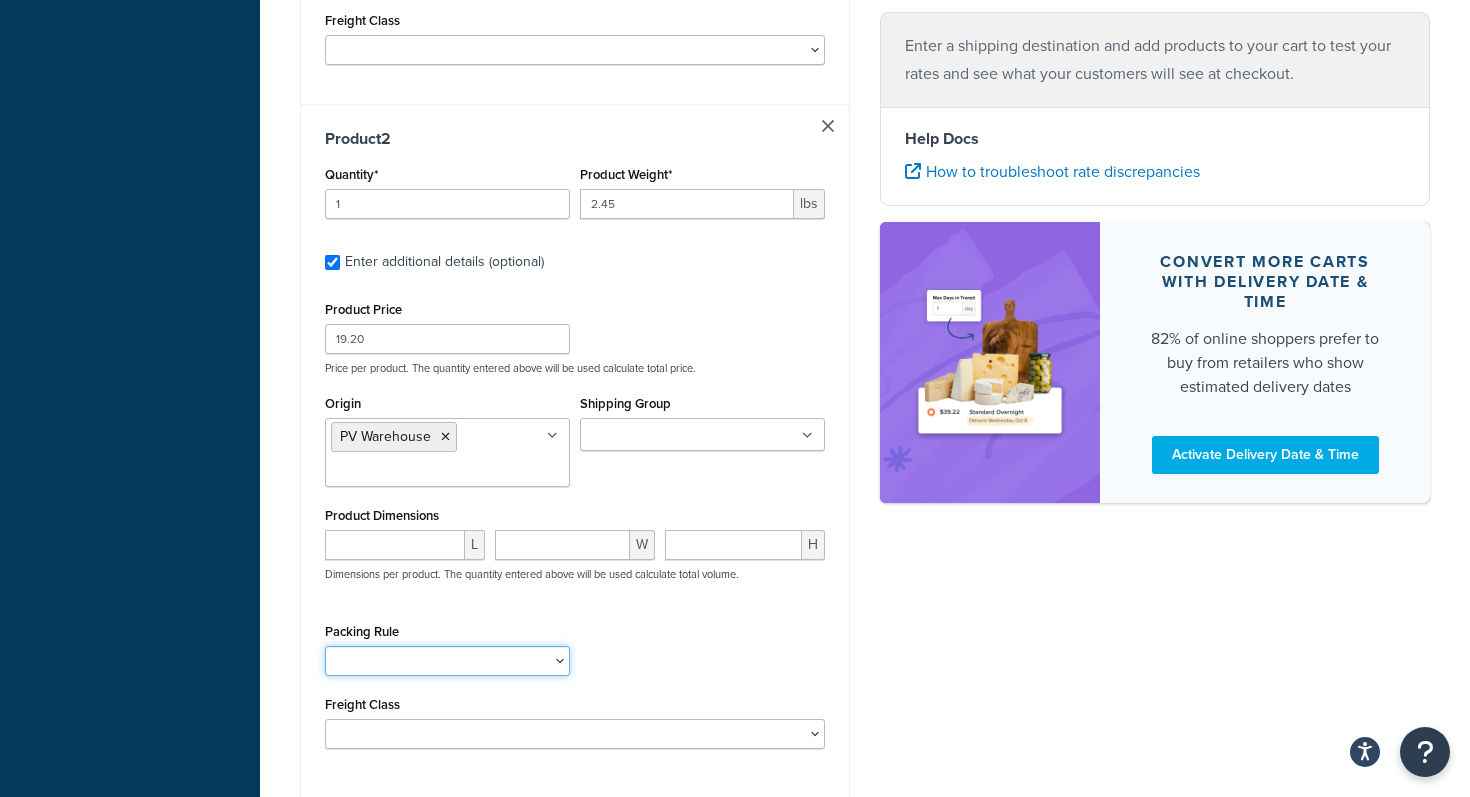 click on "1 Gallon  10 Inch Plant Markers  20 Inch Plant Markers  AHS 4 claw GO500  AHS 5 Gal  AHS Agribon  AHS Bamboo  AHS Bird Netting  AHS Clip N Pick  AHS Cold Frame  AHS Deer Fence  AHS Gopher Wire  AHS Hortonova  AHS Long Fruit  AHS Long Handle  AHS Mcleod  AHS Mulch Film  AHS PF1060  AHS Post Hole  AHS Pruner  AHS Pulaski  AHS Rice Hulls  AHS Shovel  AHS Sunbelt  AHS Tubing  AHS Tufflite  AHS Uproot  AHS Wire  Annie's Annuals  BareRoot Trees  BR-Slippable  Broadfork  Bulky  Burchell DS  Crown Bees 10  Crown Bees 12  Crown Bees 3  Crown Bees 6  Crown Bees 7  Crown Bees 8  Crown Bees 9  DBS-12  Default  Fall Perennial  FGI BareRoot Trees  Fourwinds Citrus DS  Fourwinds NonCitrus DS  Garlic  GCA100  GCO221D  GO610  GO635  GP012  GP050  GP060  GP065  GP072  GP091  GP092  GP093  GP112  GP115  gp121  GP1210  GP1215  GP130  GP136  GP142  GP143  GP144  GP146  GP148  GP154  GP2005  GP322  GP323  GP324  GP330  GP332  GP340  GP345  GP350R  GP351  GP352  GP353  GP354  GP355  GP361  GP362  GP363  GP364  GP365  GP375" at bounding box center [447, 661] 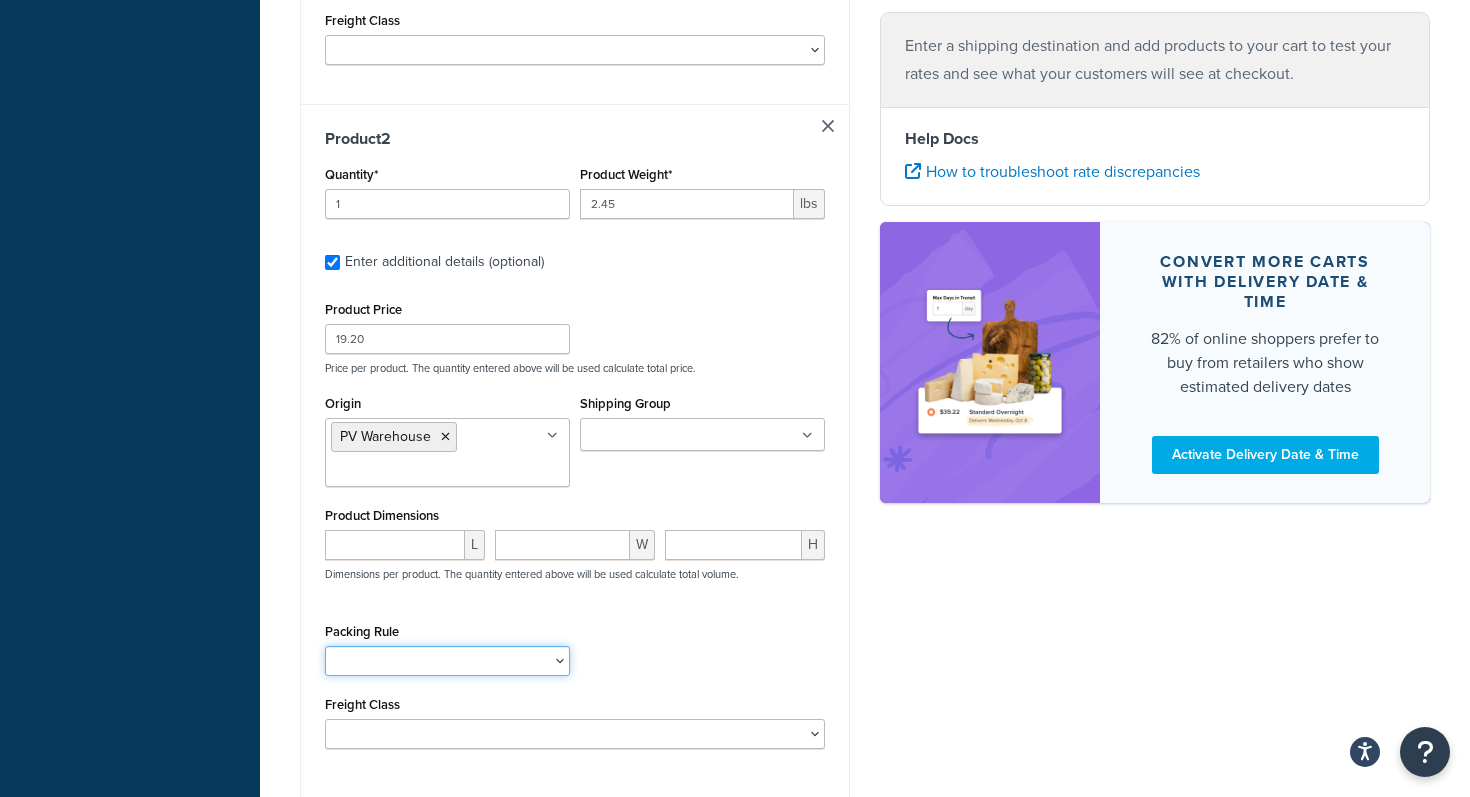 select on "84888" 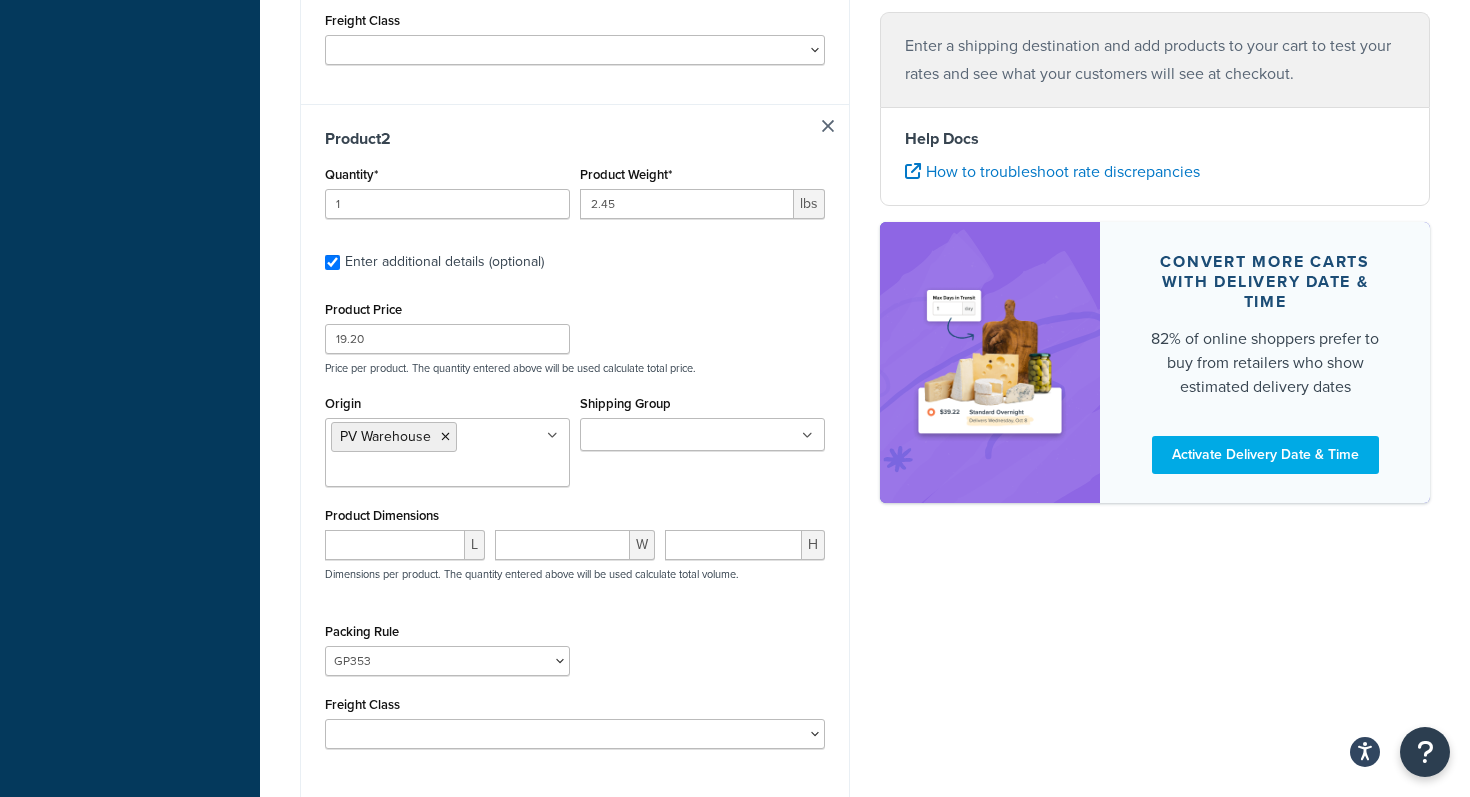 click on "Packing Rule     1 Gallon  10 Inch Plant Markers  20 Inch Plant Markers  AHS 4 claw GO500  AHS 5 Gal  AHS Agribon  AHS Bamboo  AHS Bird Netting  AHS Clip N Pick  AHS Cold Frame  AHS Deer Fence  AHS Gopher Wire  AHS Hortonova  AHS Long Fruit  AHS Long Handle  AHS Mcleod  AHS Mulch Film  AHS PF1060  AHS Post Hole  AHS Pruner  AHS Pulaski  AHS Rice Hulls  AHS Shovel  AHS Sunbelt  AHS Tubing  AHS Tufflite  AHS Uproot  AHS Wire  Annie's Annuals  BareRoot Trees  BR-Slippable  Broadfork  Bulky  Burchell DS  Crown Bees 10  Crown Bees 12  Crown Bees 3  Crown Bees 6  Crown Bees 7  Crown Bees 8  Crown Bees 9  DBS-12  Default  Fall Perennial  FGI BareRoot Trees  Fourwinds Citrus DS  Fourwinds NonCitrus DS  Garlic  GCA100  GCO221D  GO610  GO635  GP012  GP050  GP060  GP065  GP072  GP091  GP092  GP093  GP112  GP115  gp121  GP1210  GP1215  GP130  GP136  GP142  GP143  GP144  GP146  GP148  GP154  GP2005  GP322  GP323  GP324  GP330  GP332  GP340  GP345  GP350R  GP351  GP352  GP353  GP354  GP355  GP361  GP362  GP363  GP364" at bounding box center (575, 654) 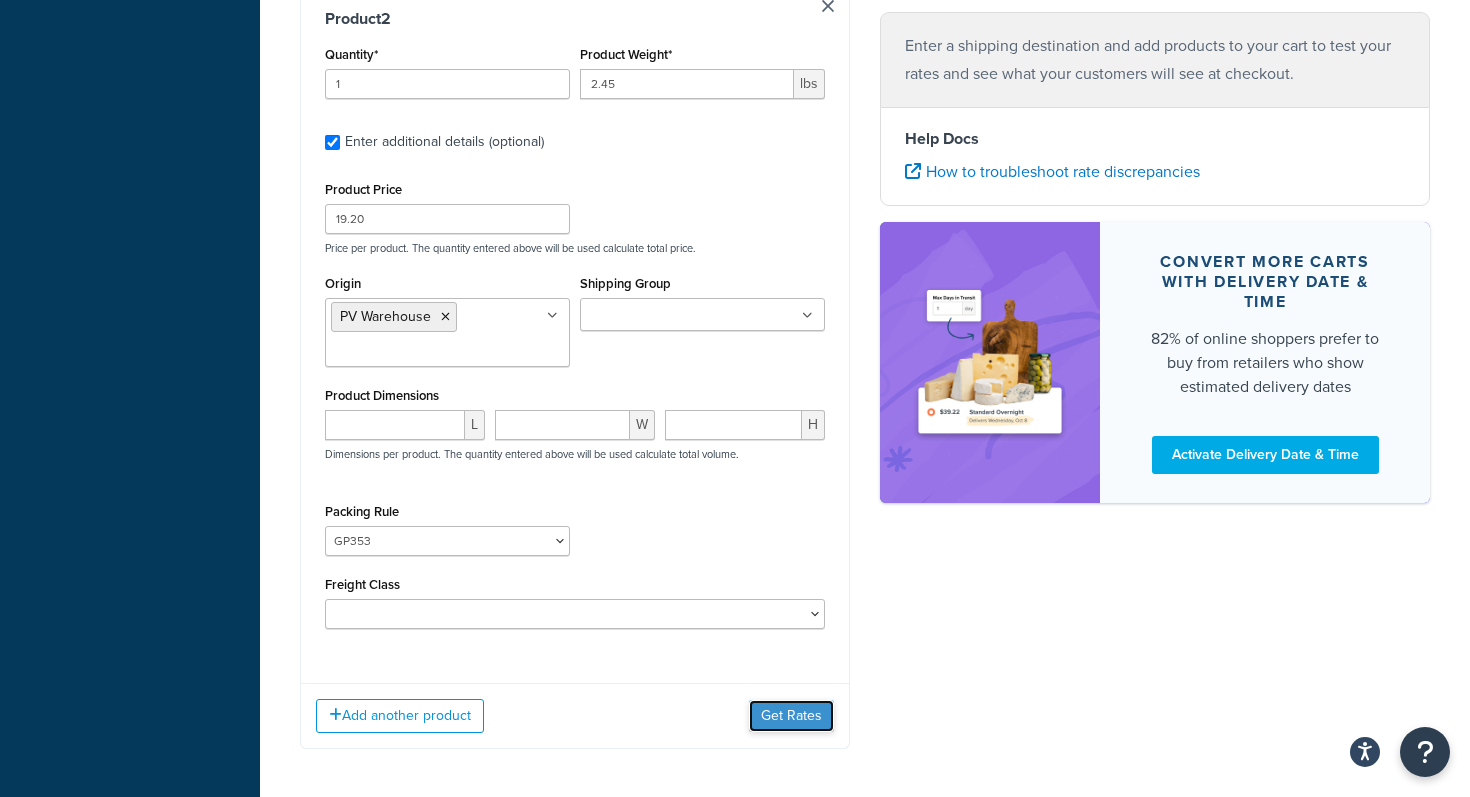 click on "Get Rates" at bounding box center [791, 716] 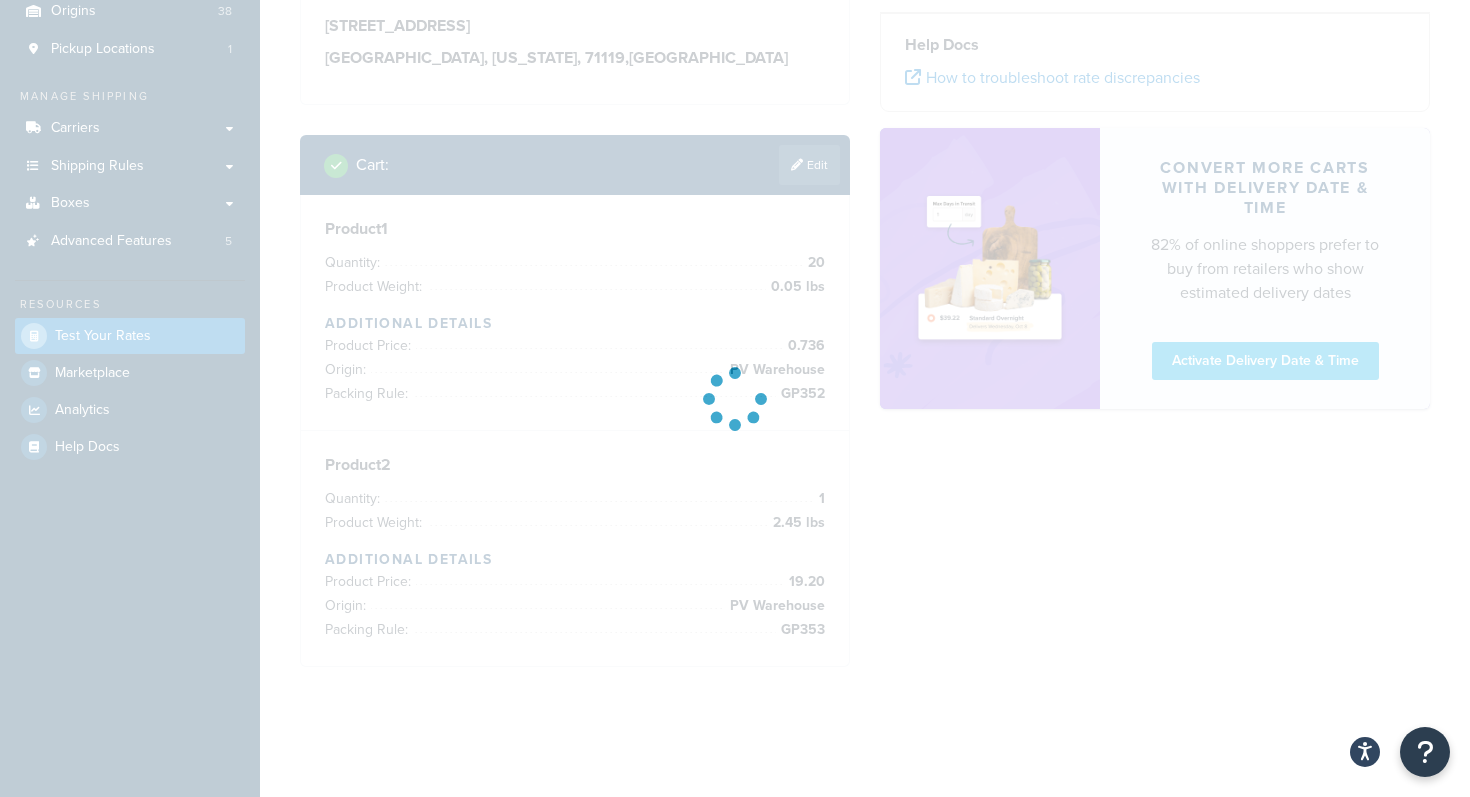 scroll, scrollTop: 344, scrollLeft: 0, axis: vertical 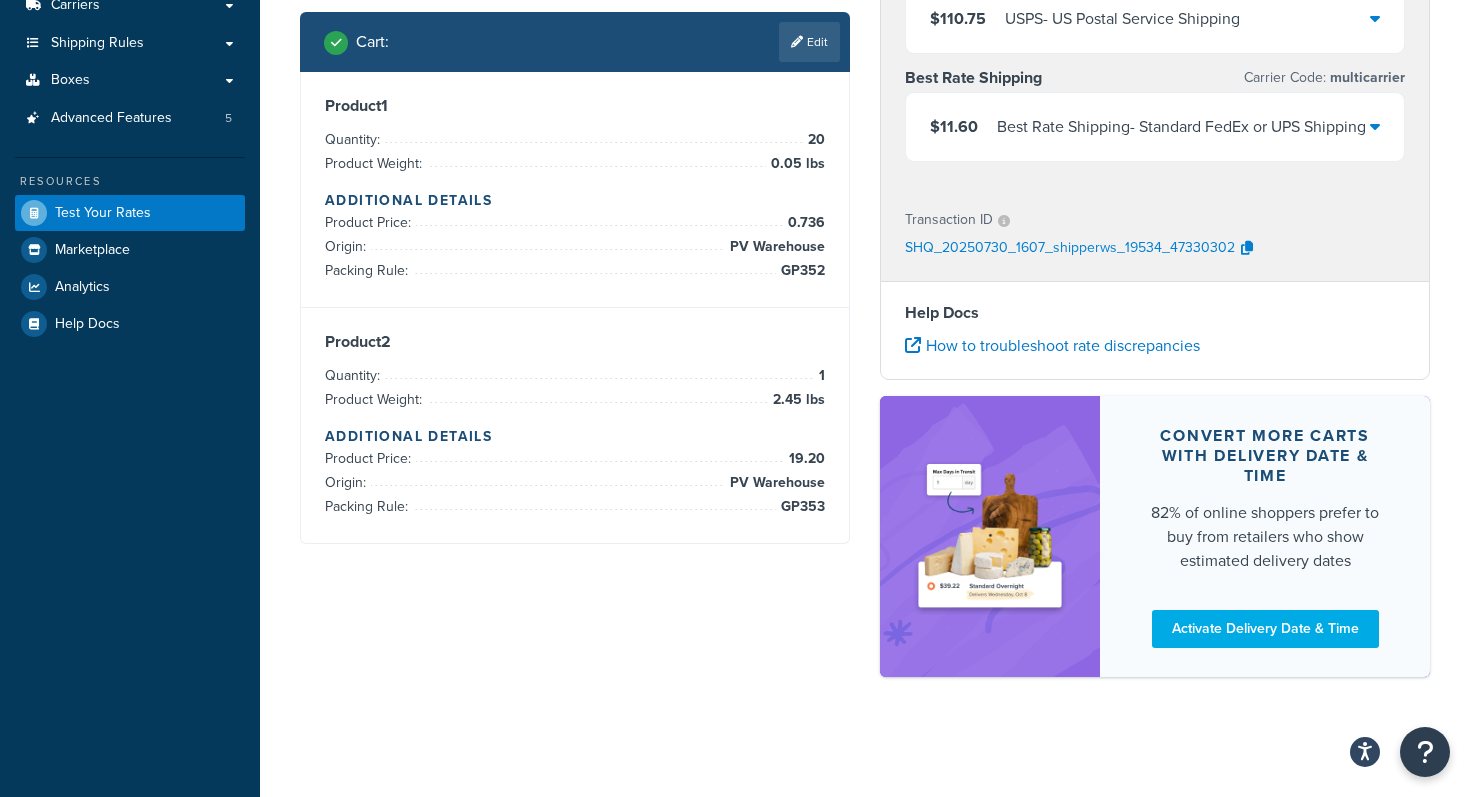 click on "Shipping destination :  Edit 5860 S. Lakeshore Drive Shreveport,    Louisiana,    71119 ,  United States Cart :  Edit Product  1 Quantity: 20 Product Weight: 0.05   lbs Additional Details Product Price: 0.736 Origin: PV Warehouse Packing Rule: GP352 Product  2 Quantity: 1 Product Weight: 2.45   lbs Additional Details Product Price: 19.20 Origin: PV Warehouse Packing Rule: GP353 PV Warehouse USPS Carrier Code:   shqusps3 $62.32 USPS  -   US Postal Service Shipping $110.75 USPS  -   US Postal Service Shipping Best Rate Shipping Carrier Code:   multicarrier $11.60 Best Rate Shipping  -   Standard FedEx or UPS Shipping Transaction ID  SHQ_20250730_1607_shipperws_19534_47330302 Help Docs How to troubleshoot rate discrepancies Convert more carts with delivery date & time 82% of online shoppers prefer to buy from retailers who show estimated delivery dates Activate Delivery Date & Time" at bounding box center (865, 253) 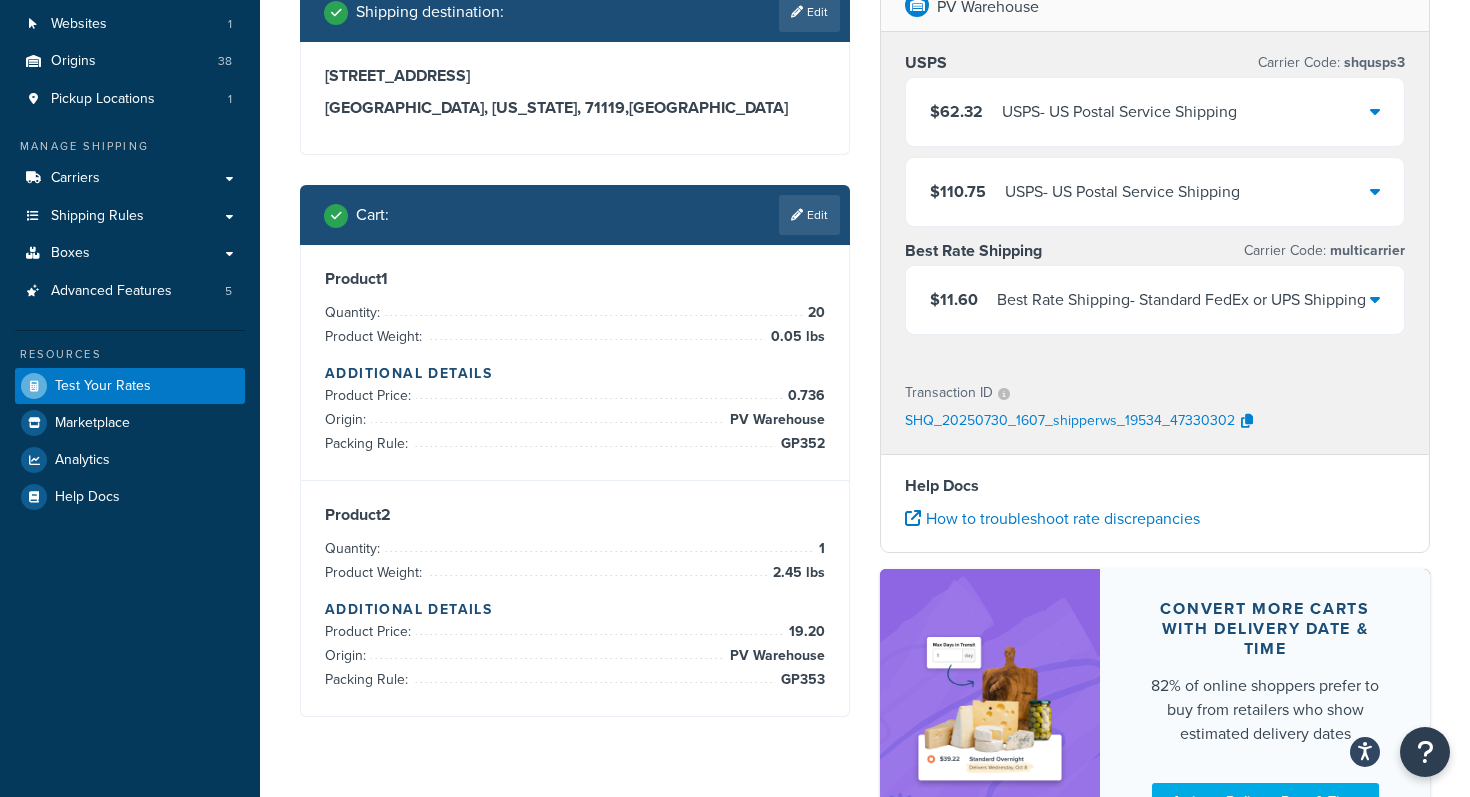 scroll, scrollTop: 64, scrollLeft: 0, axis: vertical 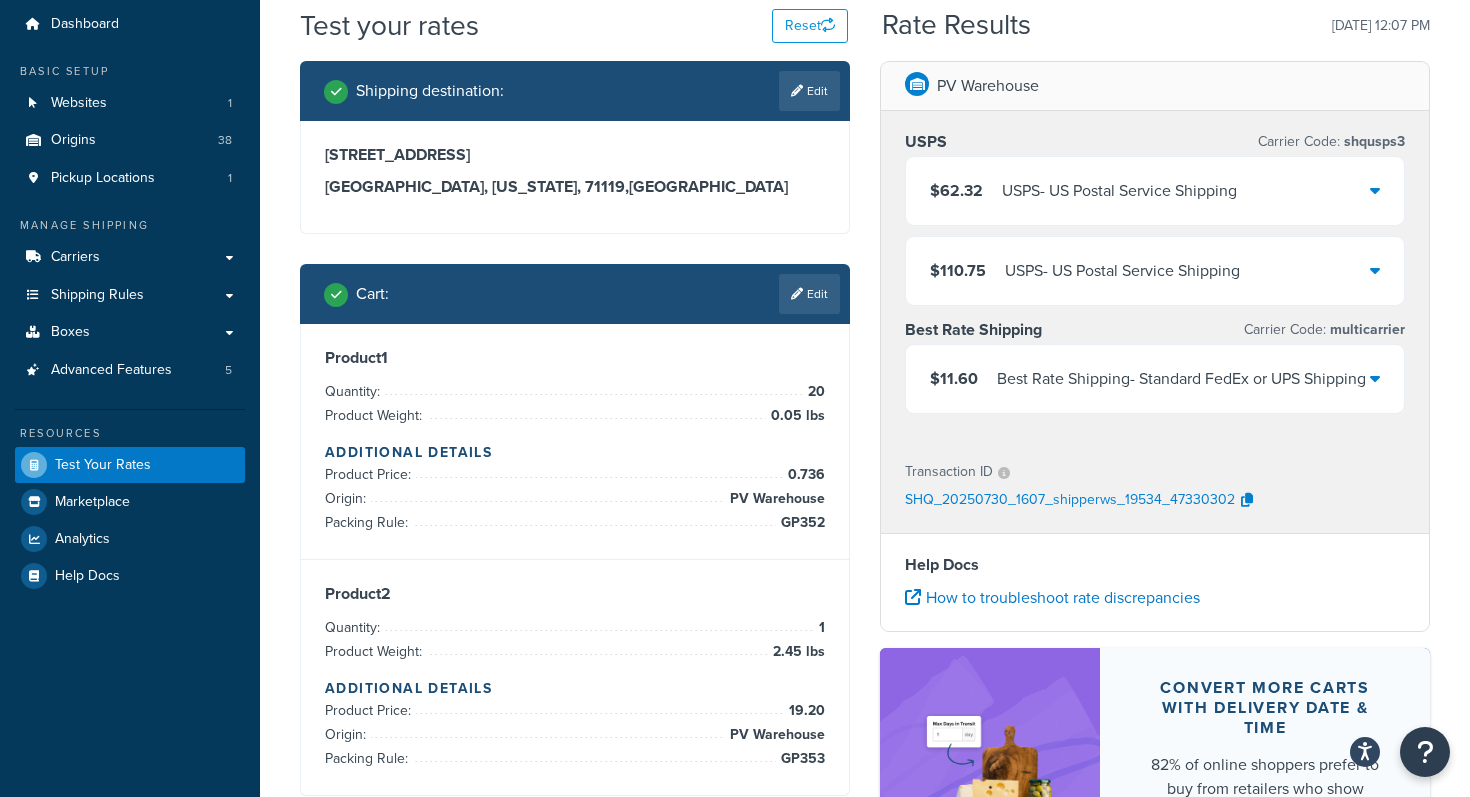click at bounding box center (1375, 378) 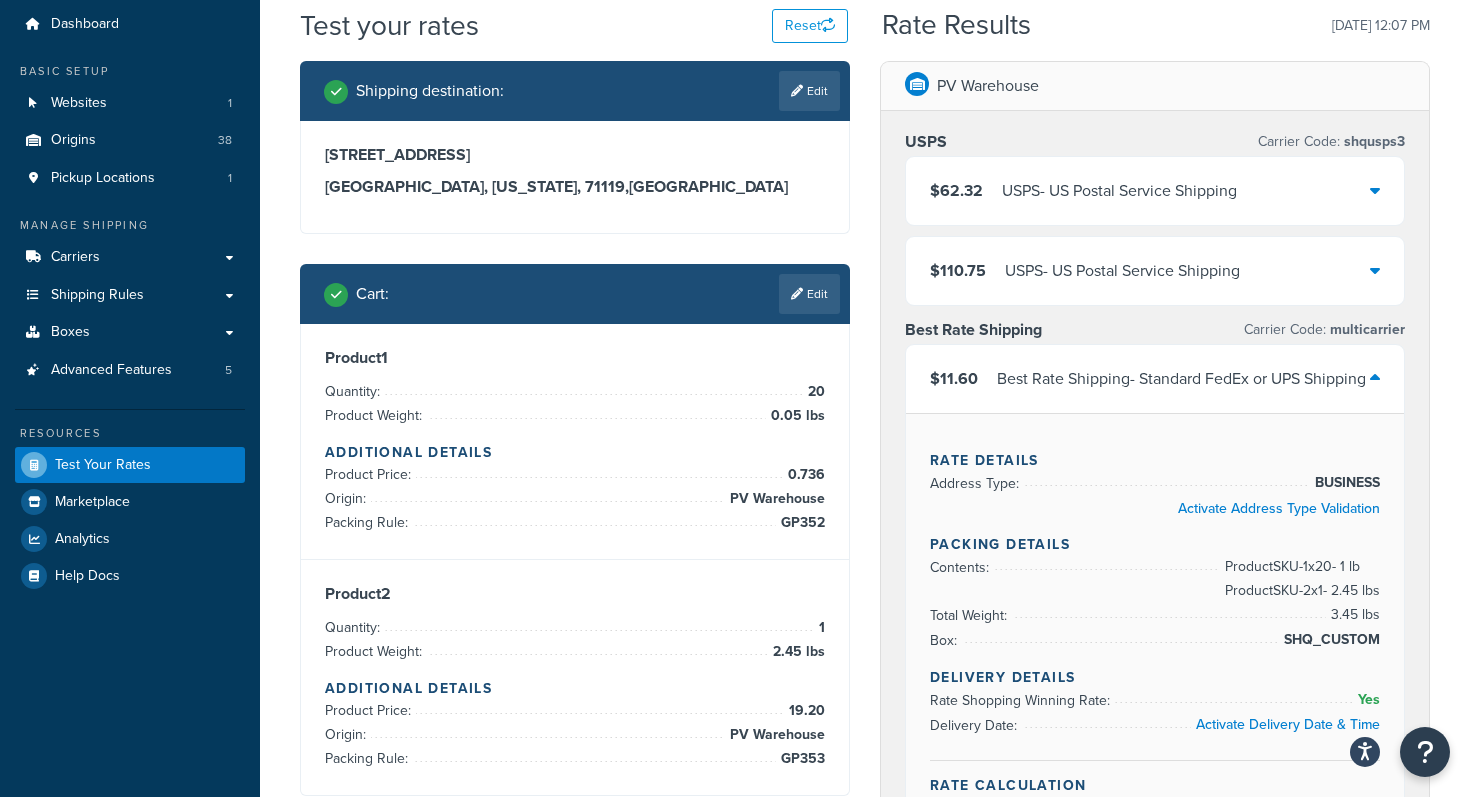 click on "Rate Details Address Type: BUSINESS Activate Address Type Validation Packing Details Contents: Product  SKU-1  x  20  -   1 lb Product  SKU-2  x  1  -   2.45 lbs Total Weight: 3.45 lbs Box: SHQ_CUSTOM Delivery Details Rate Shopping Winning Rate: Yes Delivery Date: Activate Delivery Date & Time Rate Calculation Final Shipping Rate: $11.60" at bounding box center [1155, 628] 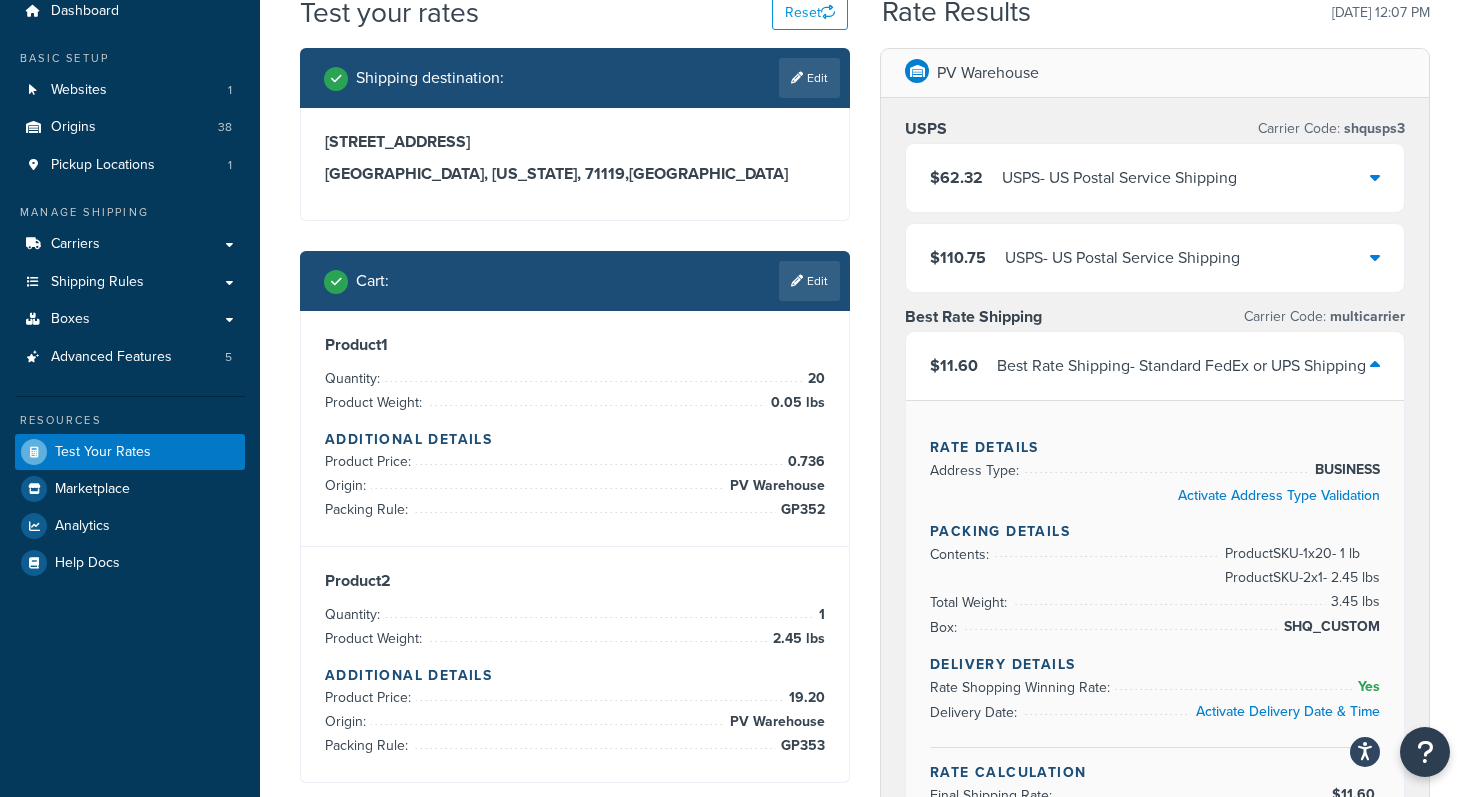 scroll, scrollTop: 80, scrollLeft: 0, axis: vertical 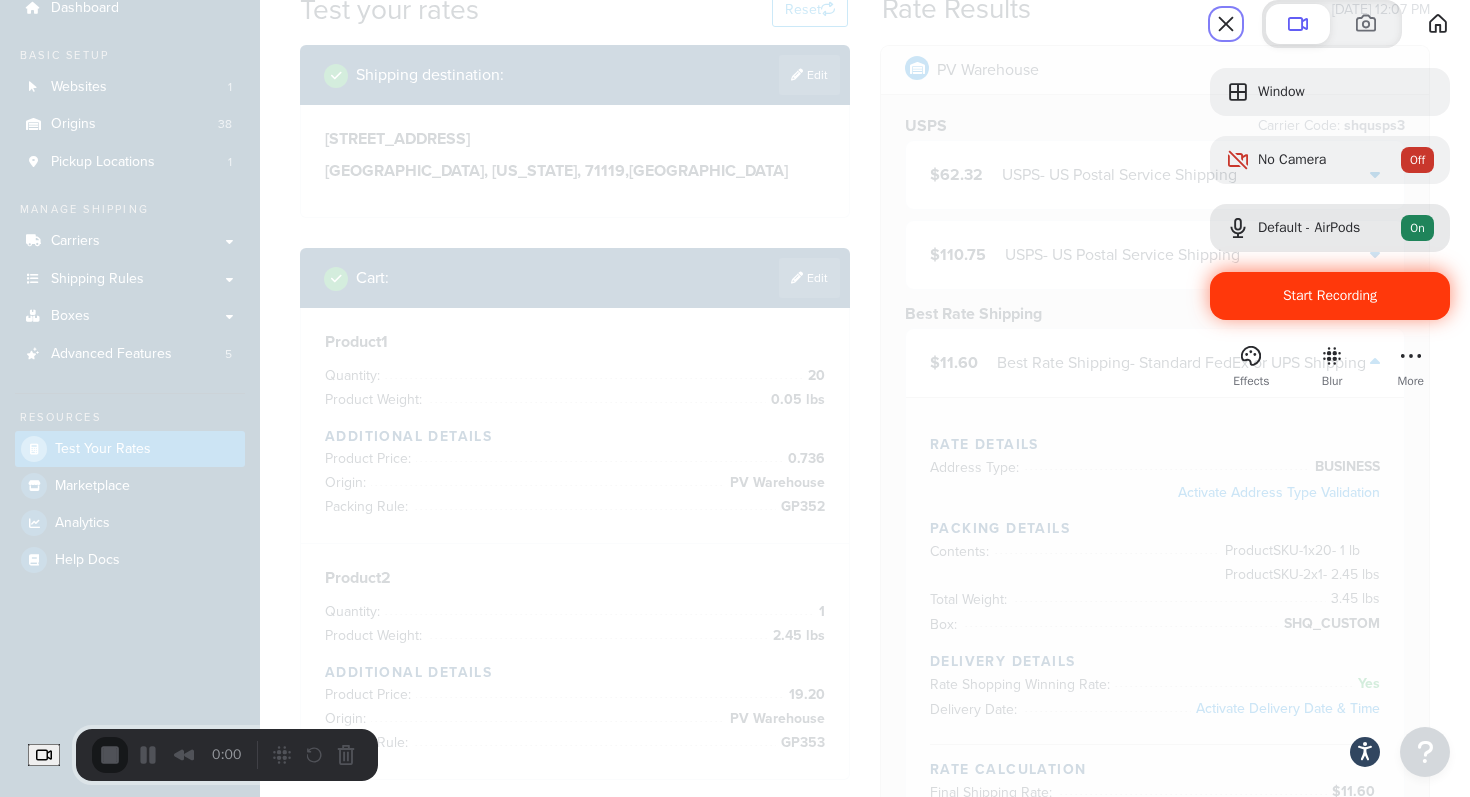 click on "Start Recording" at bounding box center (1330, 296) 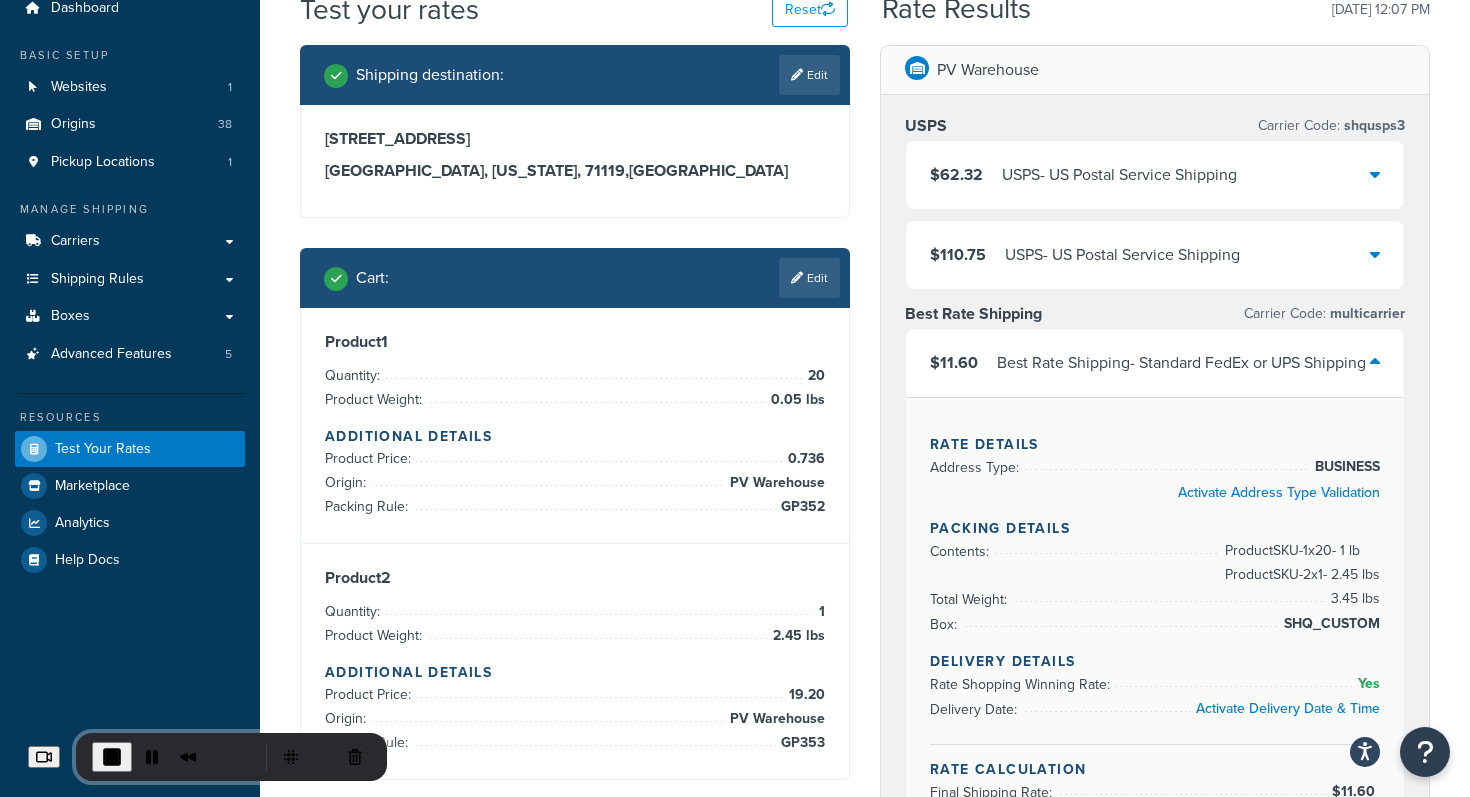 click on "PV Warehouse USPS Carrier Code:   shqusps3 $62.32 USPS  -   US Postal Service Shipping $110.75 USPS  -   US Postal Service Shipping Best Rate Shipping Carrier Code:   multicarrier $11.60 Best Rate Shipping  -   Standard FedEx or UPS Shipping Rate Details Address Type: BUSINESS Activate Address Type Validation Packing Details Contents: Product  SKU-1  x  20  -   1 lb Product  SKU-2  x  1  -   2.45 lbs Total Weight: 3.45 lbs Box: SHQ_CUSTOM Delivery Details Rate Shopping Winning Rate: Yes Delivery Date: Activate Delivery Date & Time Rate Calculation Final Shipping Rate: $11.60 Transaction ID  SHQ_20250730_1607_shipperws_19534_47330302 Help Docs How to troubleshoot rate discrepancies Convert more carts with delivery date & time 82% of online shoppers prefer to buy from retailers who show estimated delivery dates Activate Delivery Date & Time" at bounding box center [1155, 704] 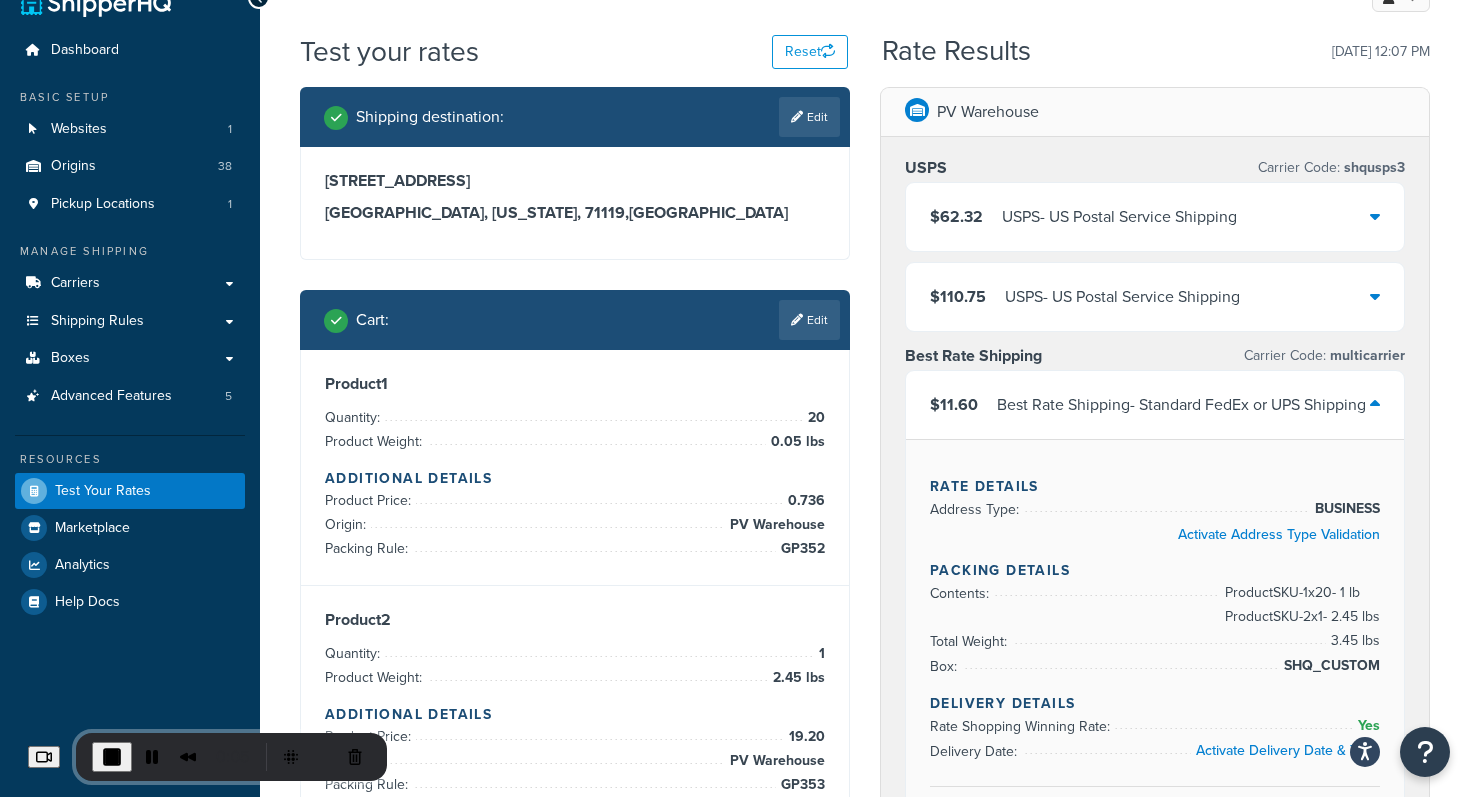 scroll, scrollTop: 0, scrollLeft: 0, axis: both 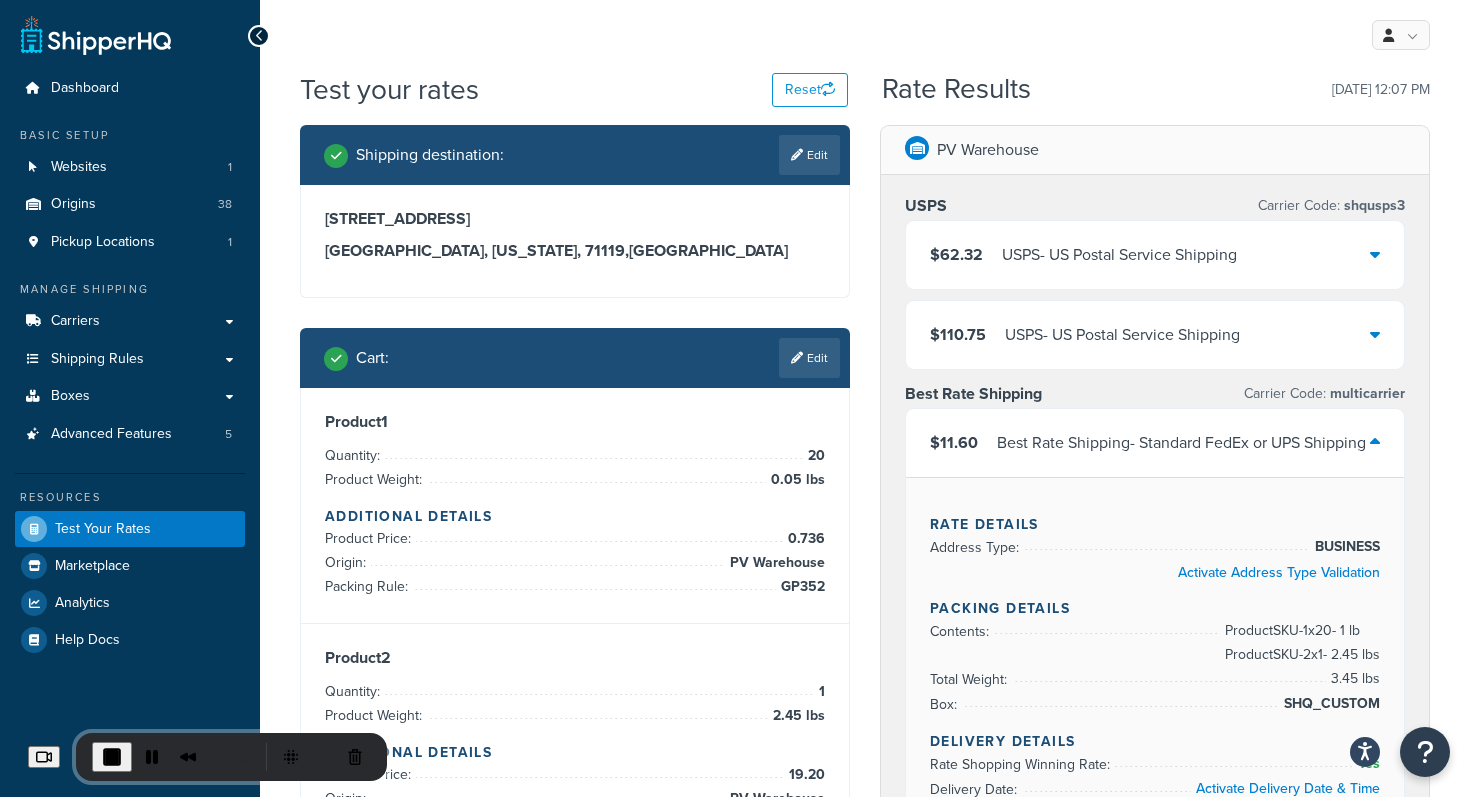 click on "PV Warehouse USPS Carrier Code:   shqusps3 $62.32 USPS  -   US Postal Service Shipping $110.75 USPS  -   US Postal Service Shipping Best Rate Shipping Carrier Code:   multicarrier $11.60 Best Rate Shipping  -   Standard FedEx or UPS Shipping Rate Details Address Type: BUSINESS Activate Address Type Validation Packing Details Contents: Product  SKU-1  x  20  -   1 lb Product  SKU-2  x  1  -   2.45 lbs Total Weight: 3.45 lbs Box: SHQ_CUSTOM Delivery Details Rate Shopping Winning Rate: Yes Delivery Date: Activate Delivery Date & Time Rate Calculation Final Shipping Rate: $11.60 Transaction ID  SHQ_20250730_1607_shipperws_19534_47330302 Help Docs How to troubleshoot rate discrepancies Convert more carts with delivery date & time 82% of online shoppers prefer to buy from retailers who show estimated delivery dates Activate Delivery Date & Time" at bounding box center (1155, 784) 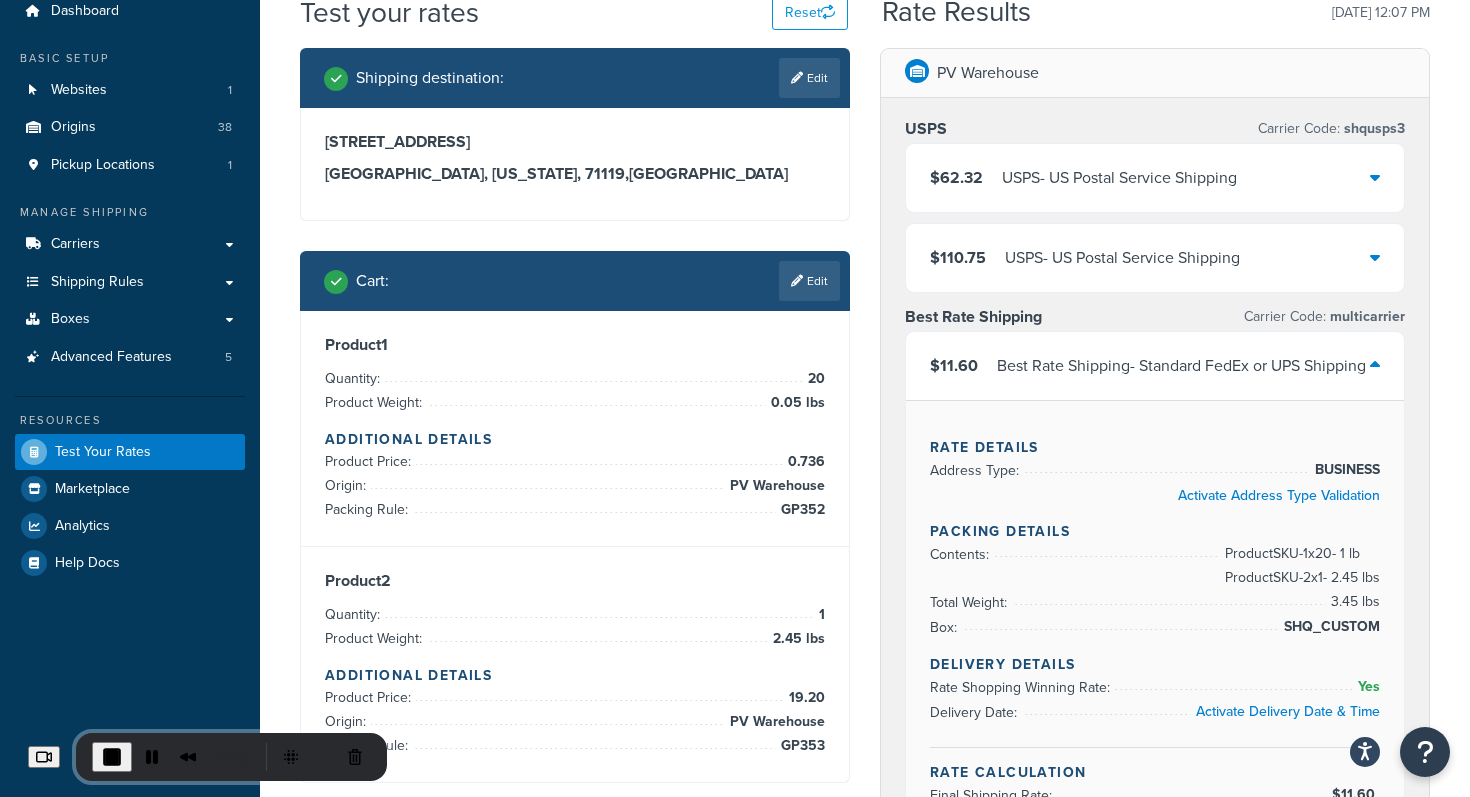 scroll, scrollTop: 80, scrollLeft: 0, axis: vertical 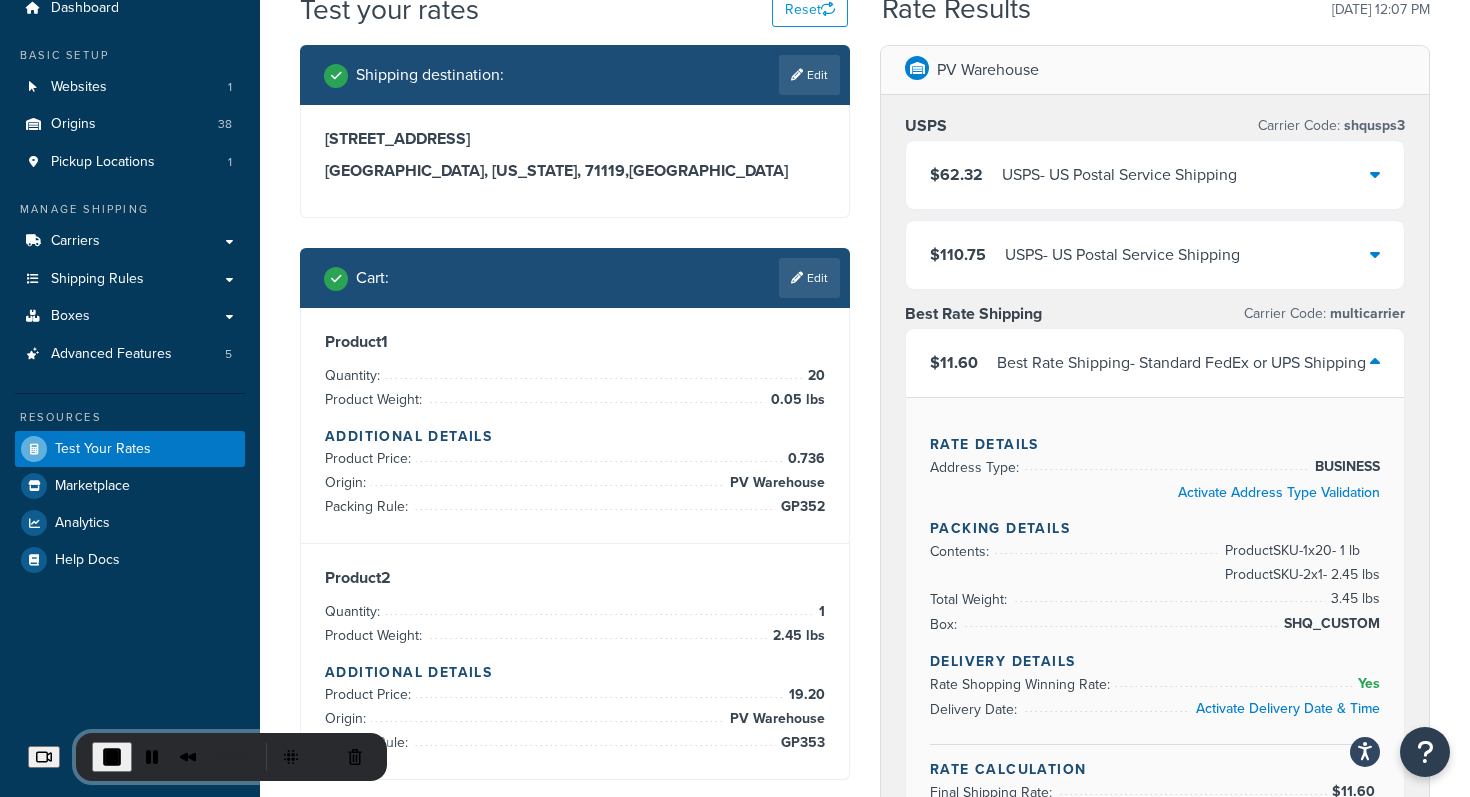 click on "PV Warehouse USPS Carrier Code:   shqusps3 $62.32 USPS  -   US Postal Service Shipping $110.75 USPS  -   US Postal Service Shipping Best Rate Shipping Carrier Code:   multicarrier $11.60 Best Rate Shipping  -   Standard FedEx or UPS Shipping Rate Details Address Type: BUSINESS Activate Address Type Validation Packing Details Contents: Product  SKU-1  x  20  -   1 lb Product  SKU-2  x  1  -   2.45 lbs Total Weight: 3.45 lbs Box: SHQ_CUSTOM Delivery Details Rate Shopping Winning Rate: Yes Delivery Date: Activate Delivery Date & Time Rate Calculation Final Shipping Rate: $11.60 Transaction ID  SHQ_20250730_1607_shipperws_19534_47330302 Help Docs How to troubleshoot rate discrepancies Convert more carts with delivery date & time 82% of online shoppers prefer to buy from retailers who show estimated delivery dates Activate Delivery Date & Time" at bounding box center (1155, 704) 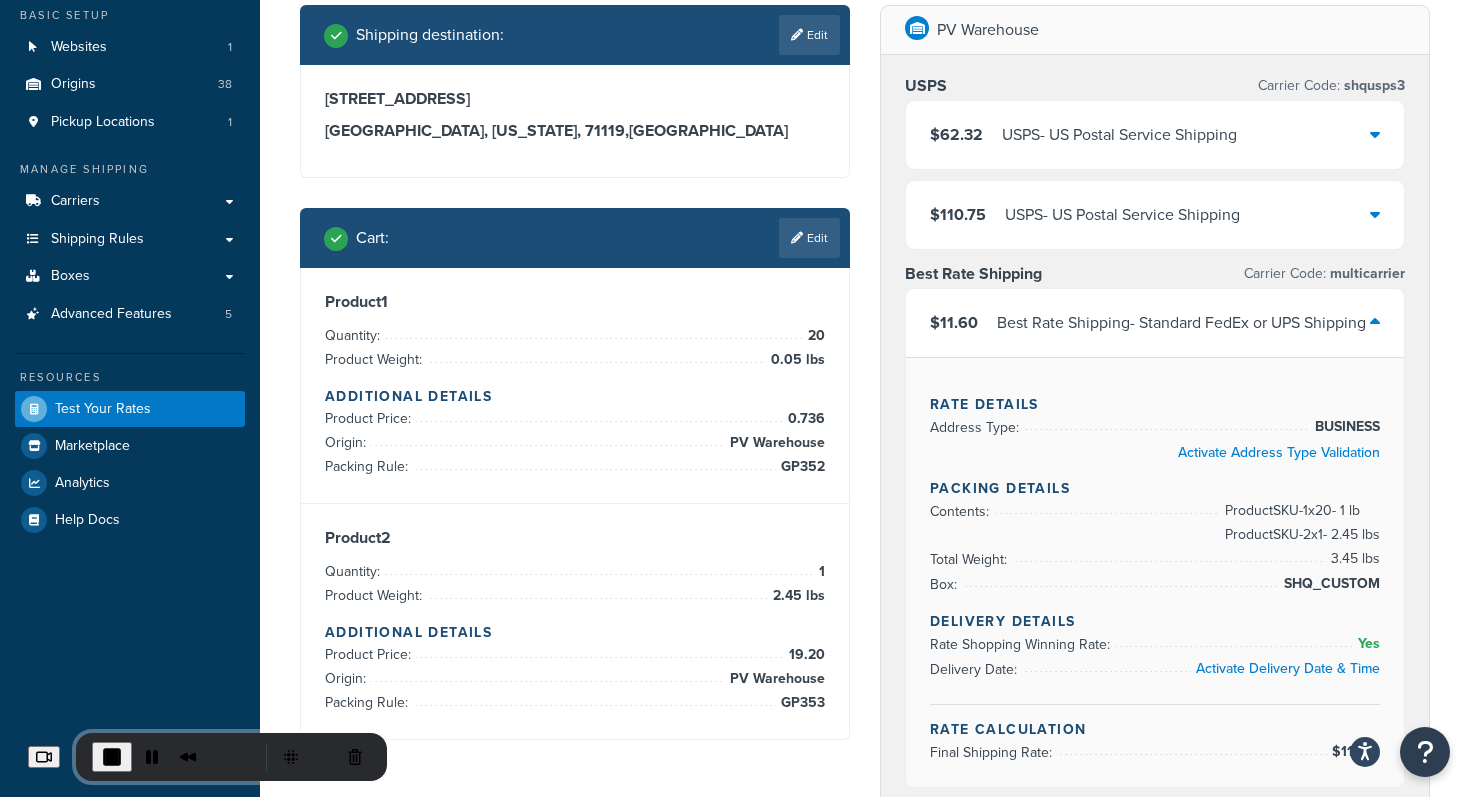 scroll, scrollTop: 160, scrollLeft: 0, axis: vertical 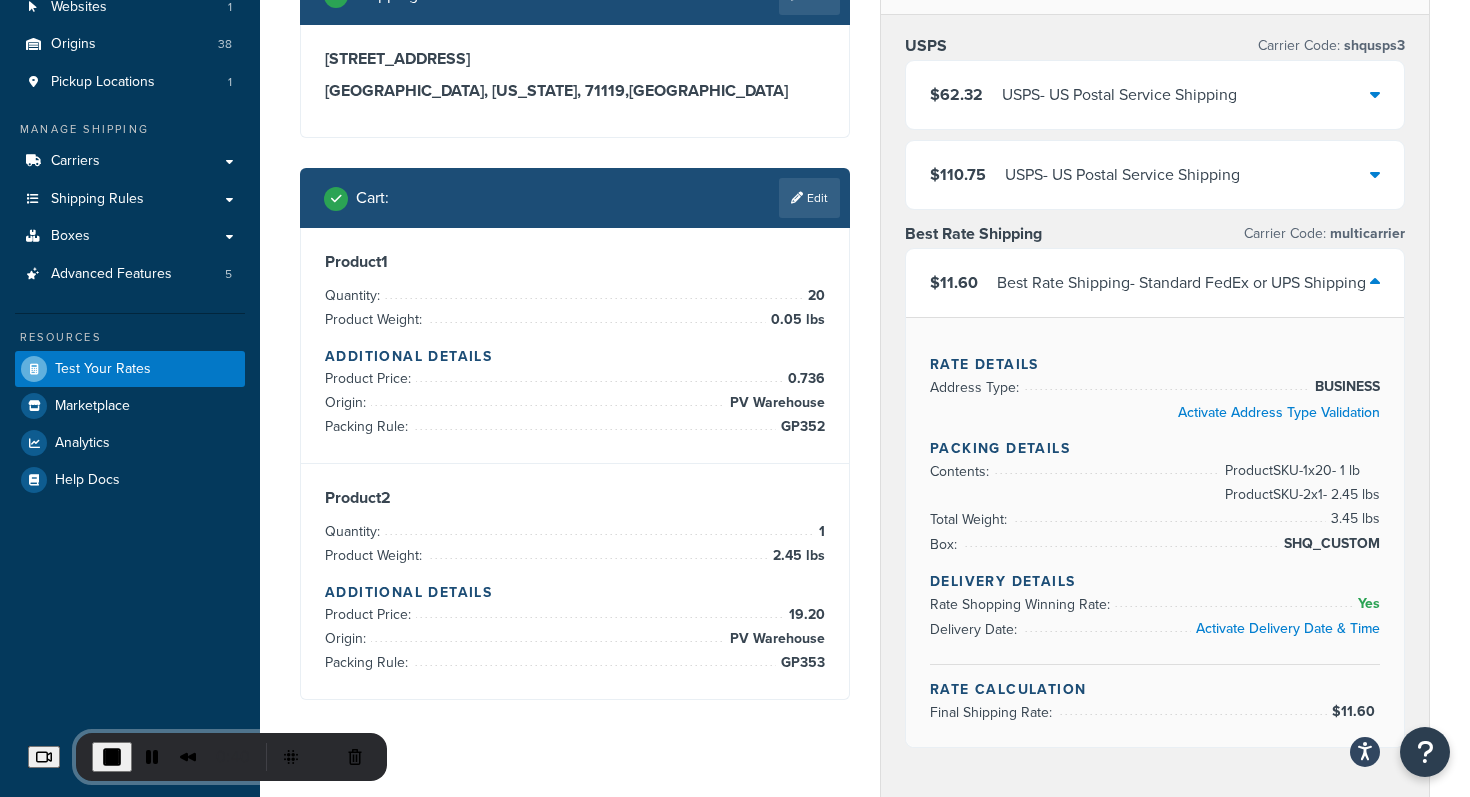 click on "Product  SKU-1  x  20  -   1 lb Product  SKU-2  x  1  -   2.45 lbs" at bounding box center (1300, 483) 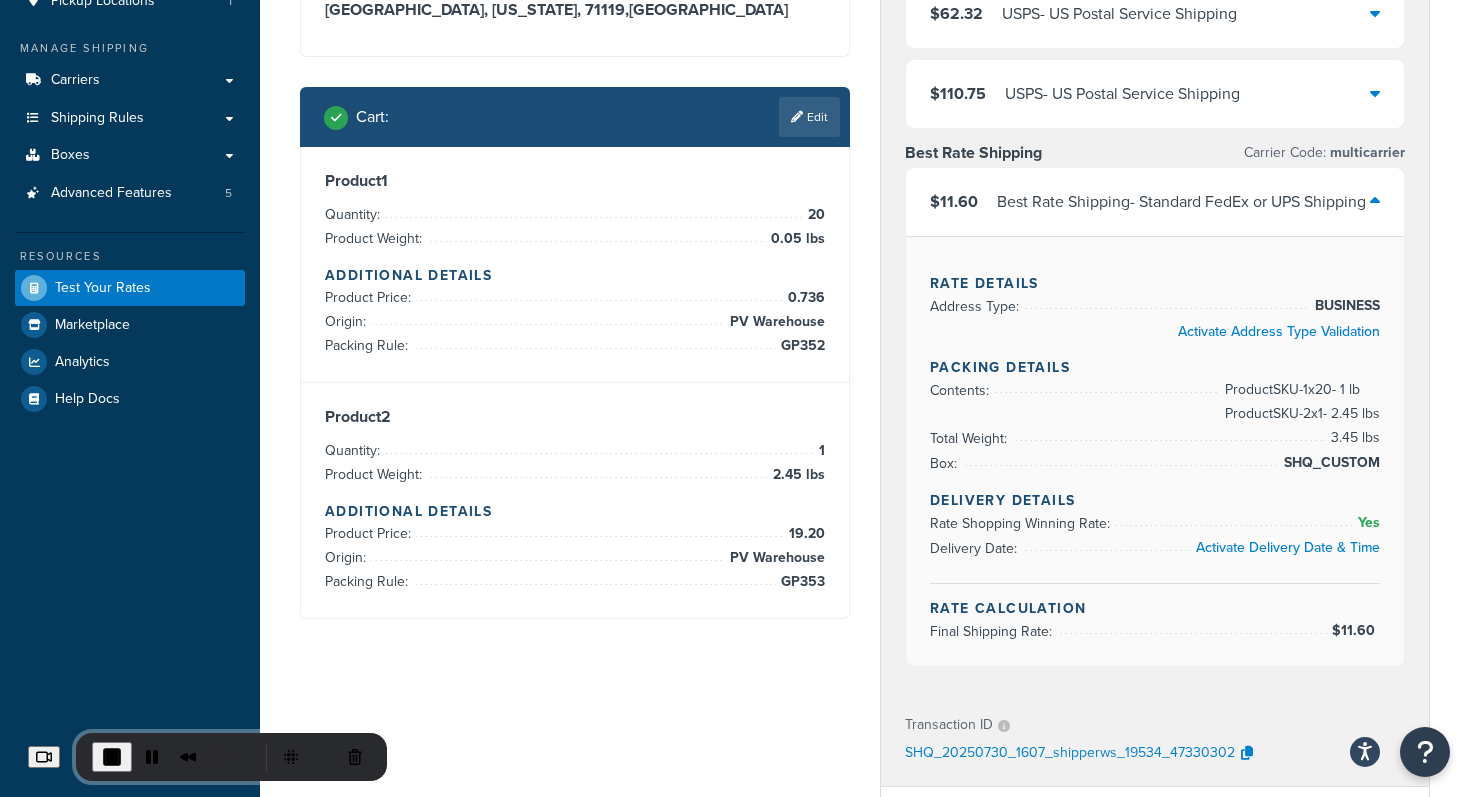 scroll, scrollTop: 280, scrollLeft: 0, axis: vertical 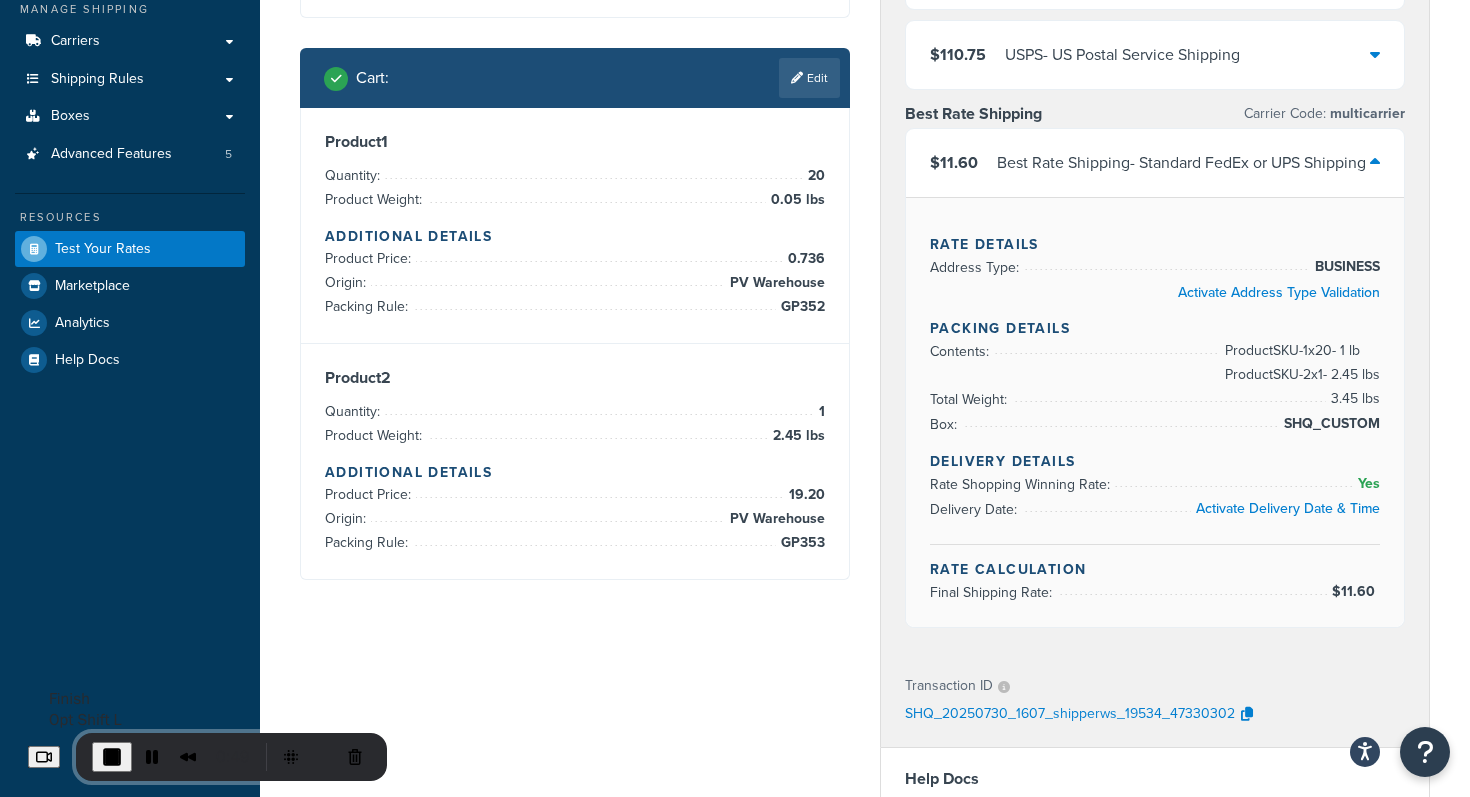 click at bounding box center (112, 757) 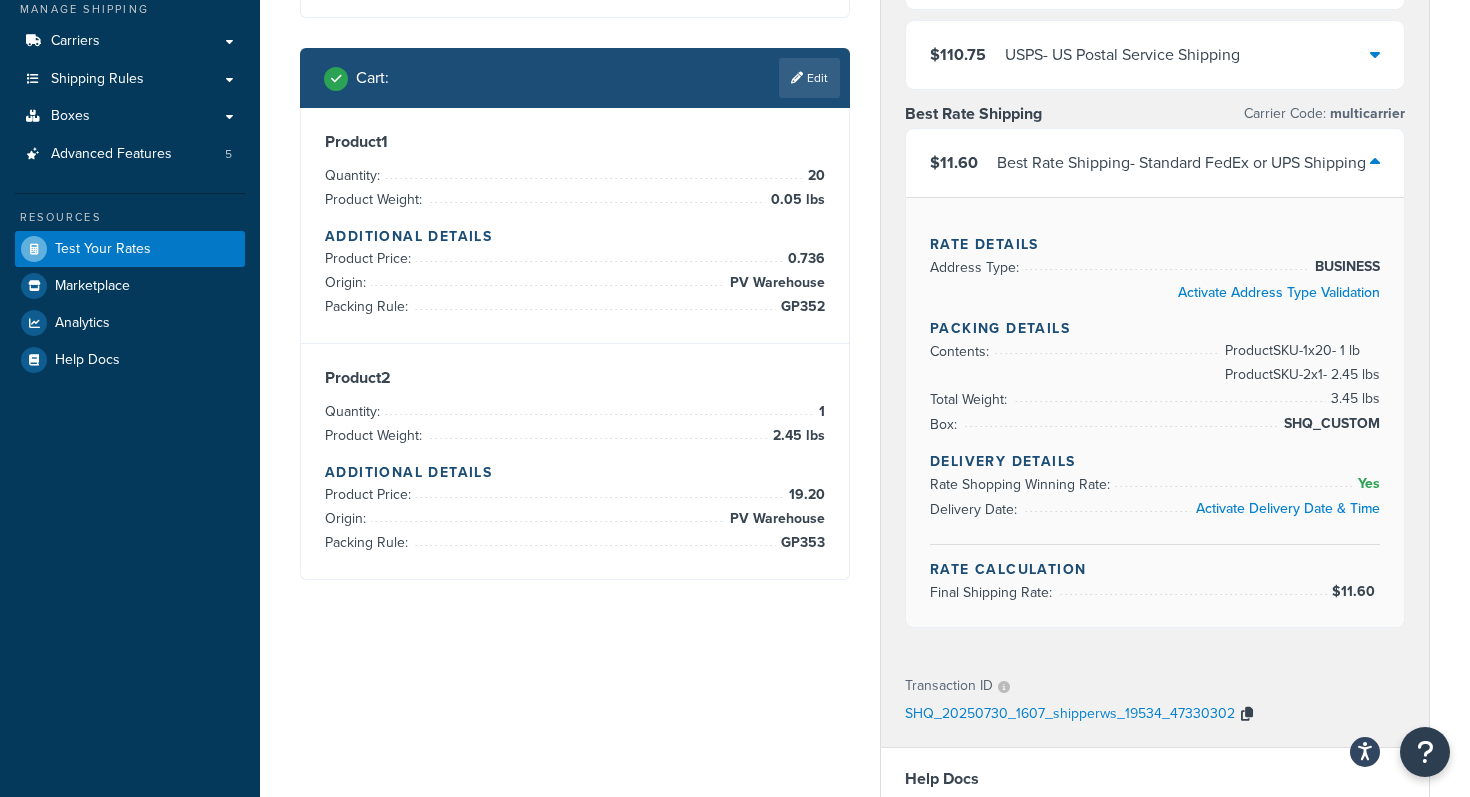 click at bounding box center [1247, 715] 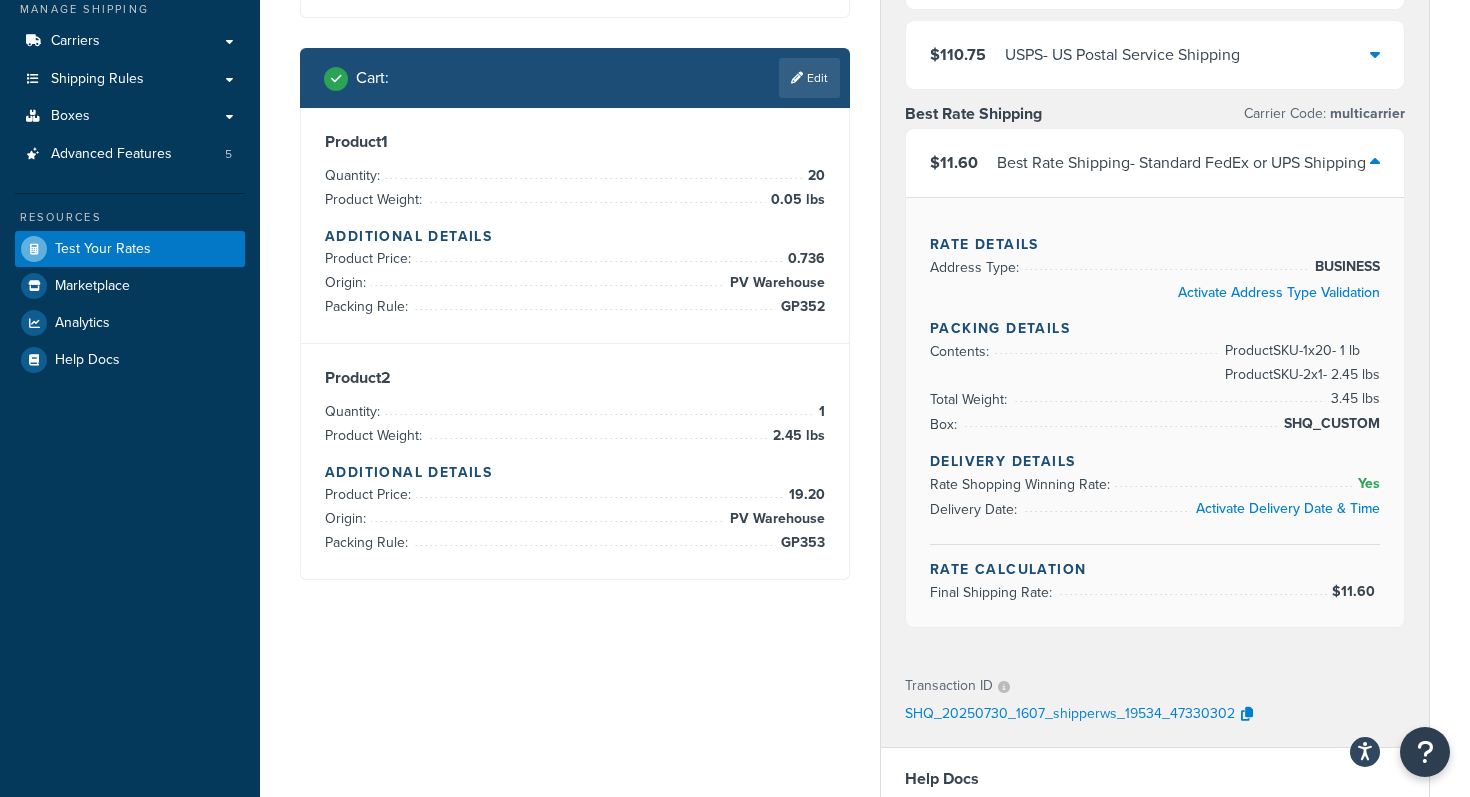 click on "Rate Details Address Type: BUSINESS Activate Address Type Validation Packing Details Contents: Product  SKU-1  x  20  -   1 lb Product  SKU-2  x  1  -   2.45 lbs Total Weight: 3.45 lbs Box: SHQ_CUSTOM Delivery Details Rate Shopping Winning Rate: Yes Delivery Date: Activate Delivery Date & Time Rate Calculation Final Shipping Rate: $11.60" at bounding box center (1155, 412) 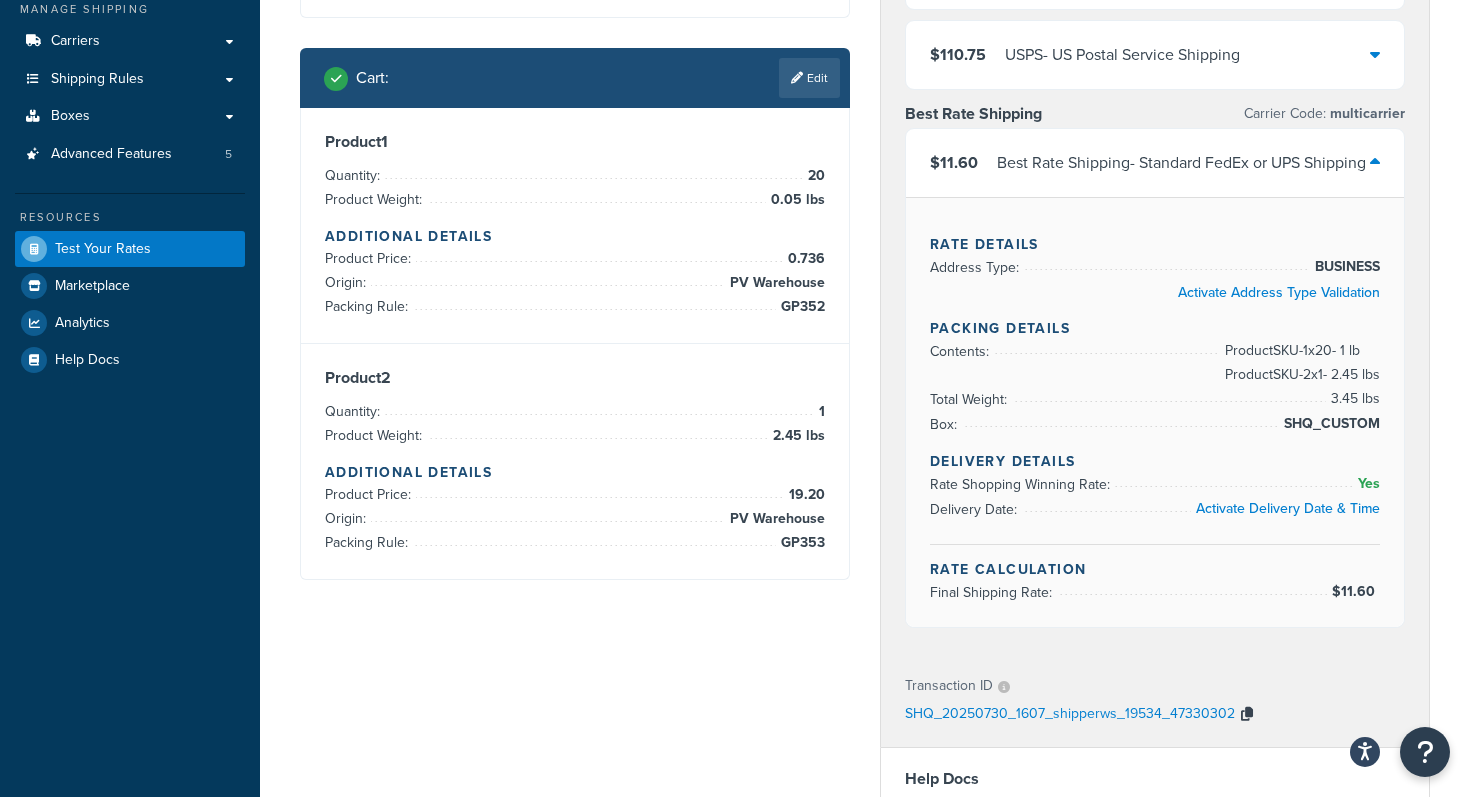 click at bounding box center [1247, 714] 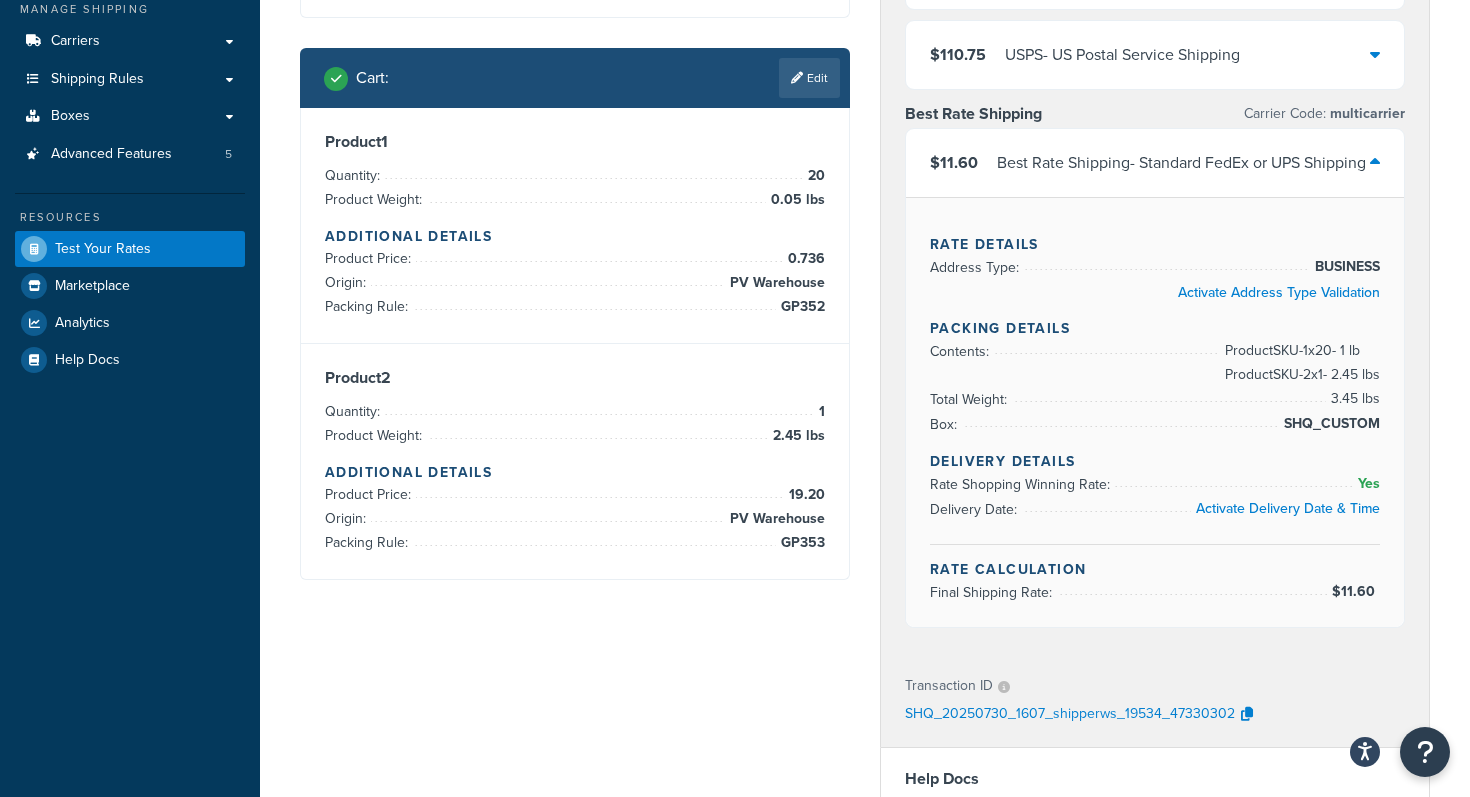 click on "USPS Carrier Code:   shqusps3 $62.32 USPS  -   US Postal Service Shipping $110.75 USPS  -   US Postal Service Shipping Best Rate Shipping Carrier Code:   multicarrier $11.60 Best Rate Shipping  -   Standard FedEx or UPS Shipping Rate Details Address Type: BUSINESS Activate Address Type Validation Packing Details Contents: Product  SKU-1  x  20  -   1 lb Product  SKU-2  x  1  -   2.45 lbs Total Weight: 3.45 lbs Box: SHQ_CUSTOM Delivery Details Rate Shopping Winning Rate: Yes Delivery Date: Activate Delivery Date & Time Rate Calculation Final Shipping Rate: $11.60" at bounding box center (1155, 275) 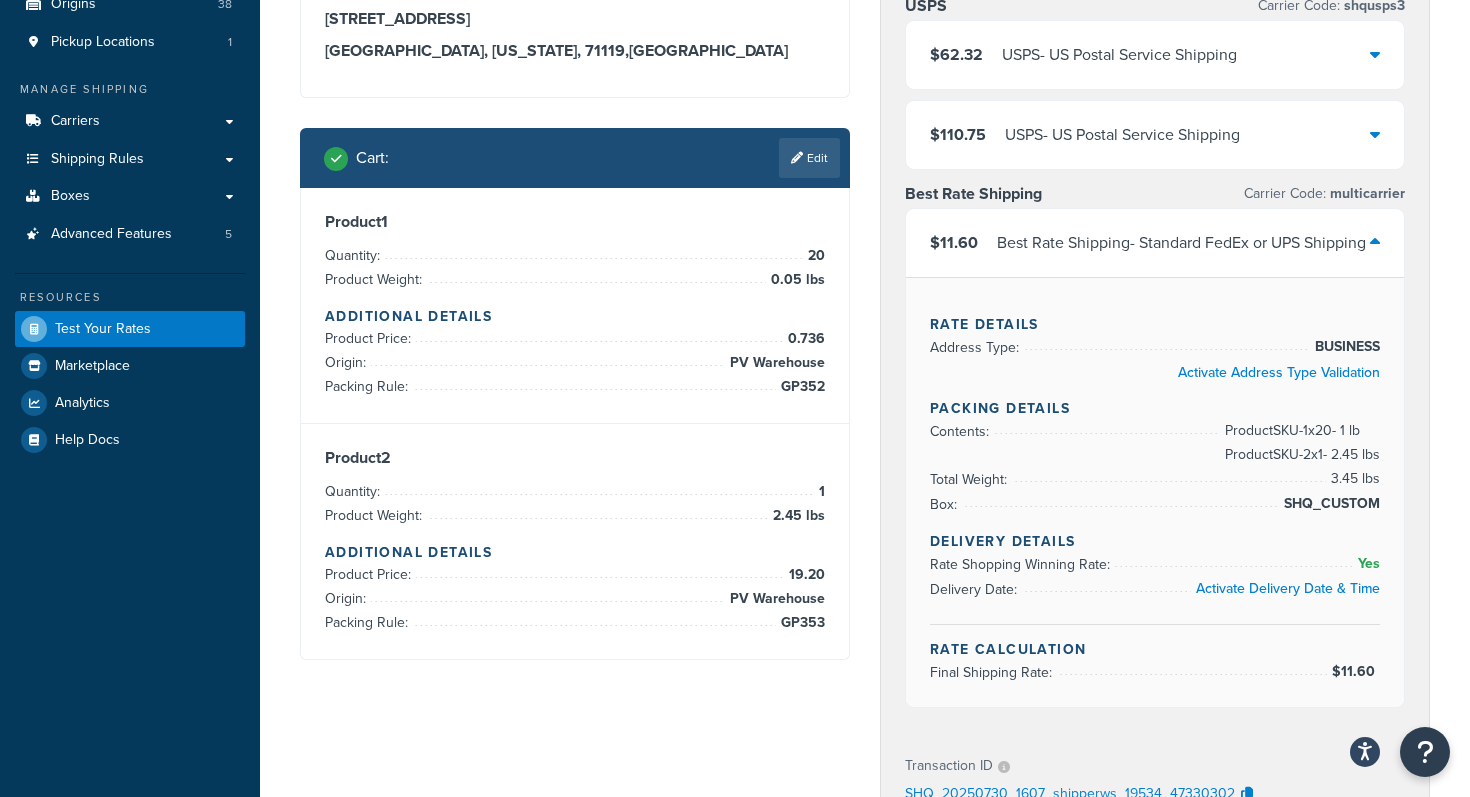 scroll, scrollTop: 160, scrollLeft: 0, axis: vertical 